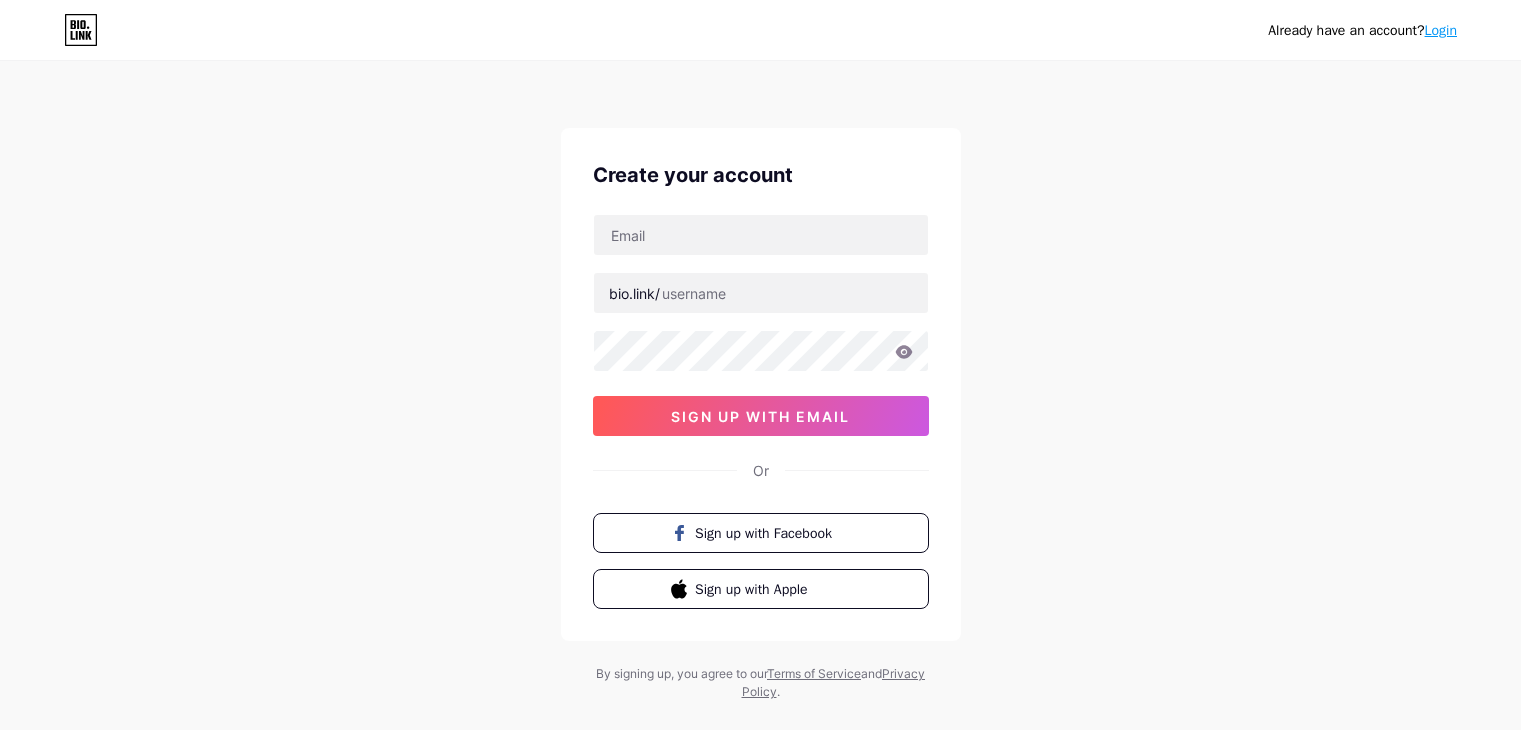 scroll, scrollTop: 0, scrollLeft: 0, axis: both 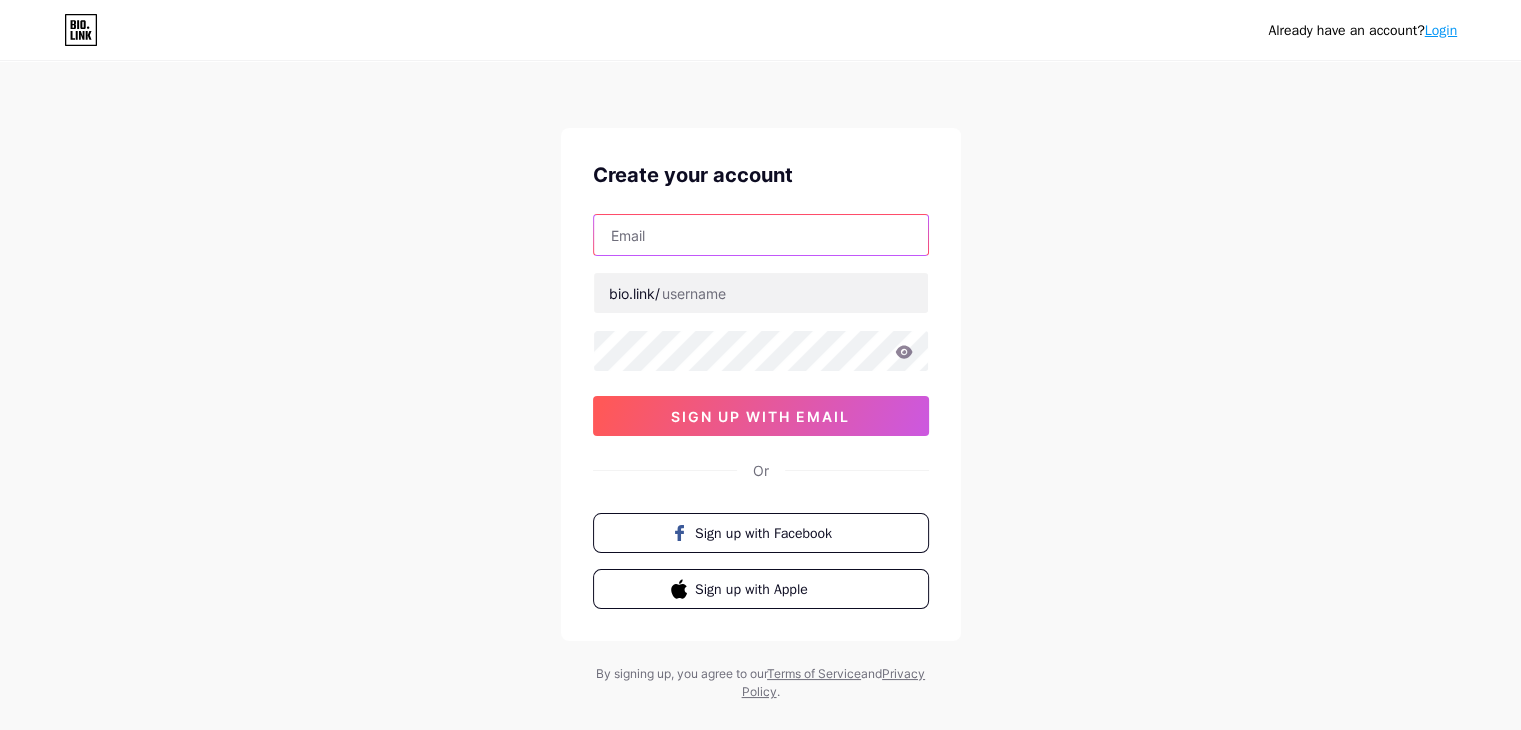 click at bounding box center (761, 235) 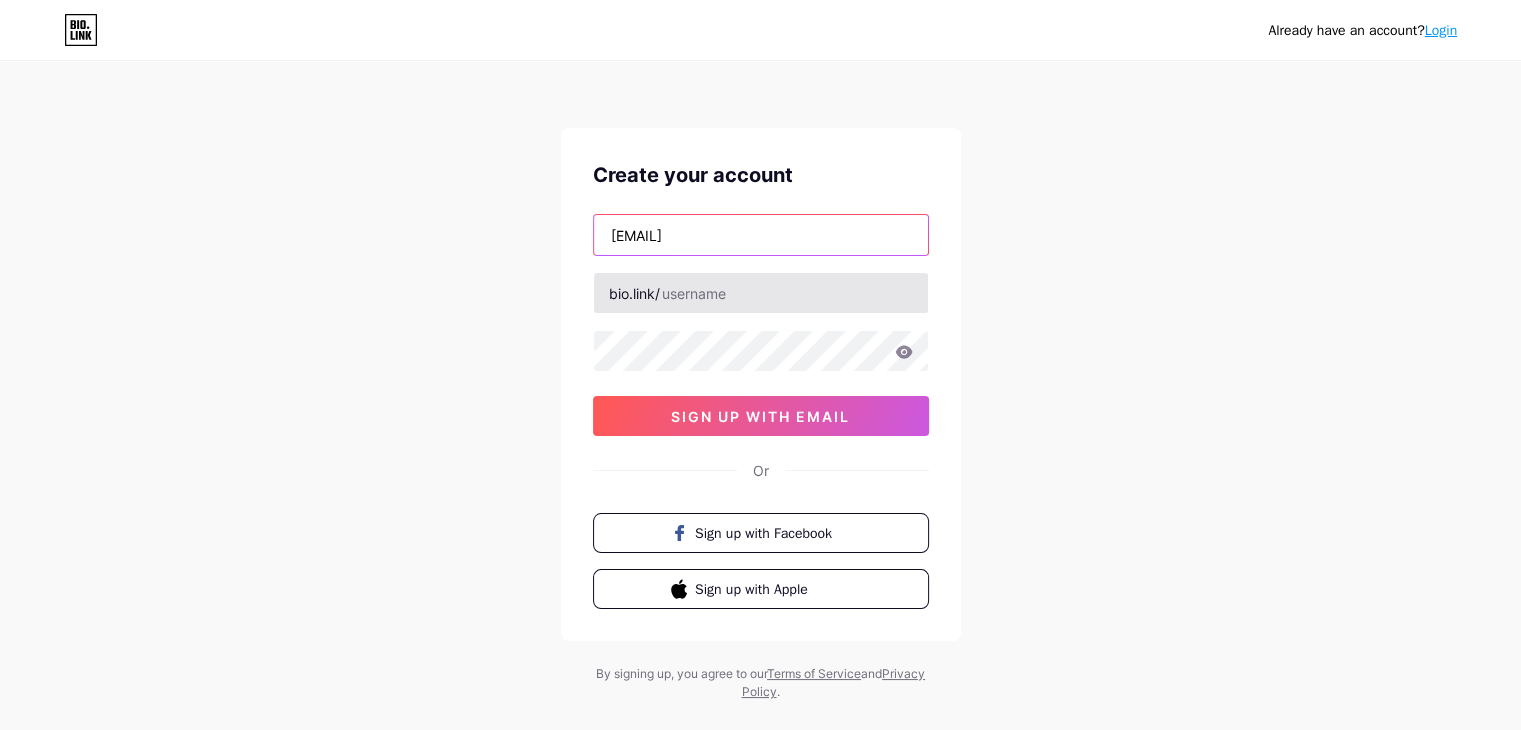 type on "[EMAIL]" 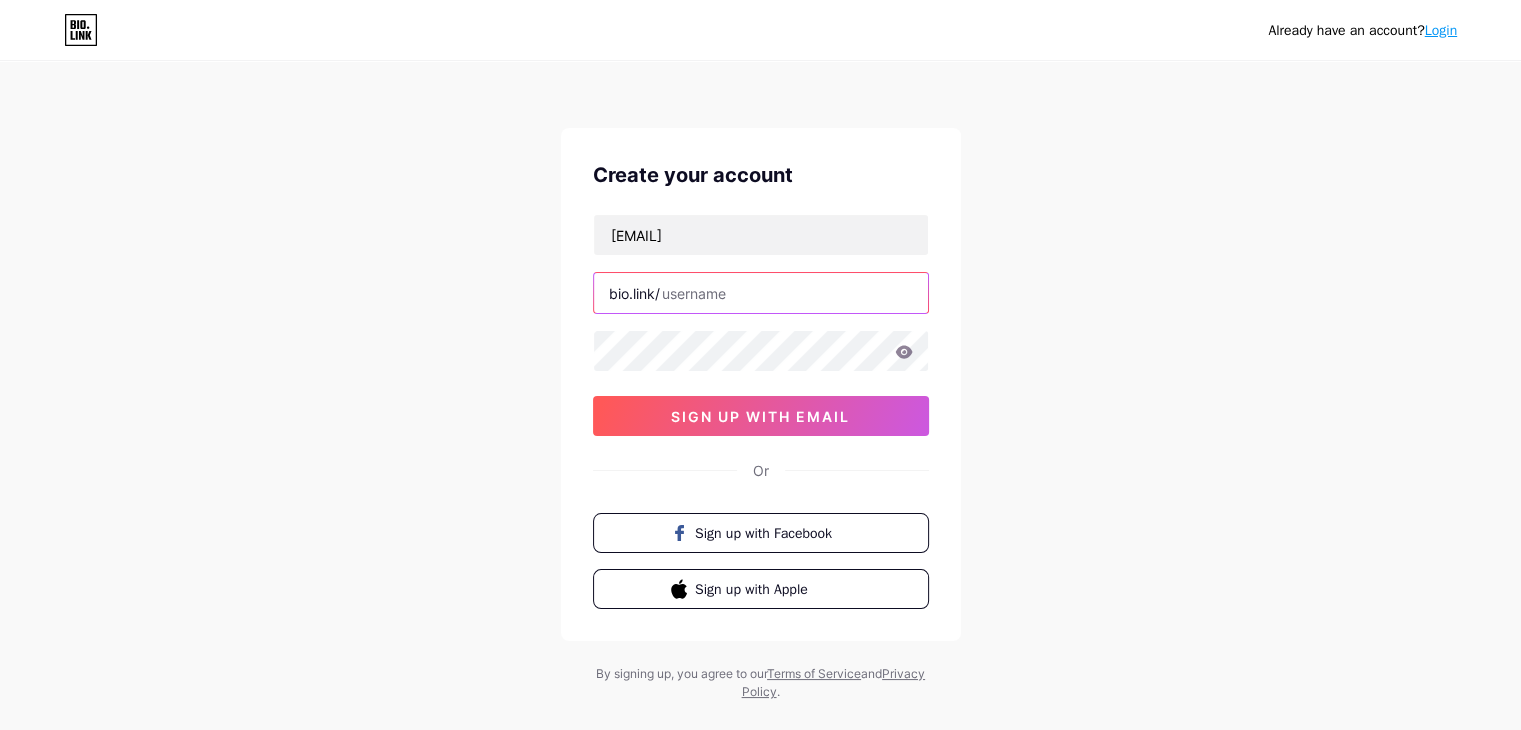 click at bounding box center (761, 293) 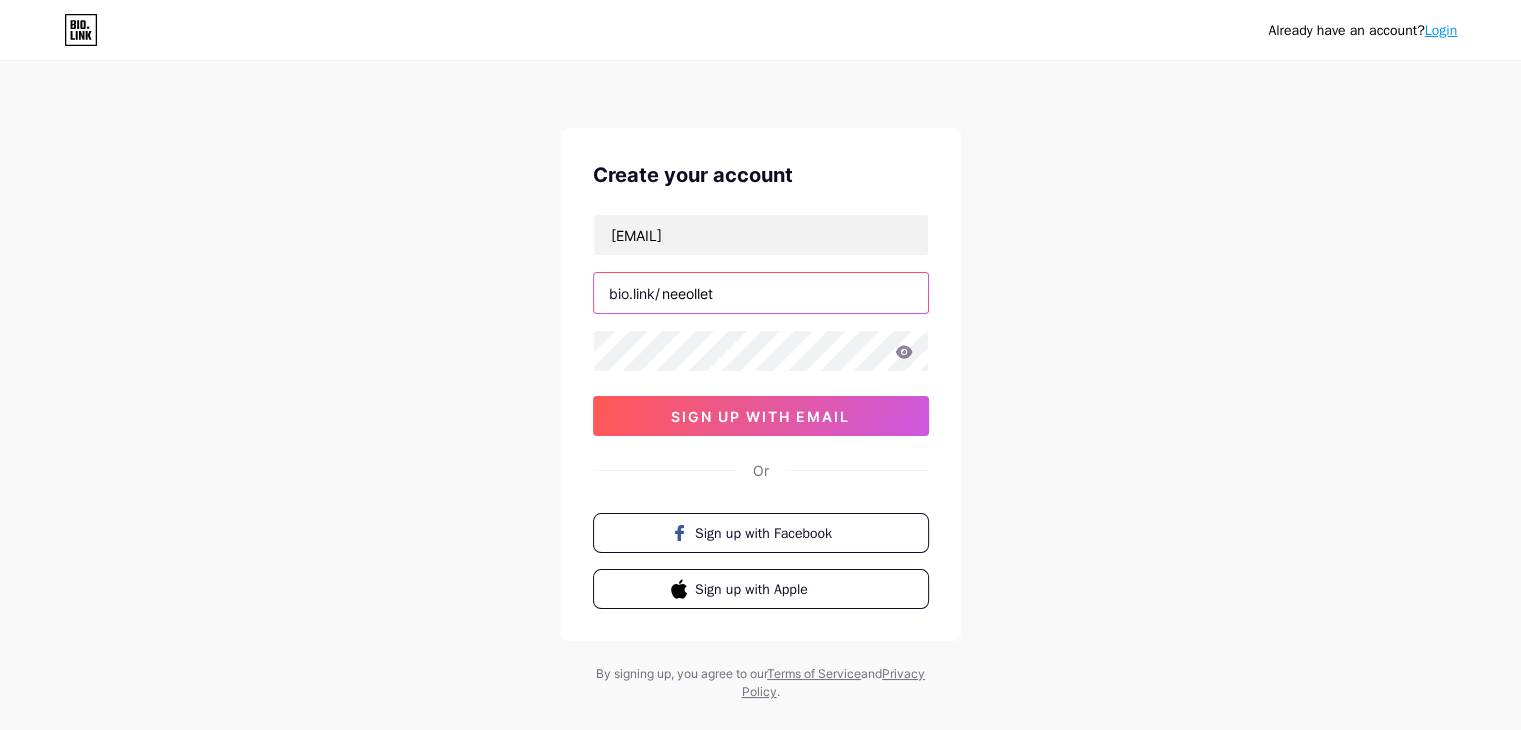 type on "neeollet" 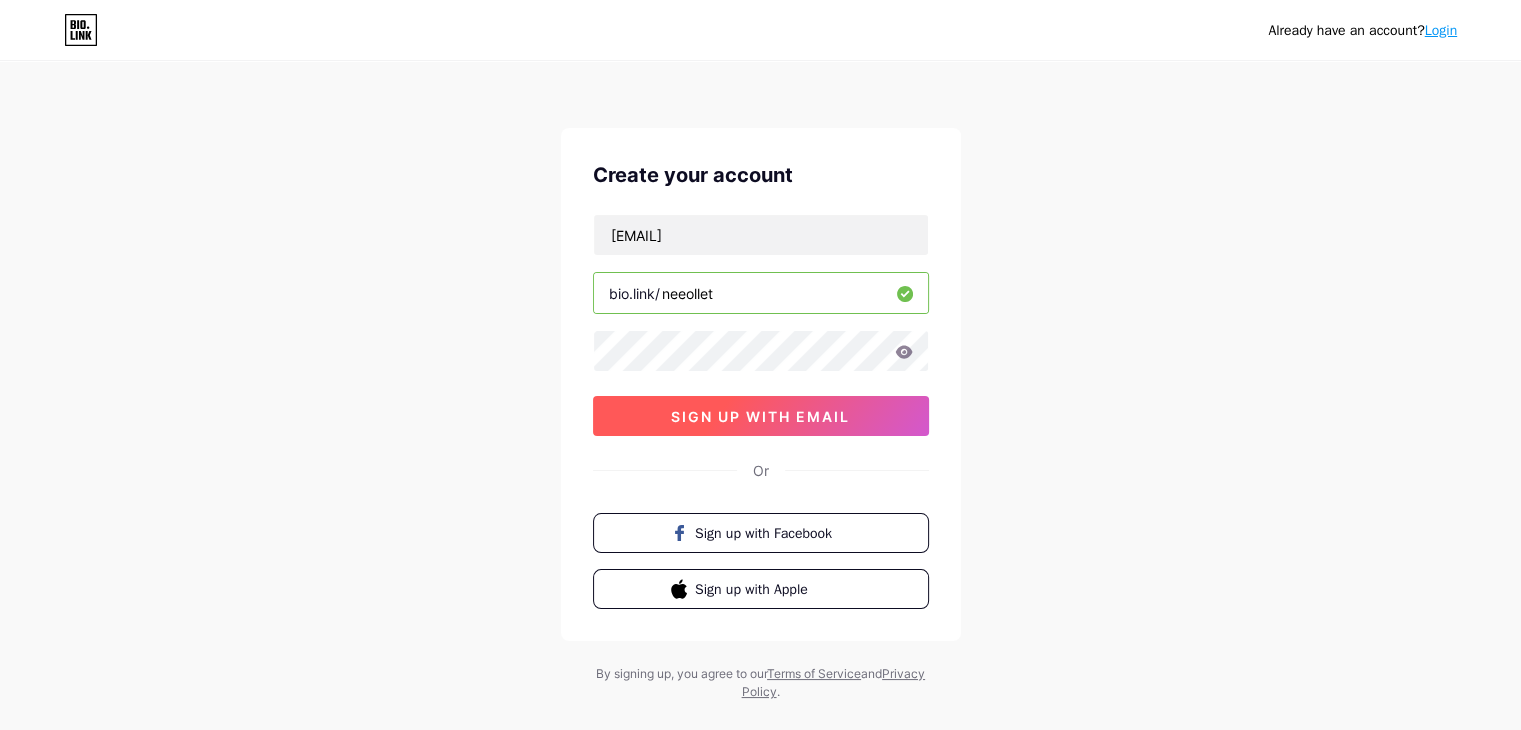 click on "sign up with email" at bounding box center [760, 416] 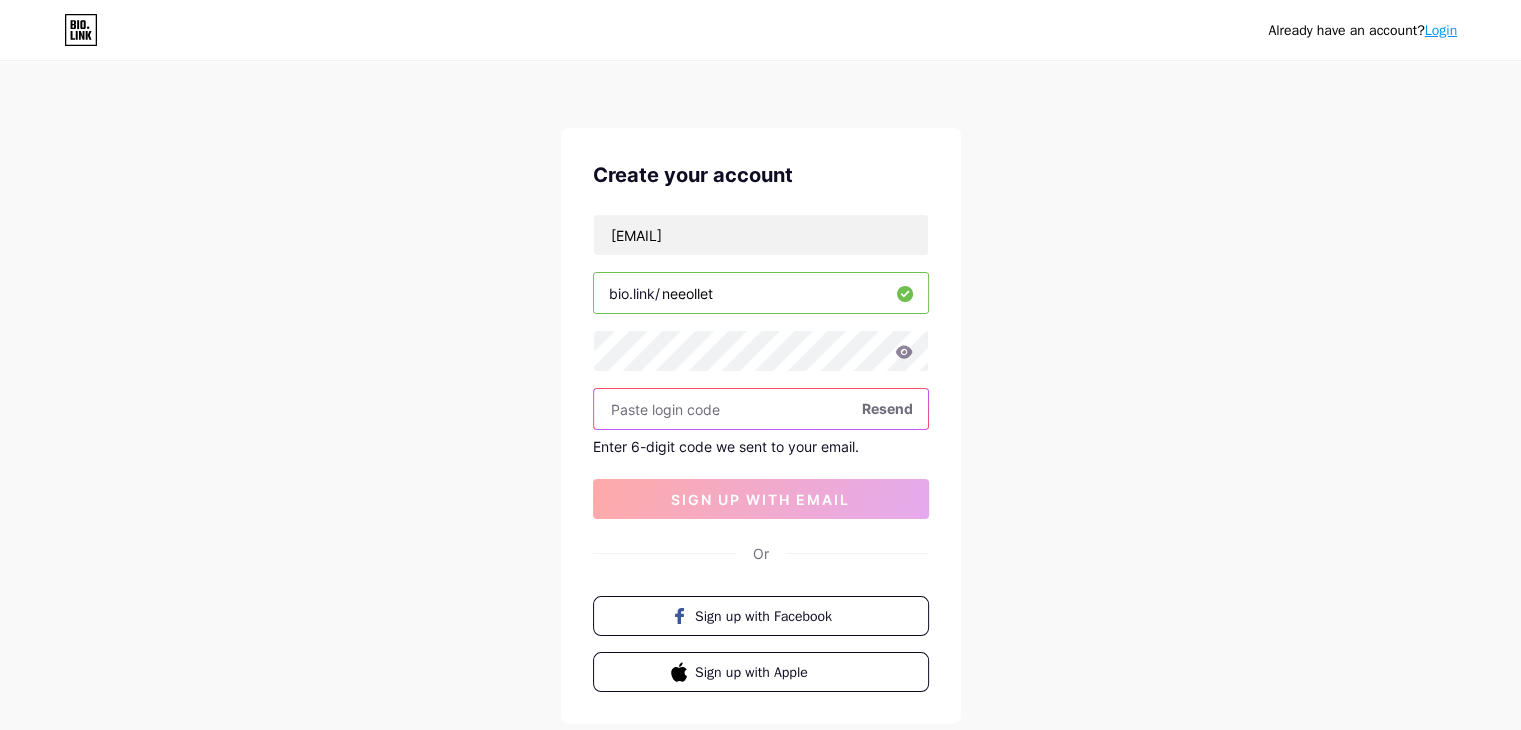 paste on "251028" 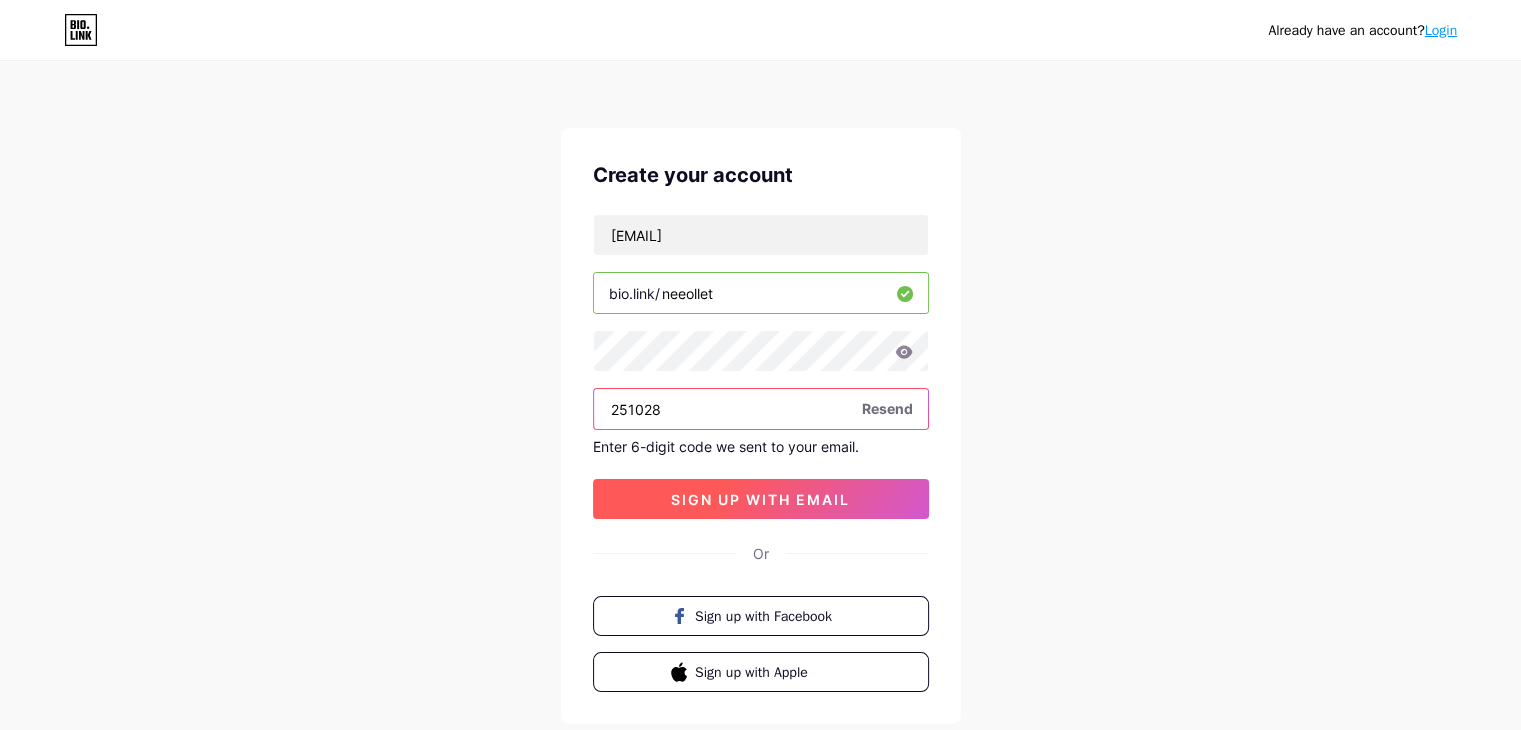 type on "251028" 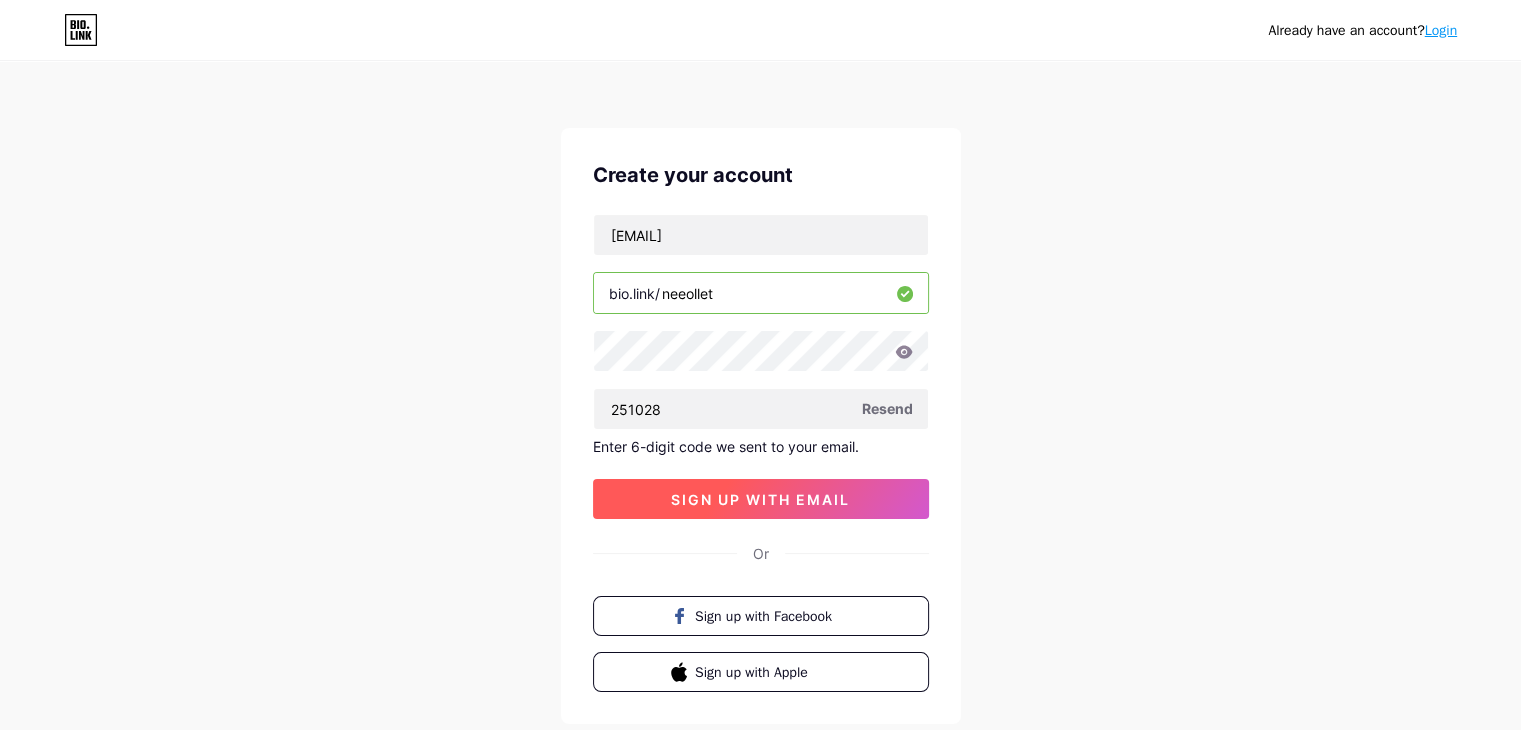 click on "sign up with email" at bounding box center [760, 499] 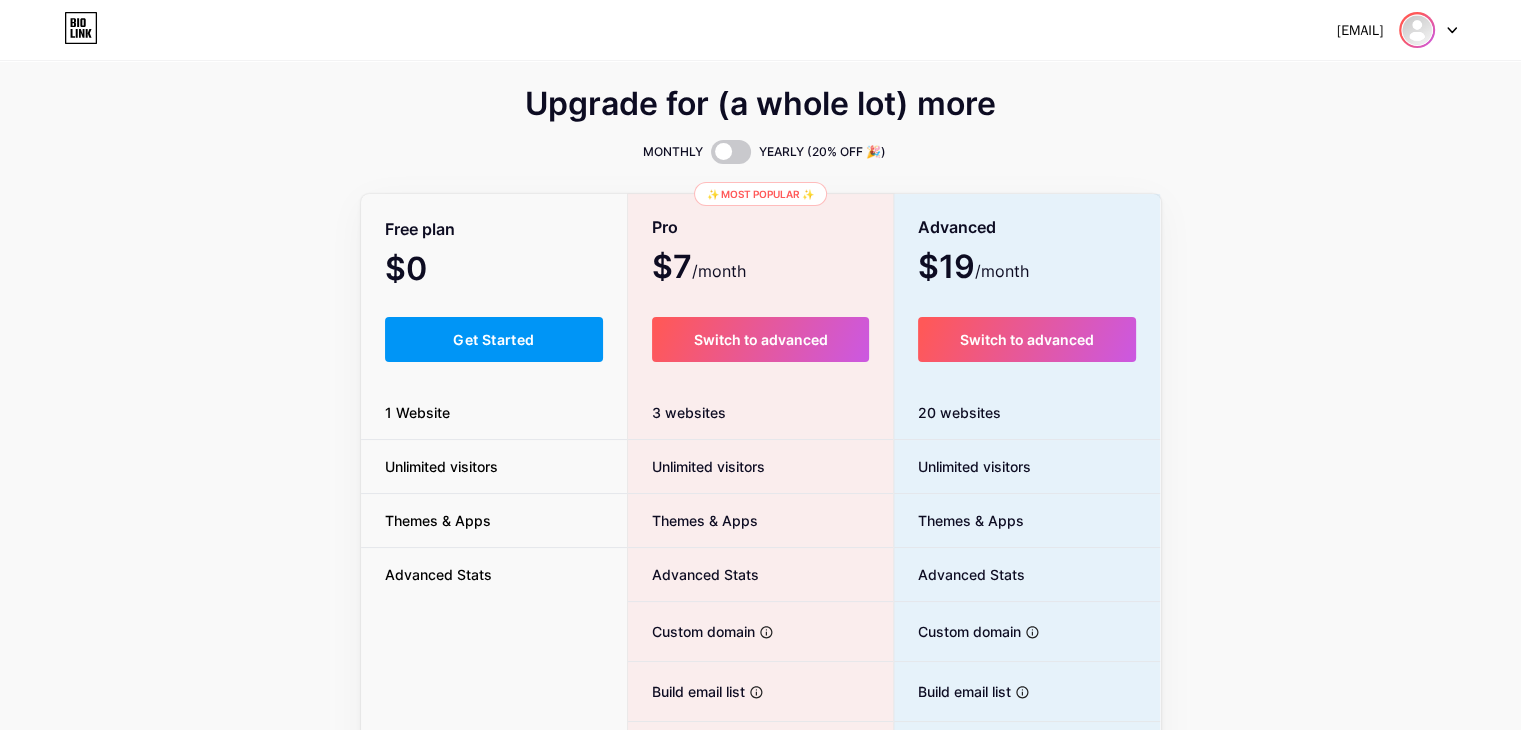 click at bounding box center [1417, 30] 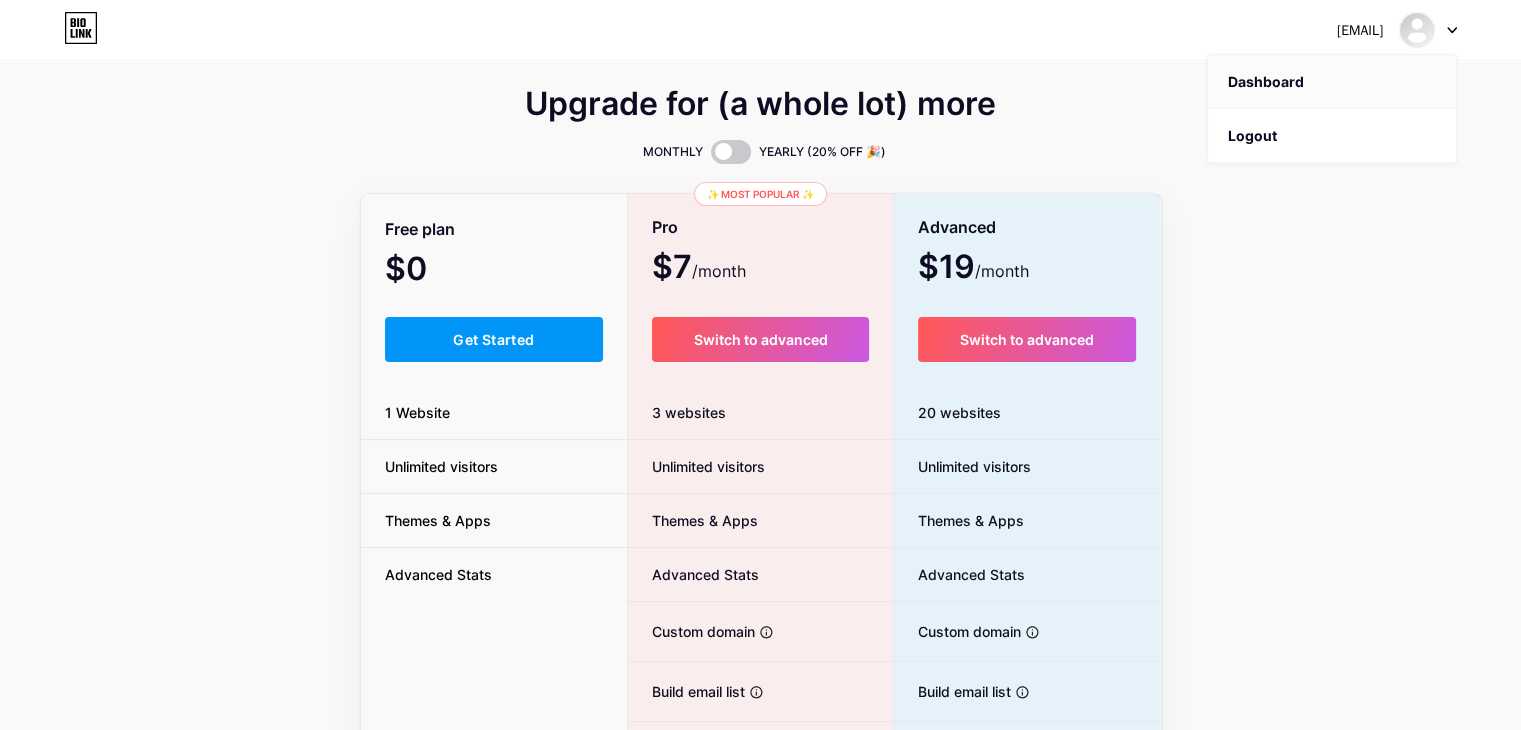 click on "Dashboard" at bounding box center (1332, 82) 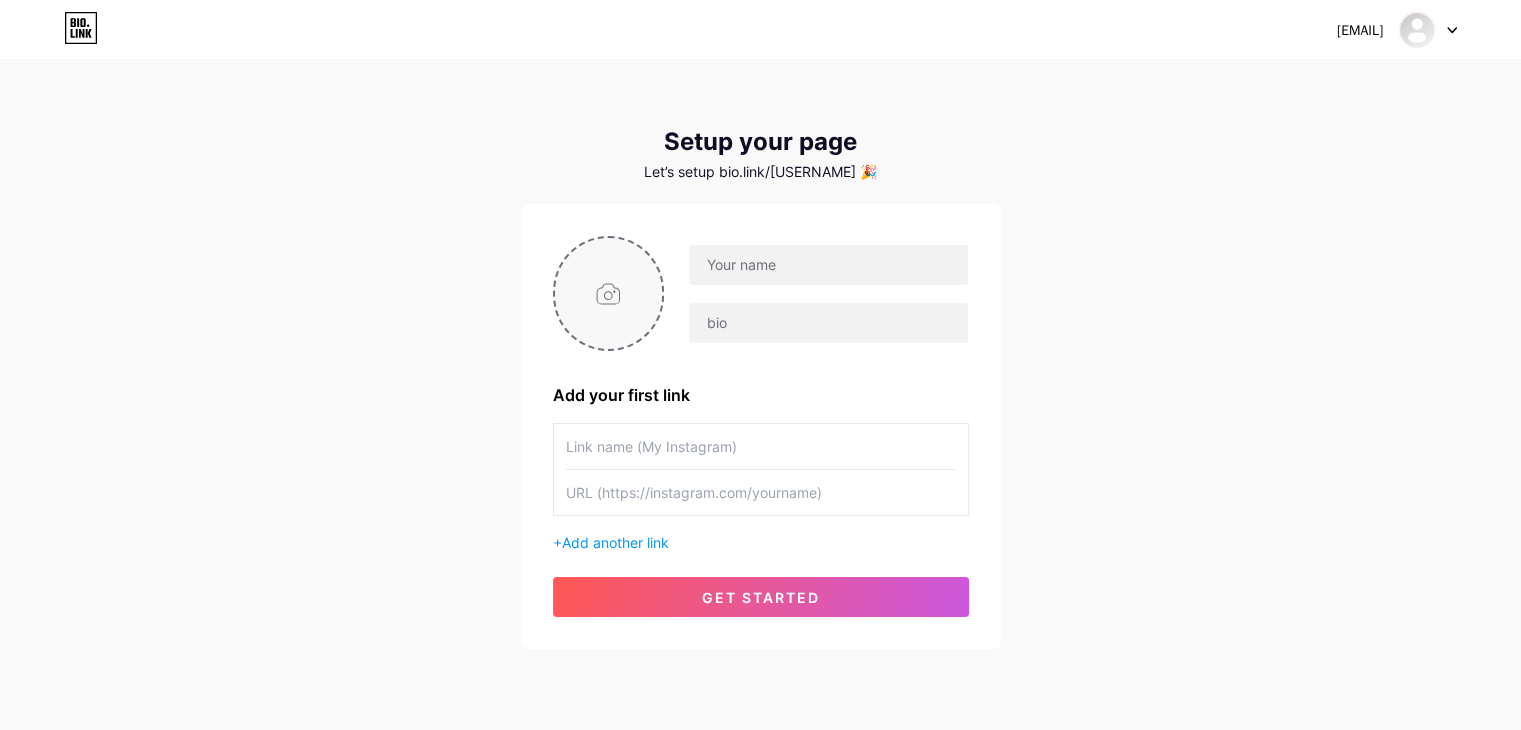 click at bounding box center [609, 293] 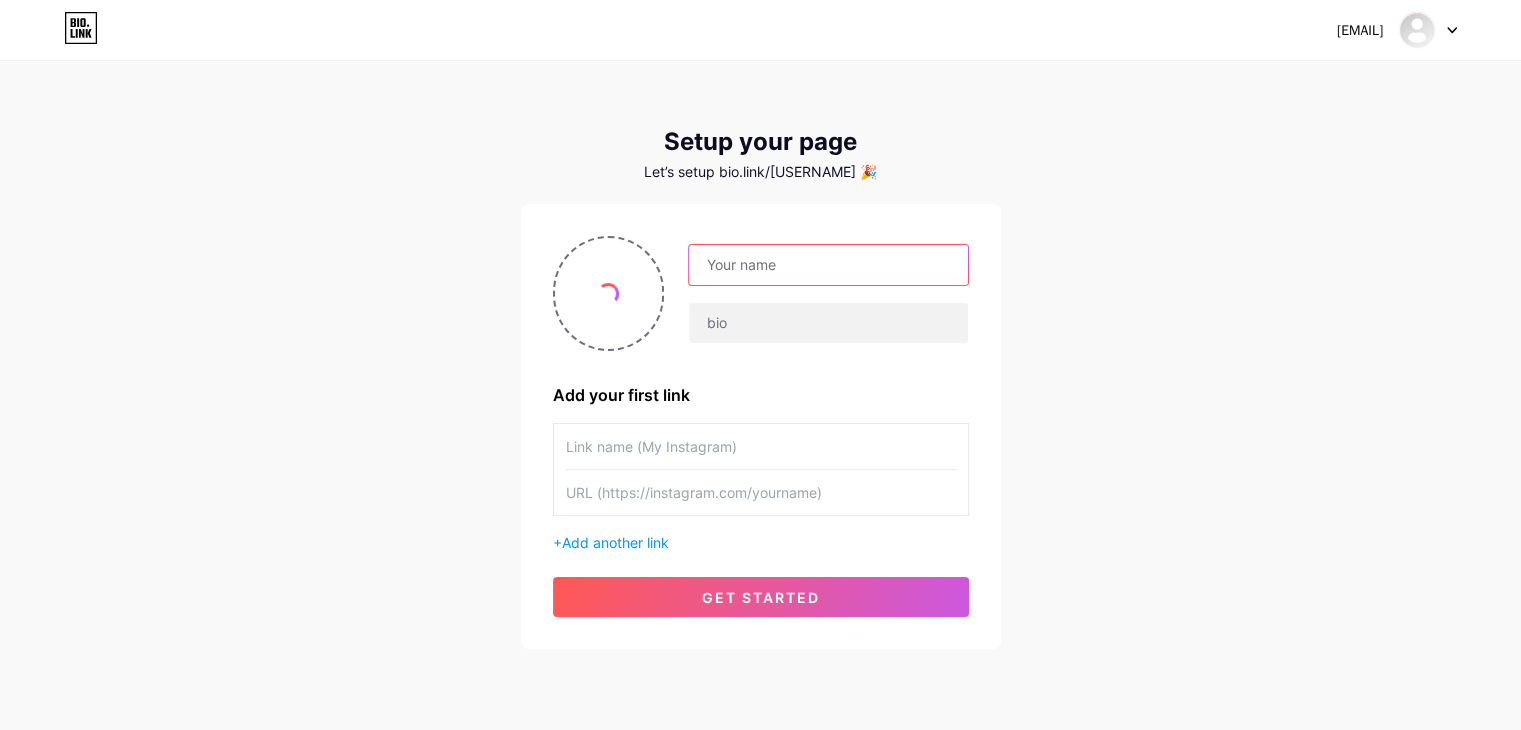 click at bounding box center (828, 265) 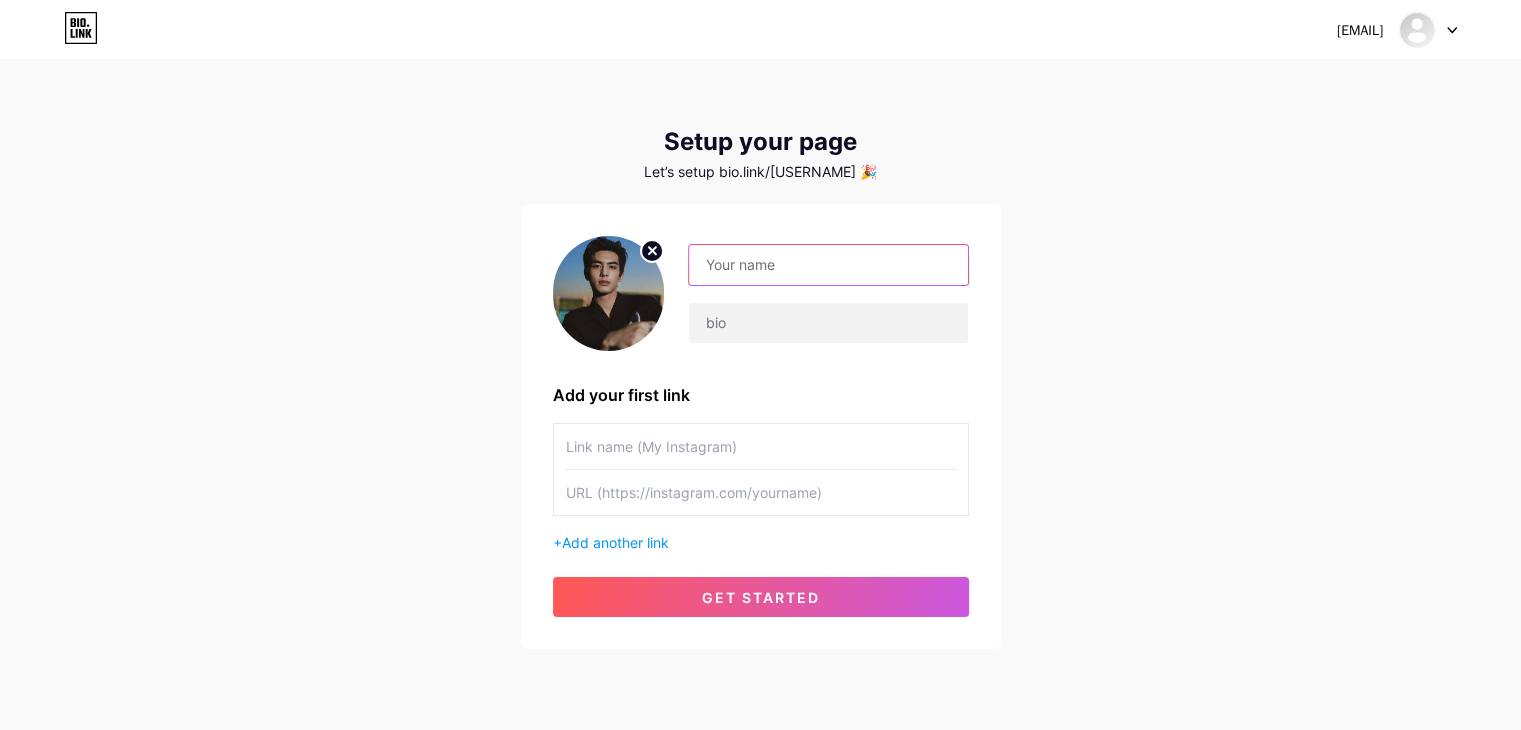 type on "b" 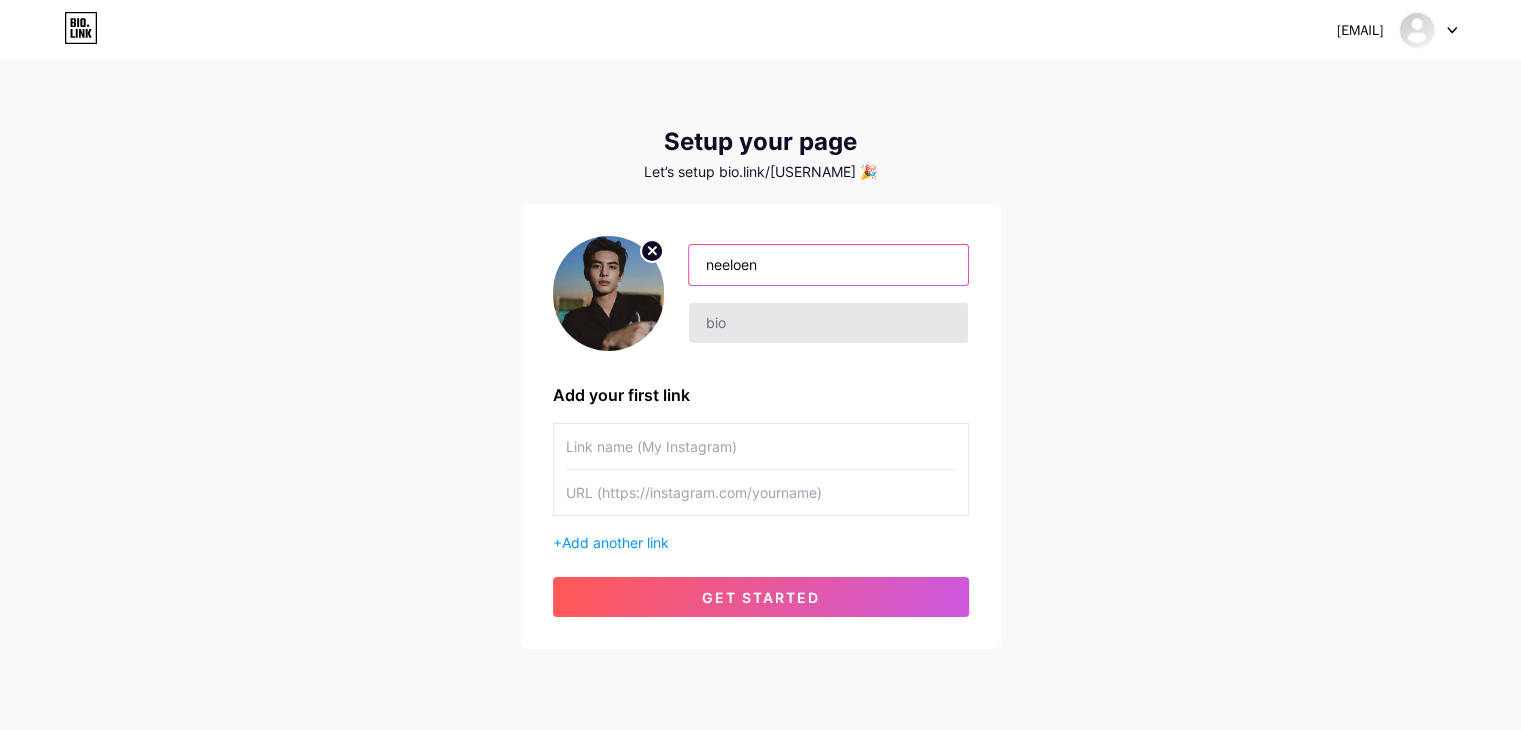 type on "neeloen" 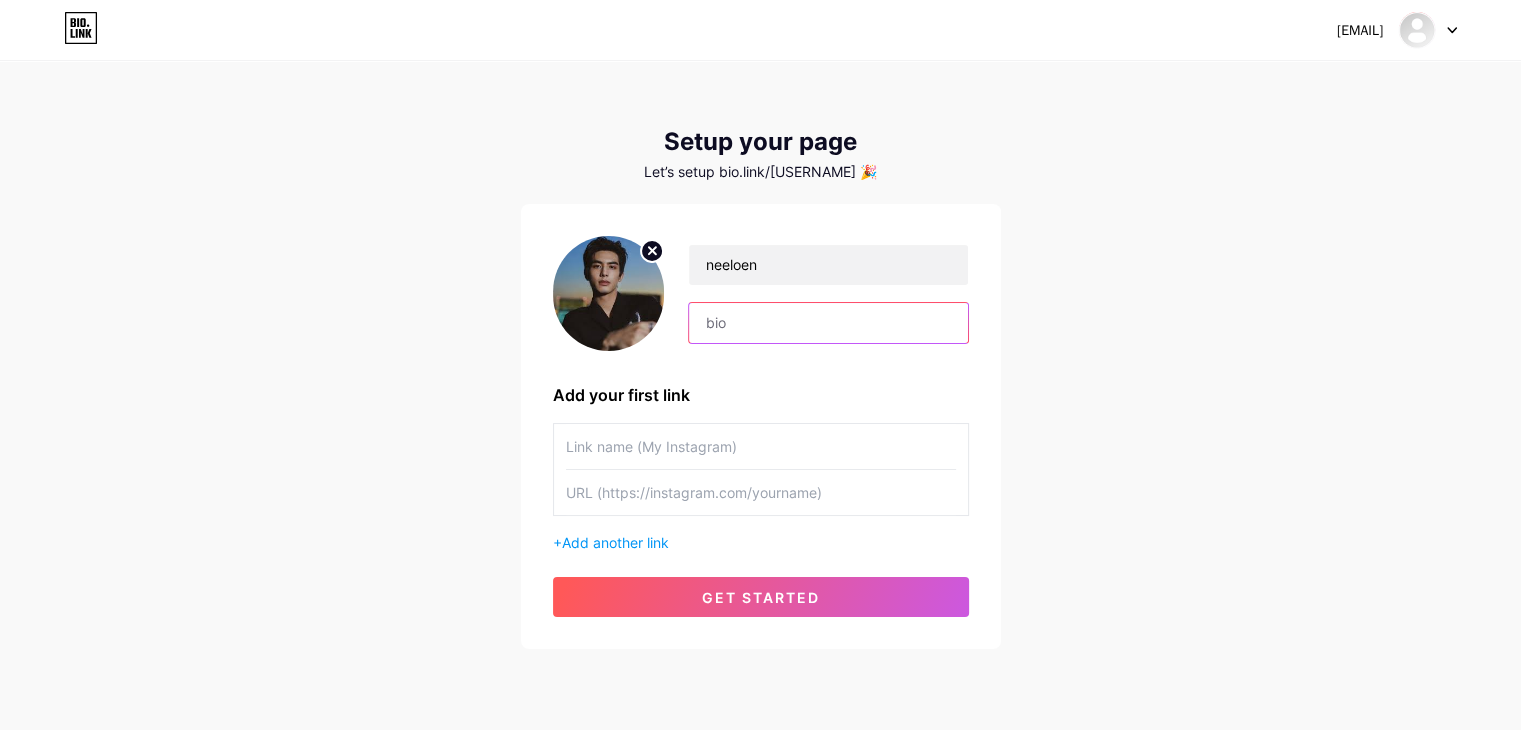 click at bounding box center (828, 323) 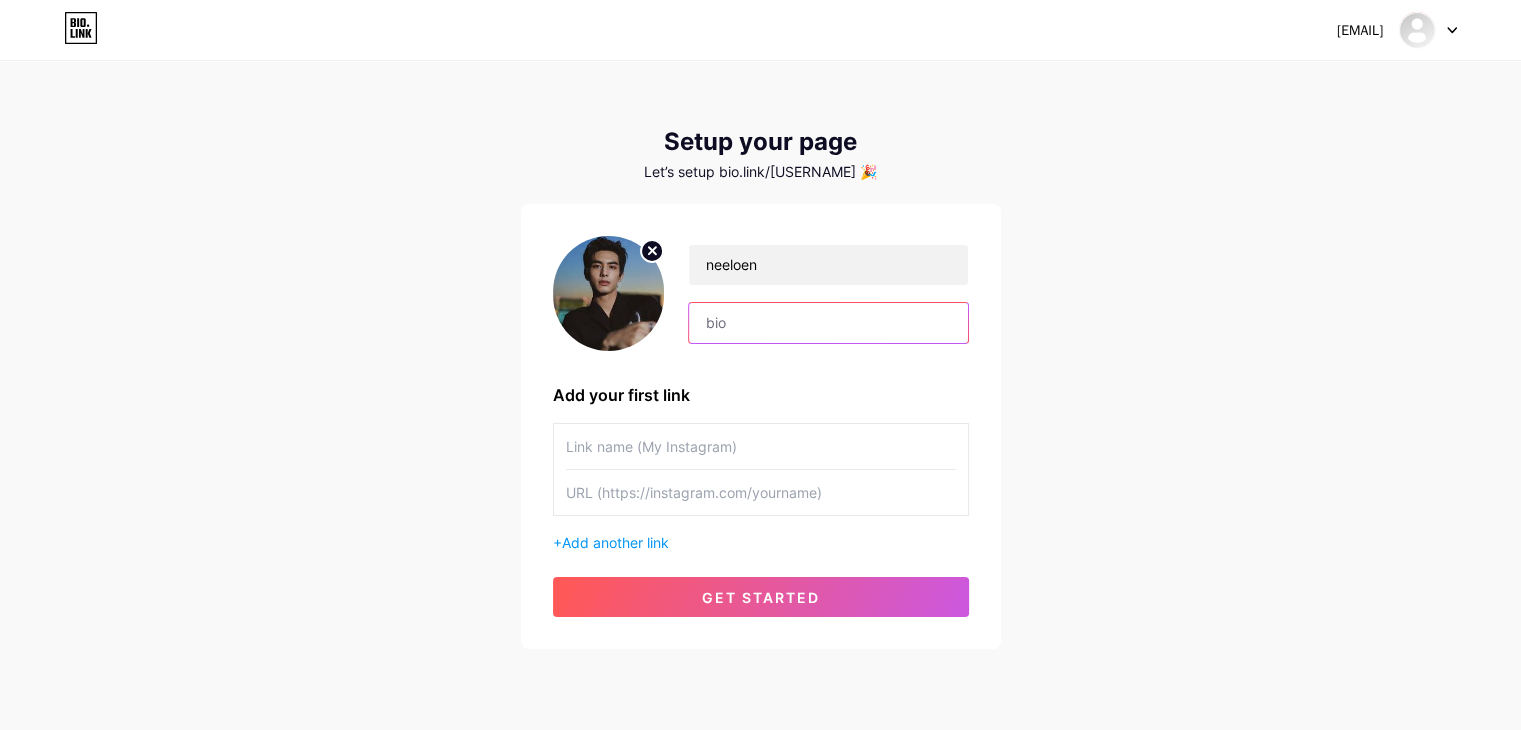 paste on "BETFLIK เว็บเกมคาสิโนยอดนิยมของคนไทย" 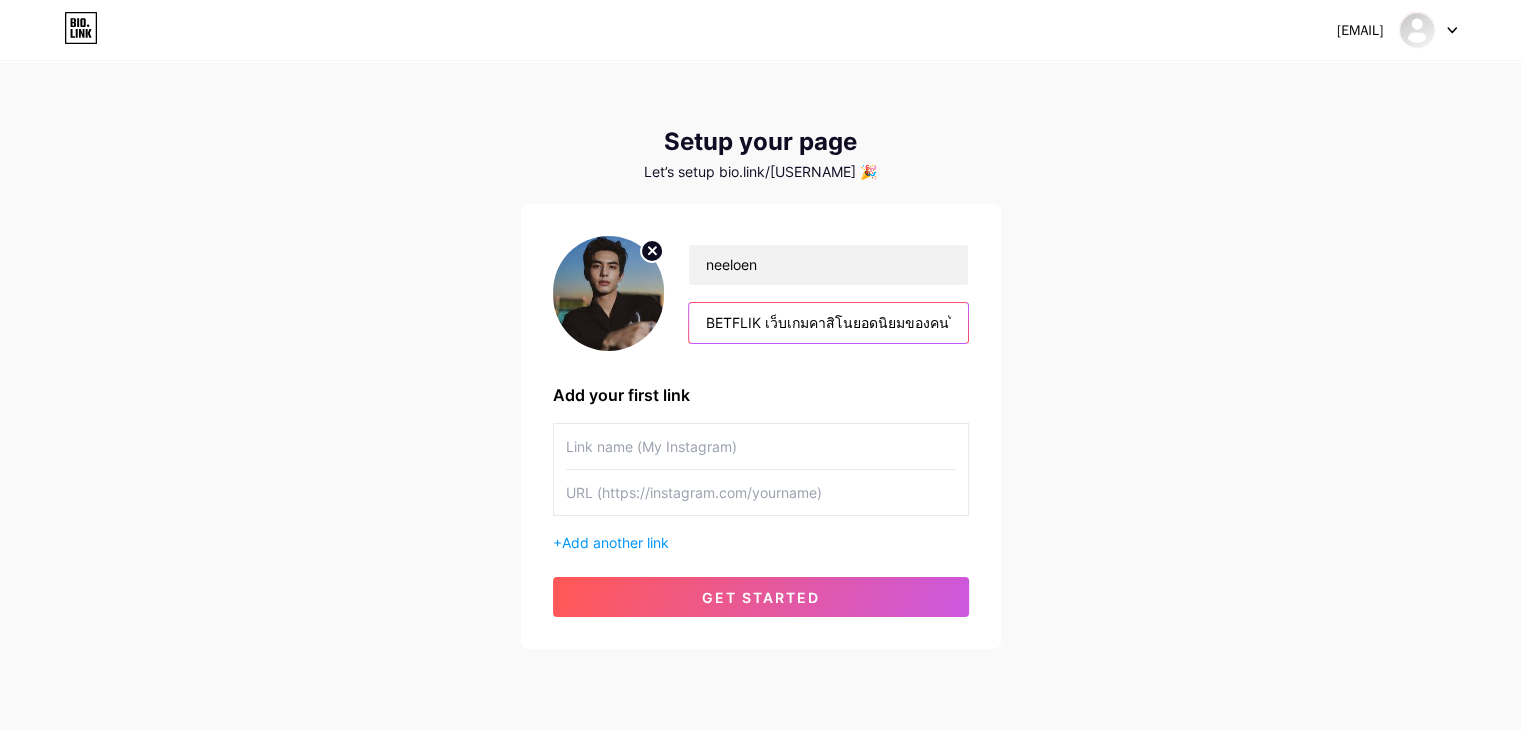 scroll, scrollTop: 0, scrollLeft: 12, axis: horizontal 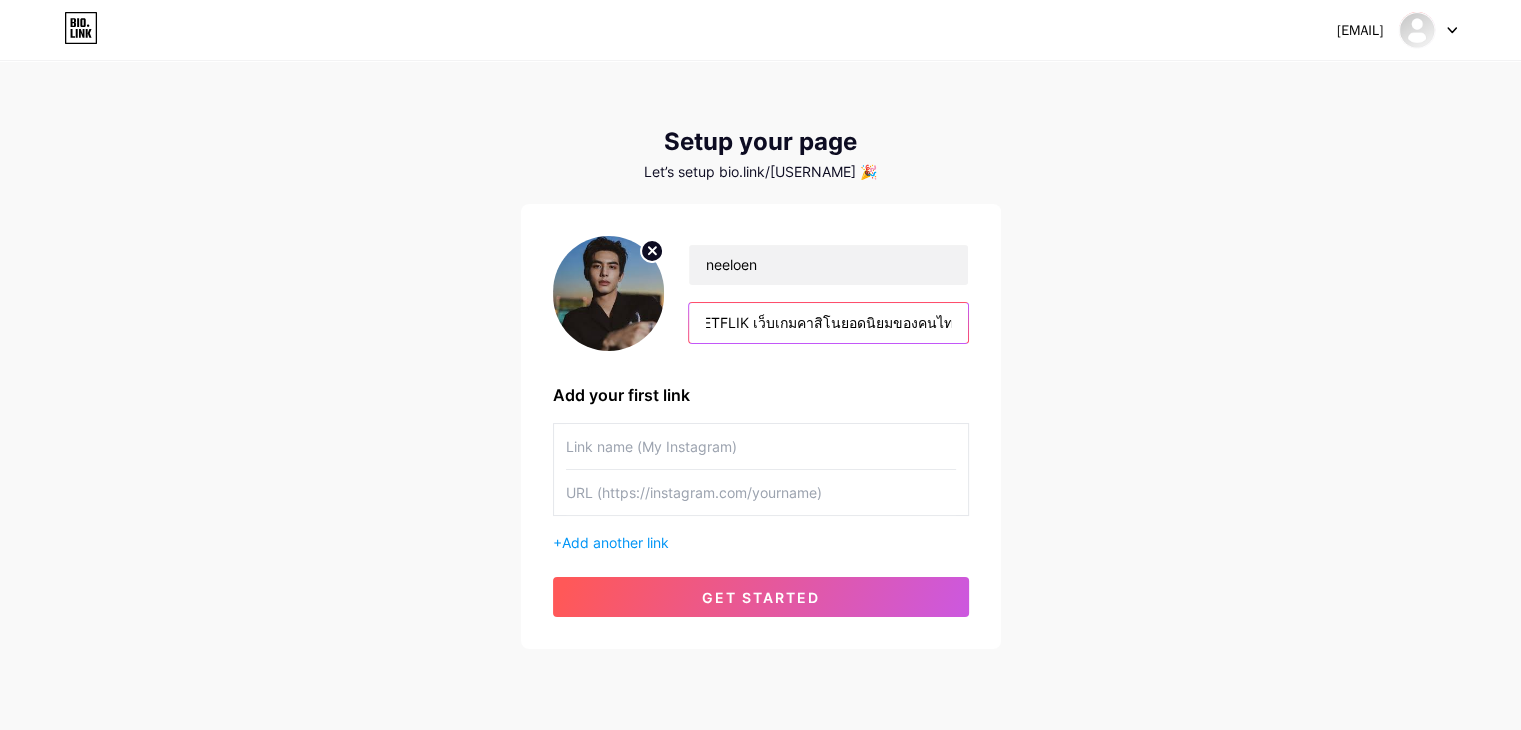 type on "BETFLIK เว็บเกมคาสิโนยอดนิยมของคนไทย" 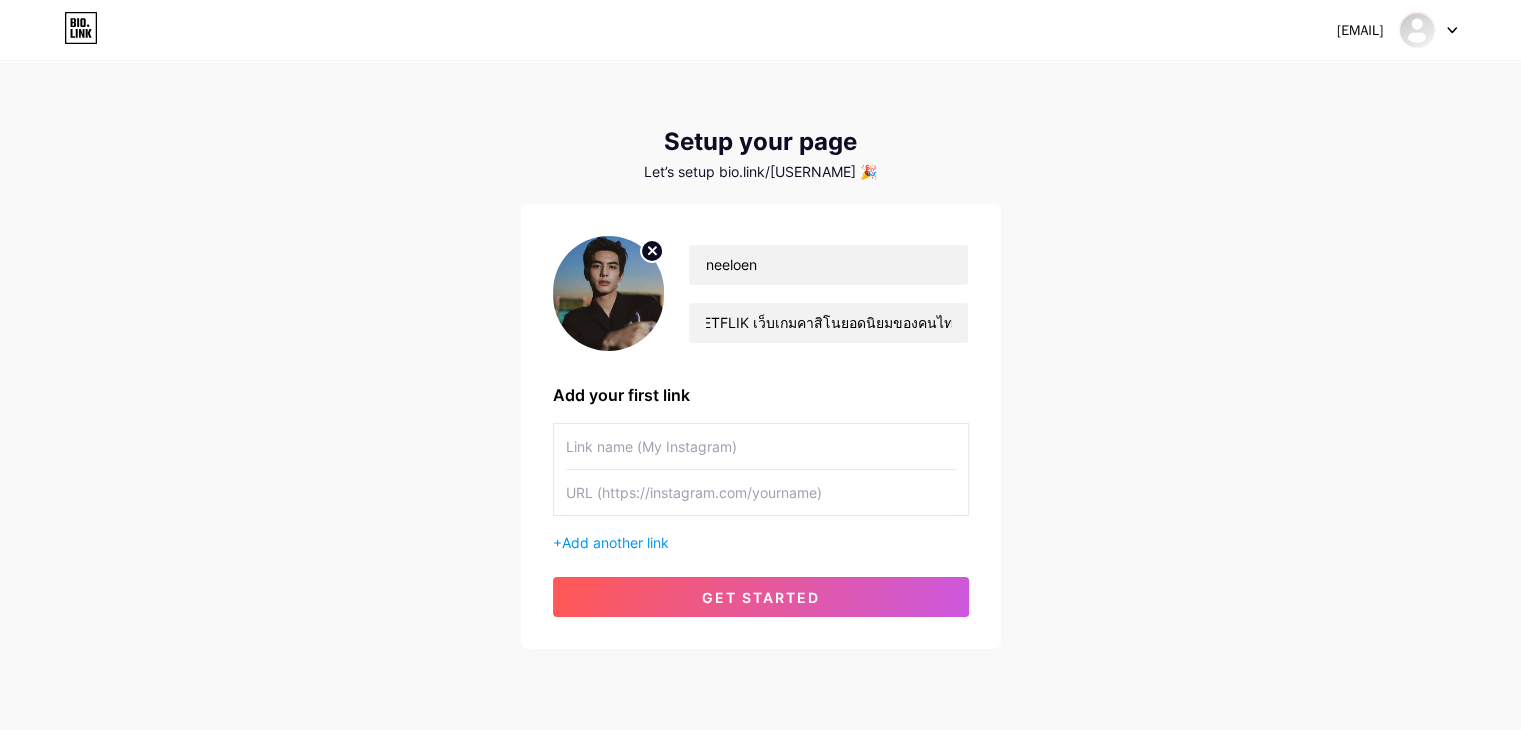 scroll, scrollTop: 0, scrollLeft: 0, axis: both 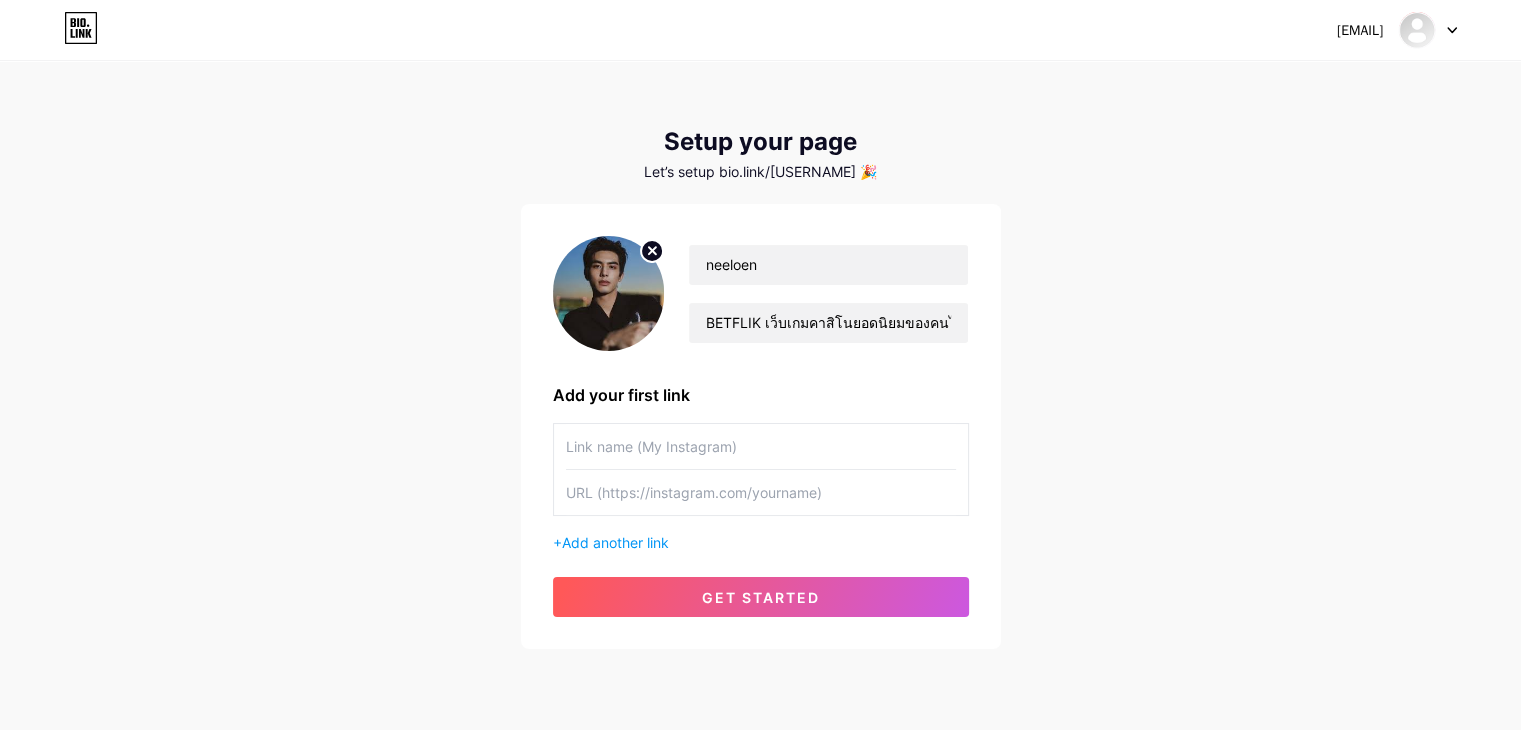 click at bounding box center (761, 492) 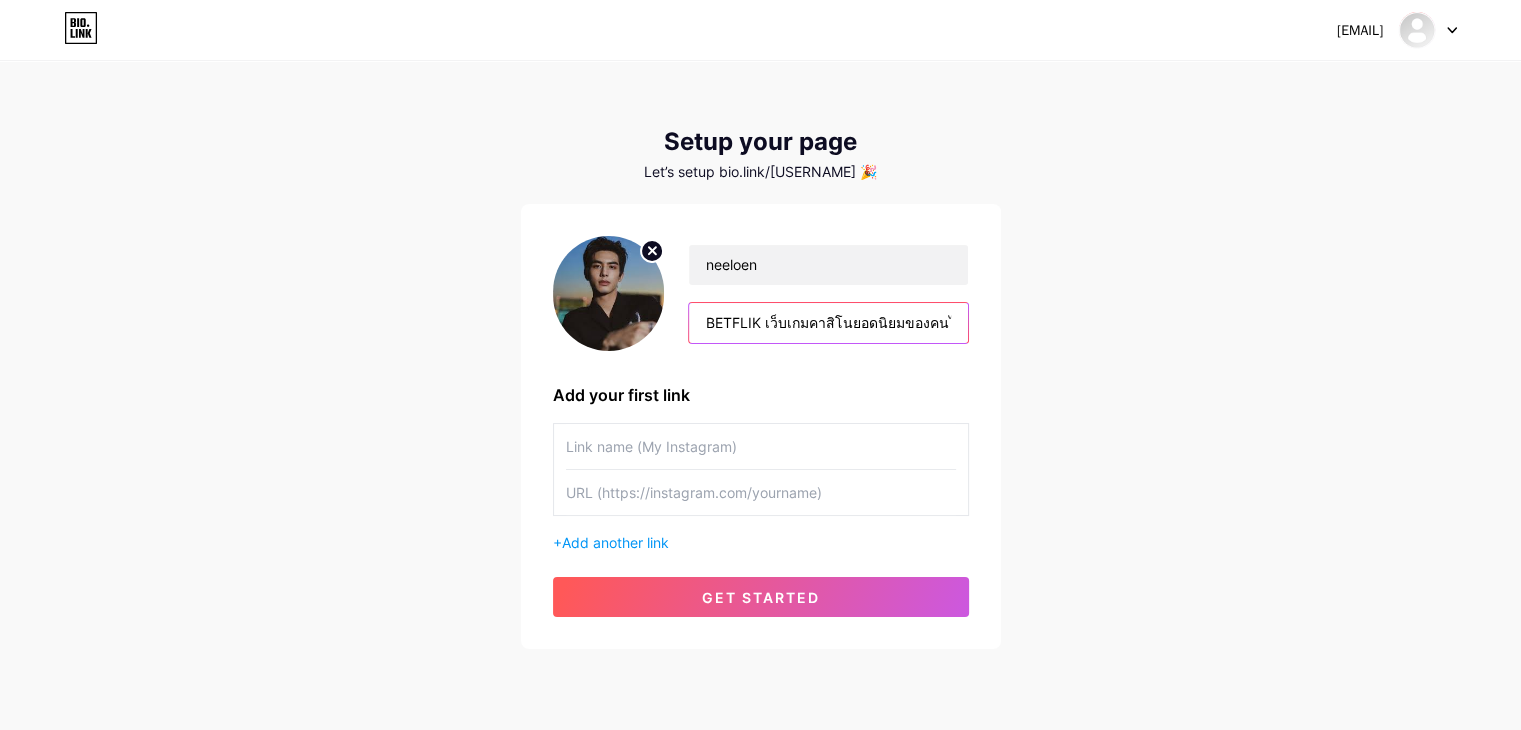 drag, startPoint x: 757, startPoint y: 325, endPoint x: 662, endPoint y: 325, distance: 95 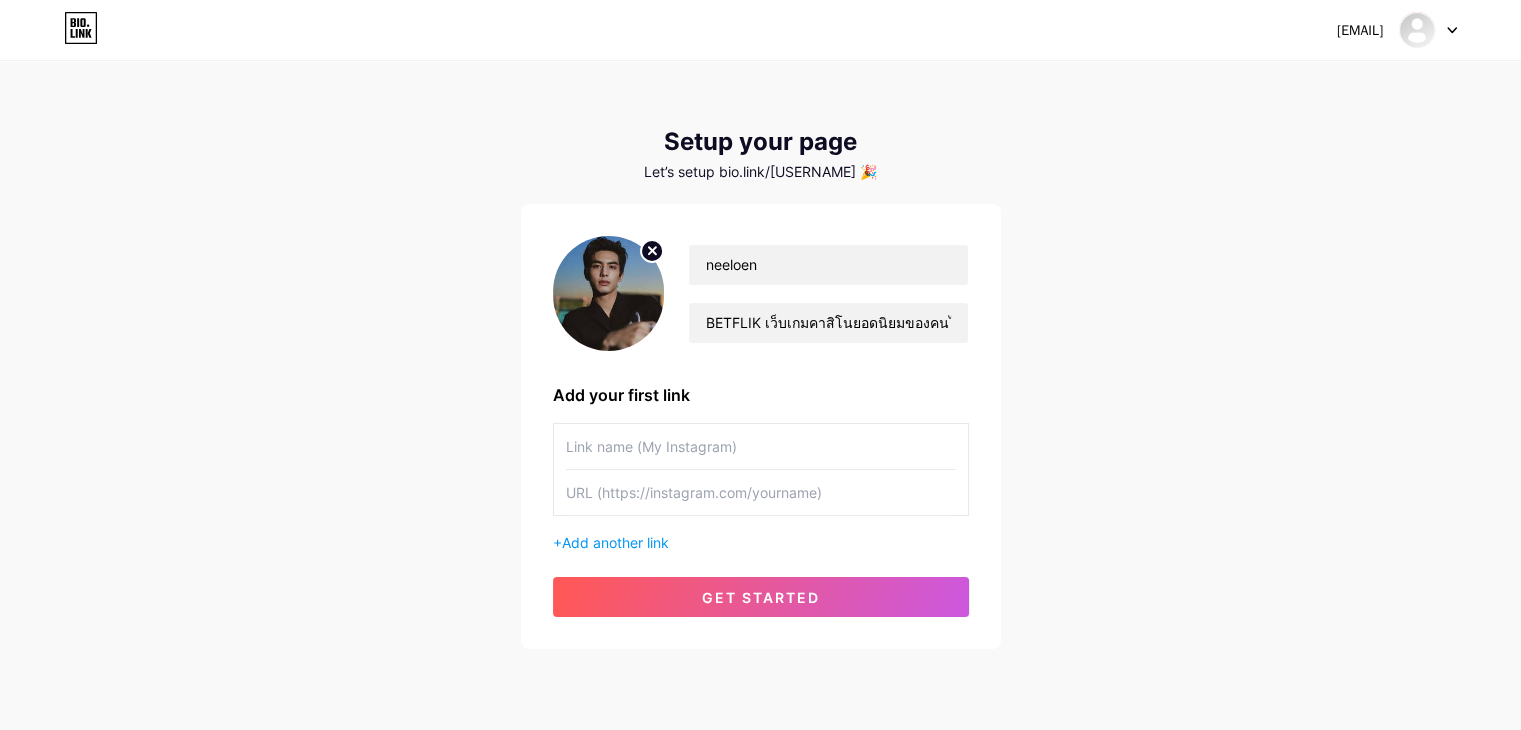 click at bounding box center [761, 446] 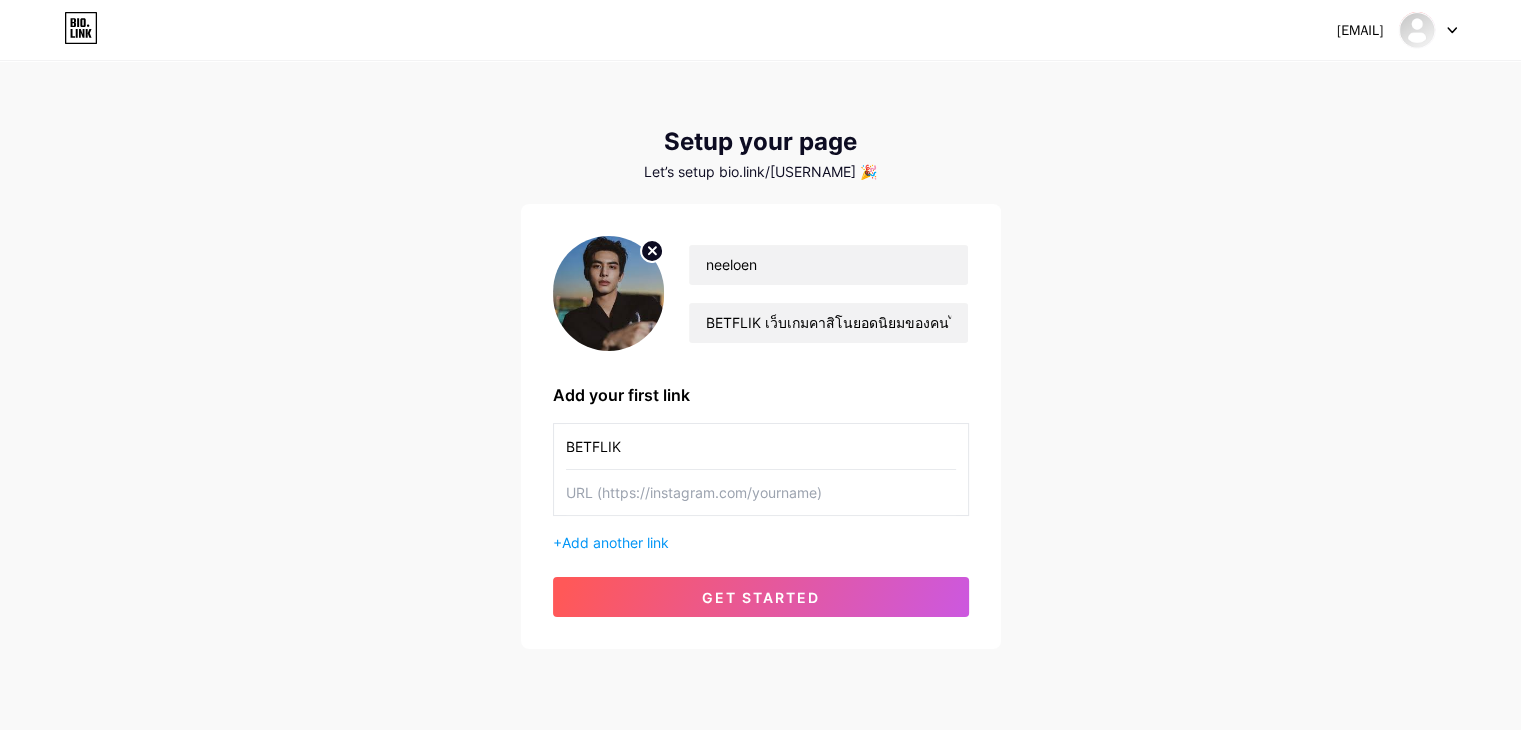 type on "BETFLIK" 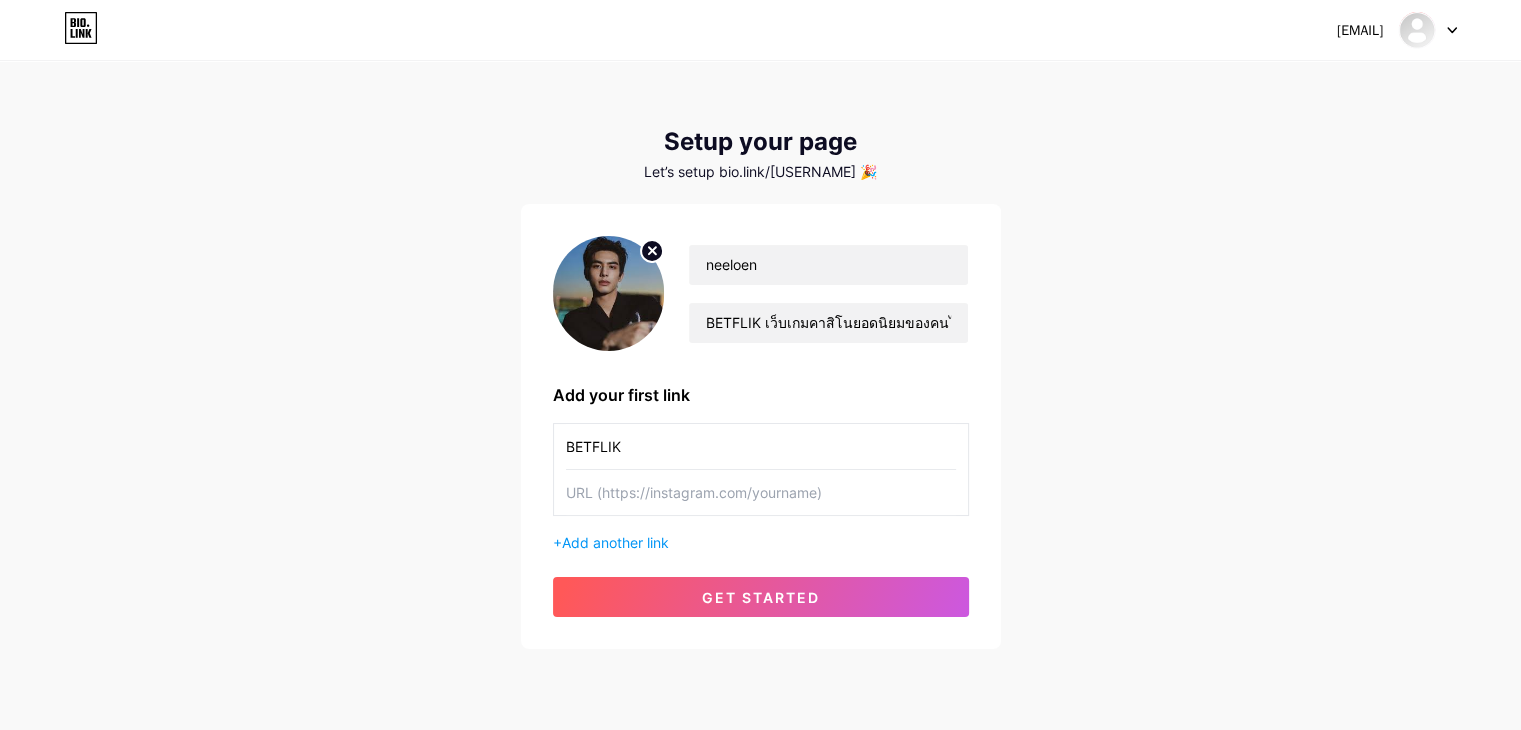 drag, startPoint x: 723, startPoint y: 489, endPoint x: 710, endPoint y: 507, distance: 22.203604 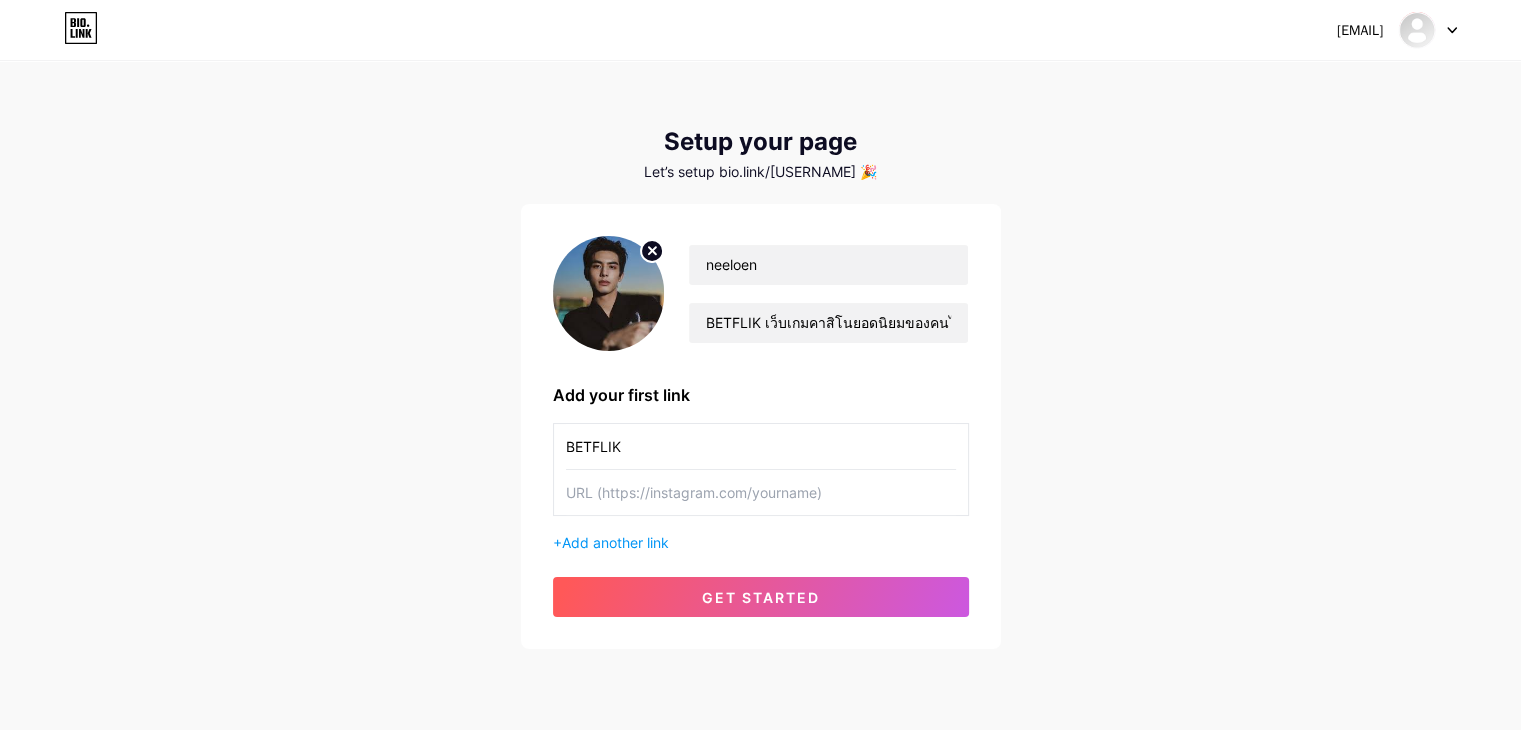 click at bounding box center (761, 492) 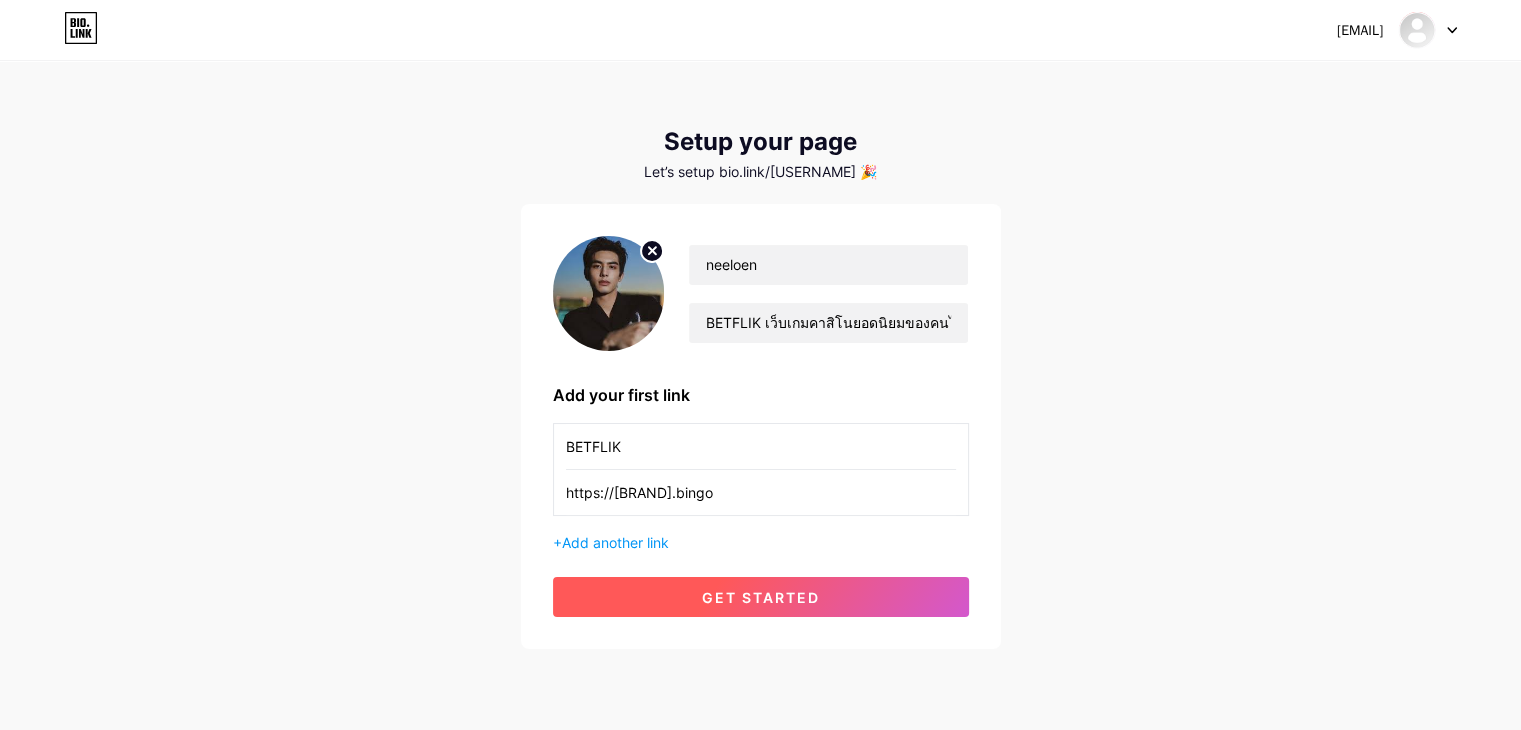 type on "https://[BRAND].bingo" 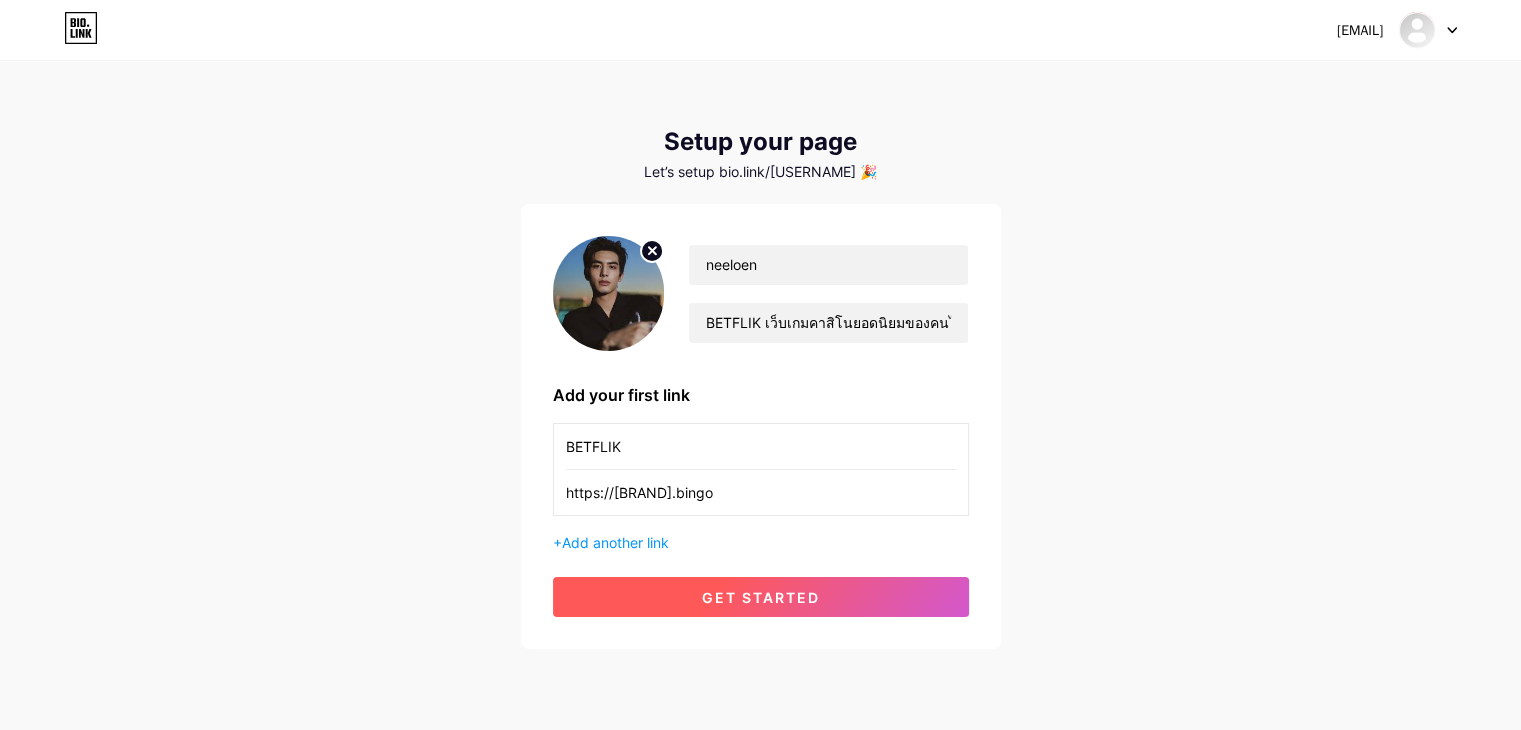 click on "get started" at bounding box center [761, 597] 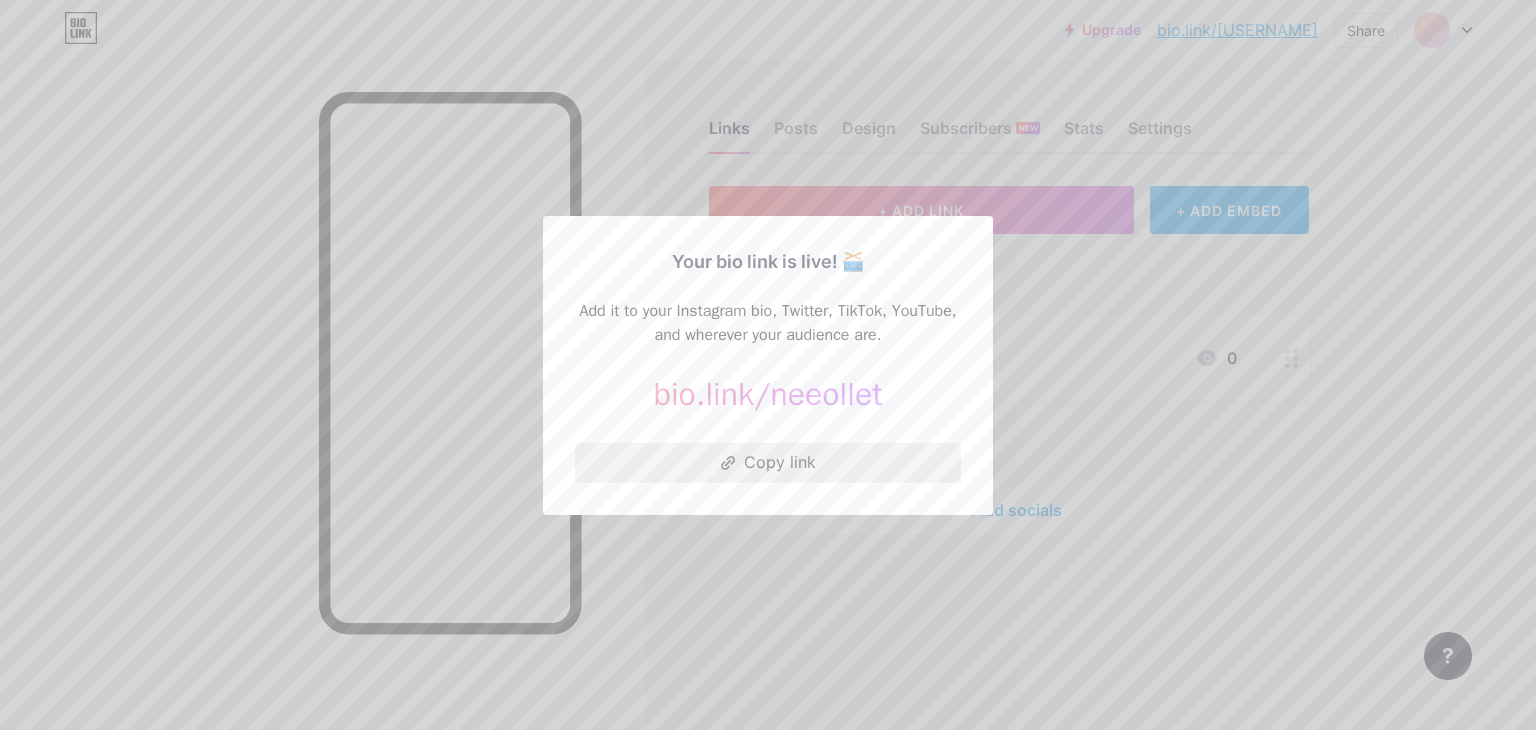 click on "Copy link" at bounding box center (768, 463) 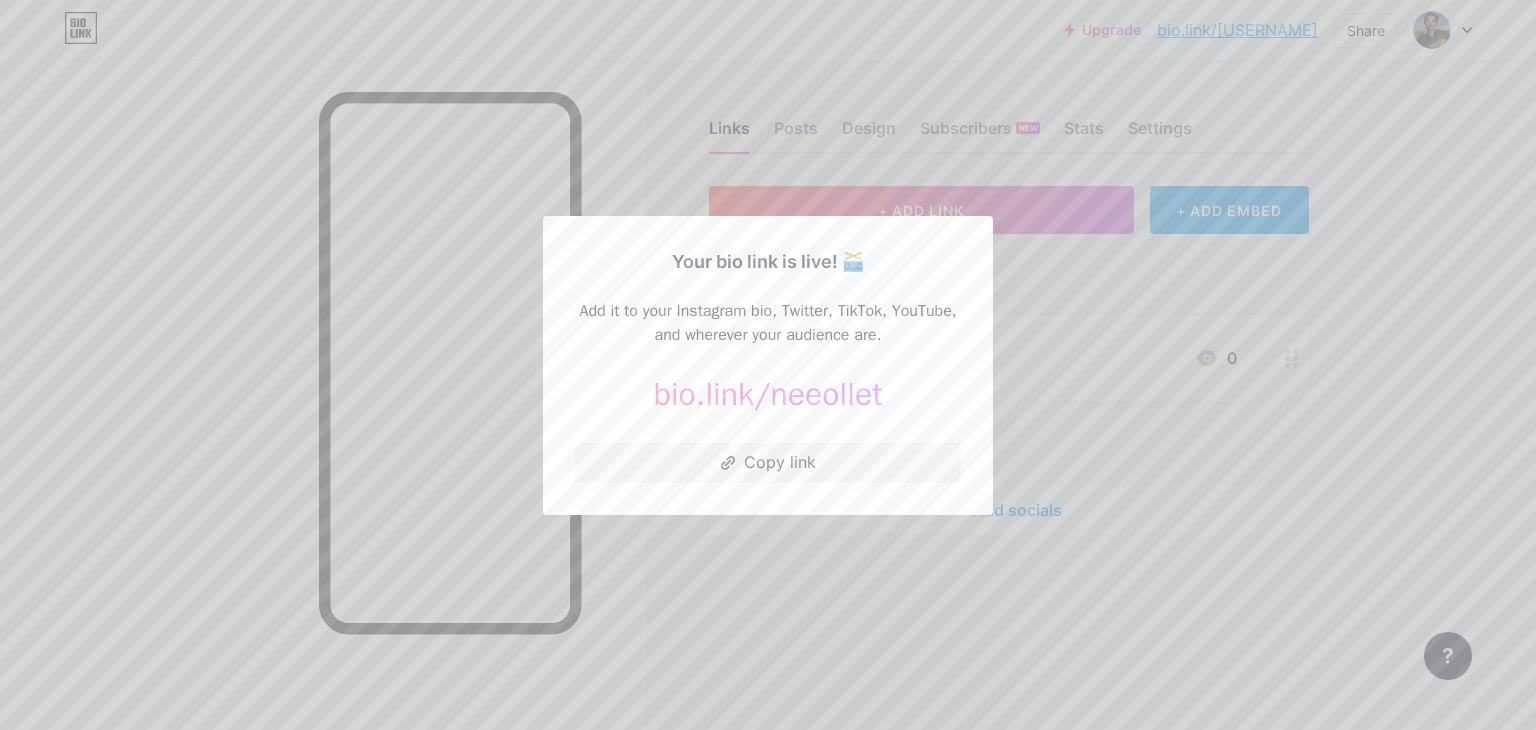 click at bounding box center [768, 365] 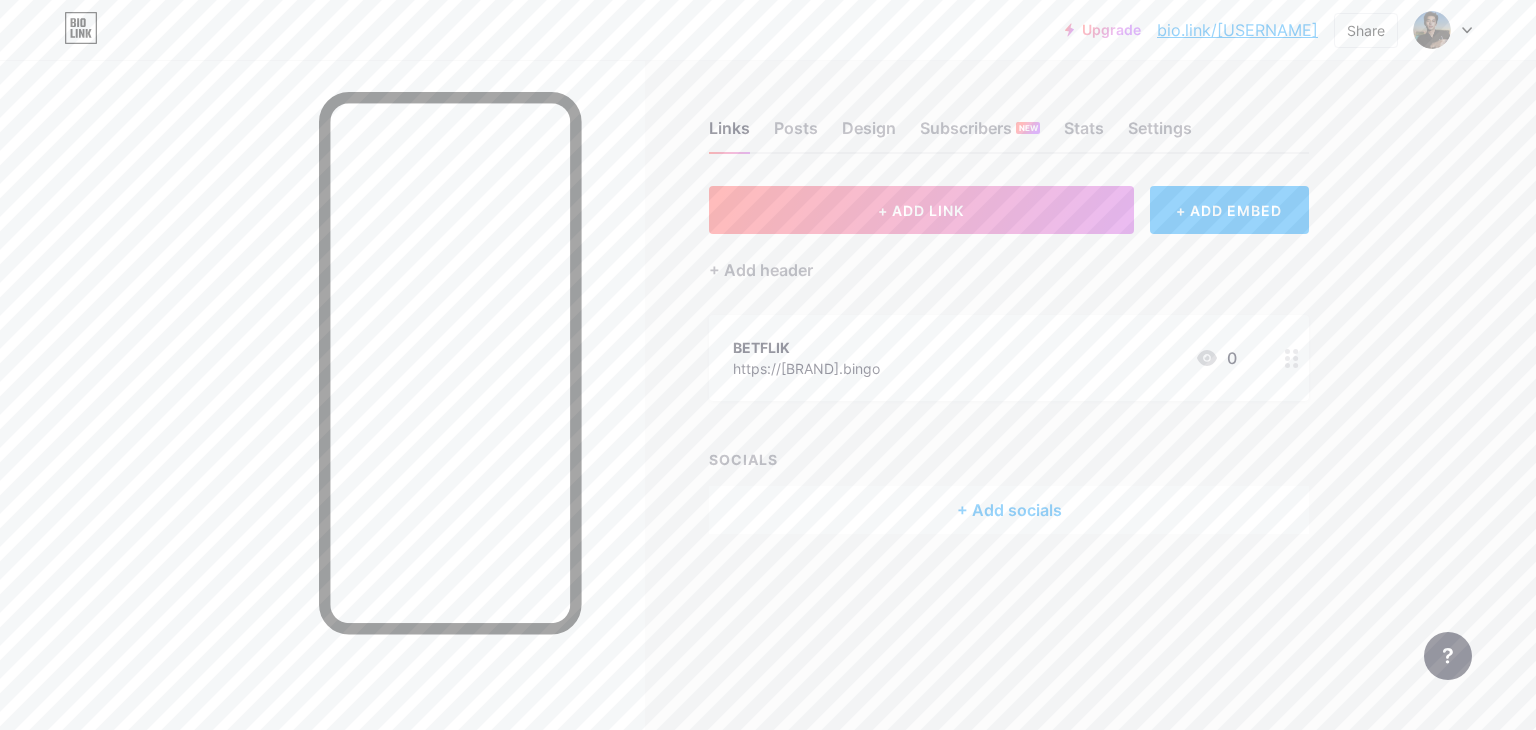 drag, startPoint x: 1474, startPoint y: 33, endPoint x: 1458, endPoint y: 54, distance: 26.400757 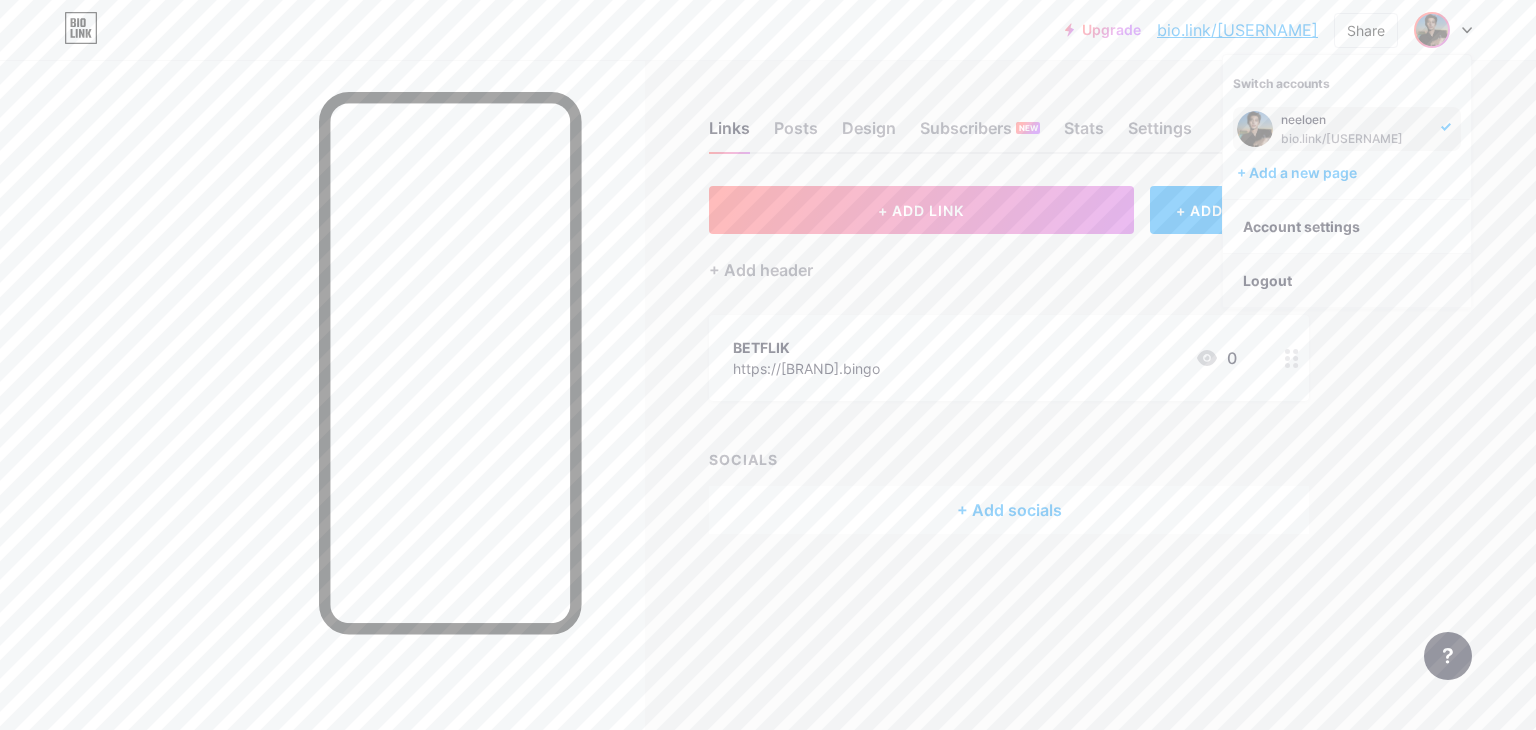 click on "Logout" at bounding box center (1347, 281) 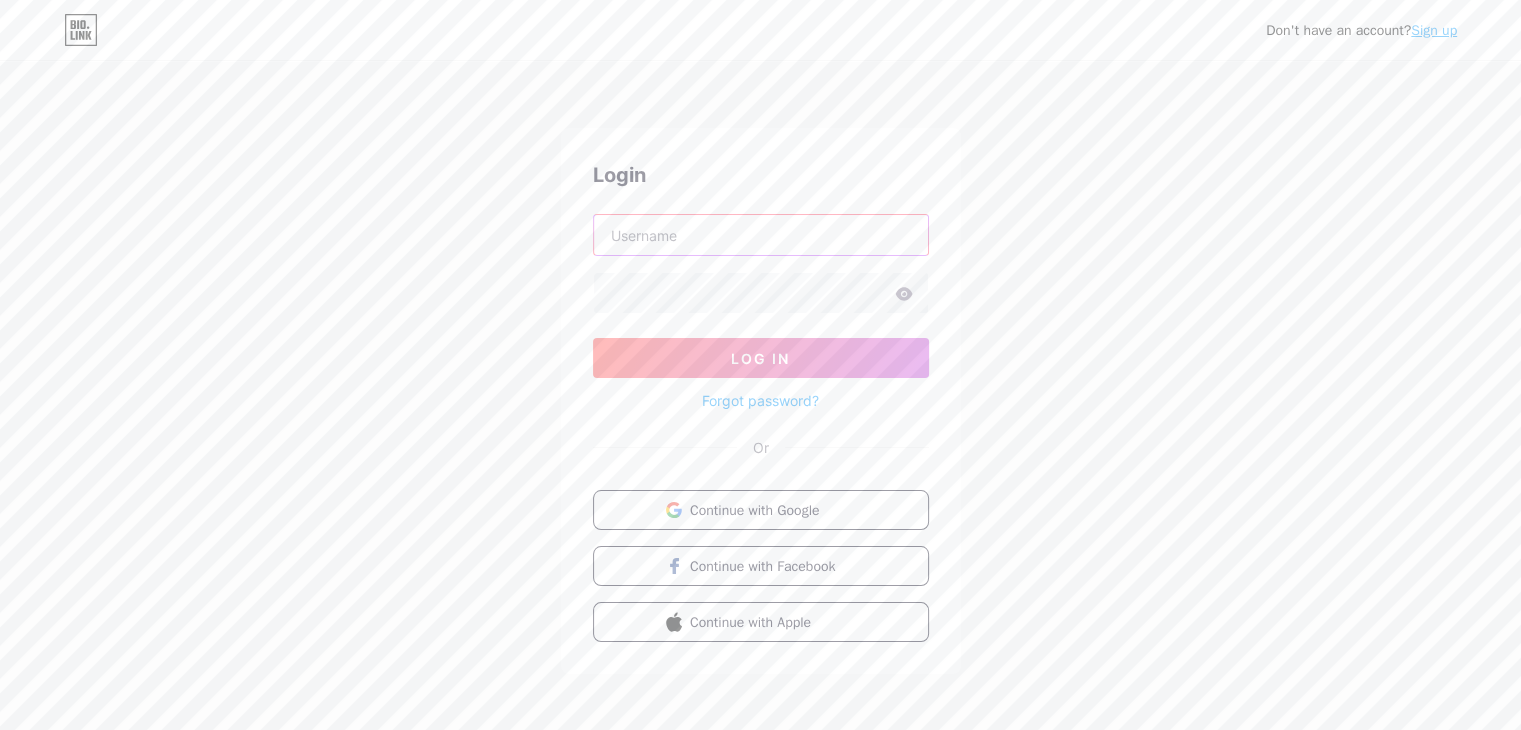 click at bounding box center [761, 235] 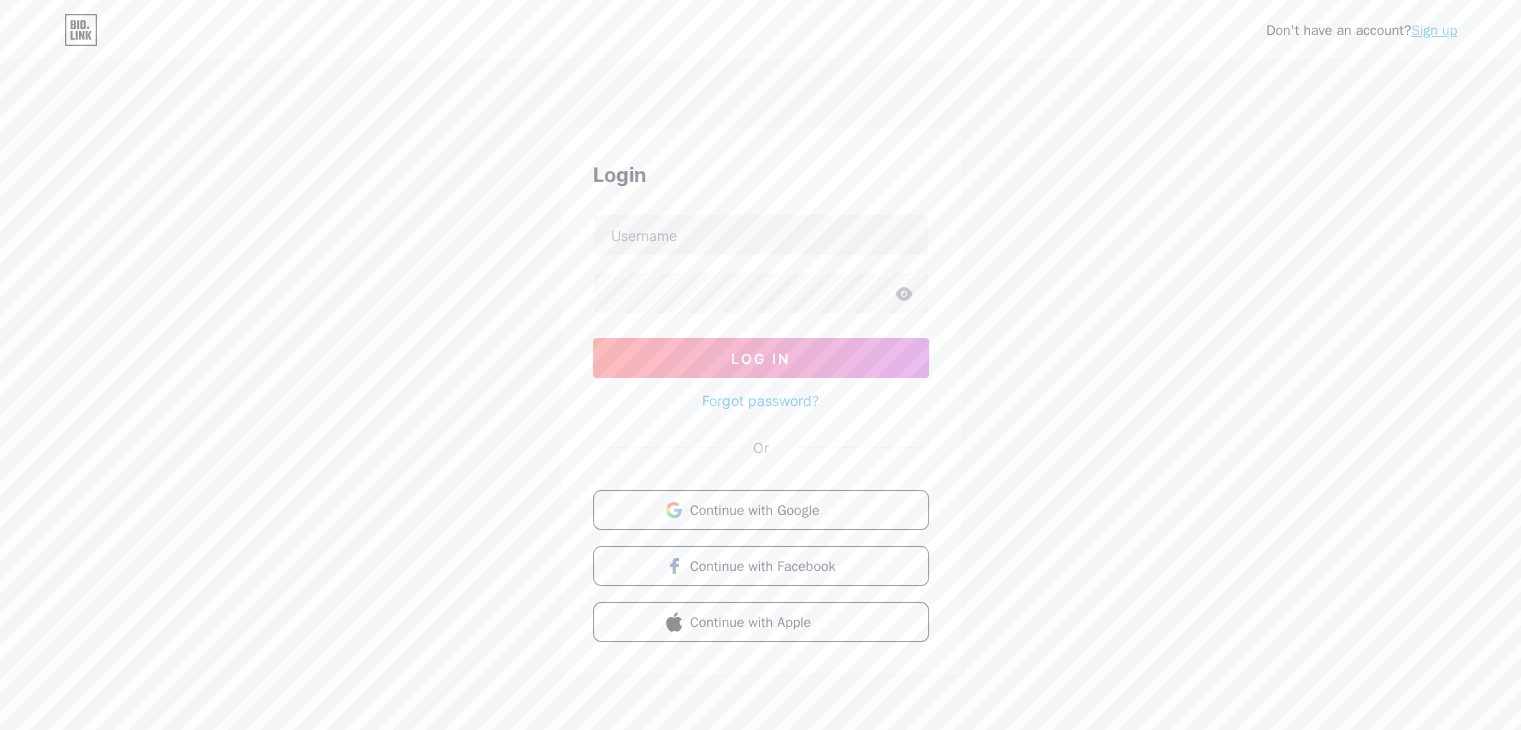 click on "Forgot password?" at bounding box center [761, 395] 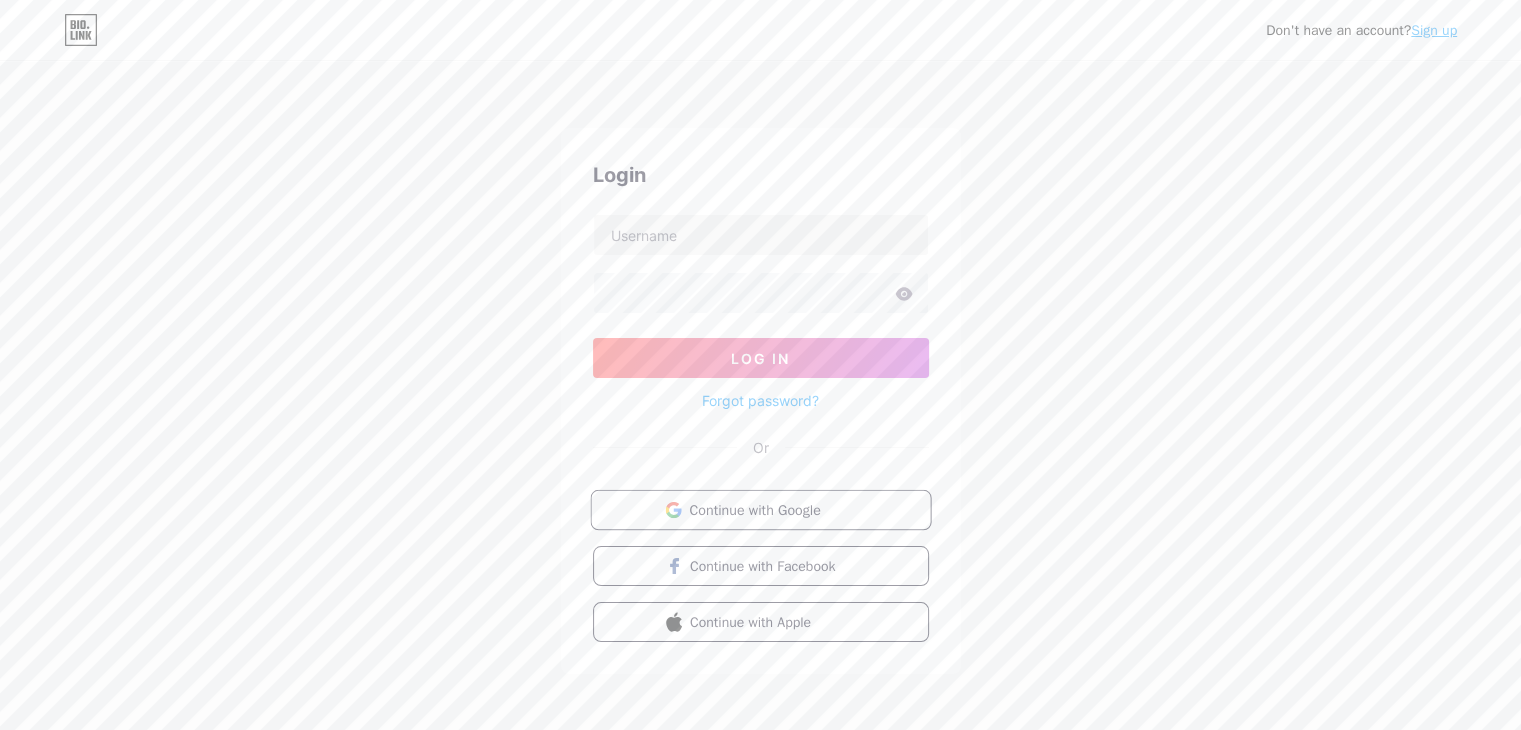 scroll, scrollTop: 5, scrollLeft: 0, axis: vertical 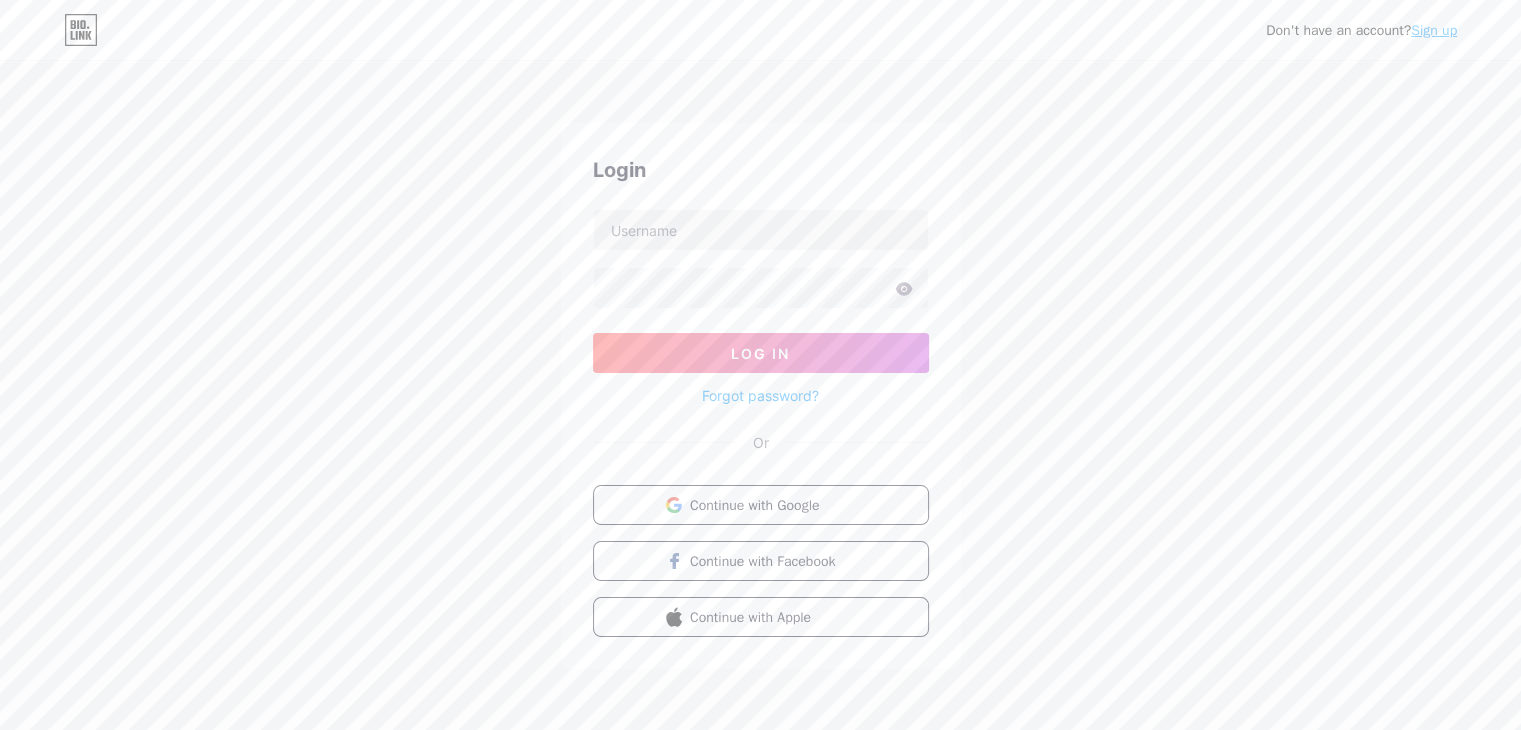 click on "Sign up" at bounding box center [1434, 30] 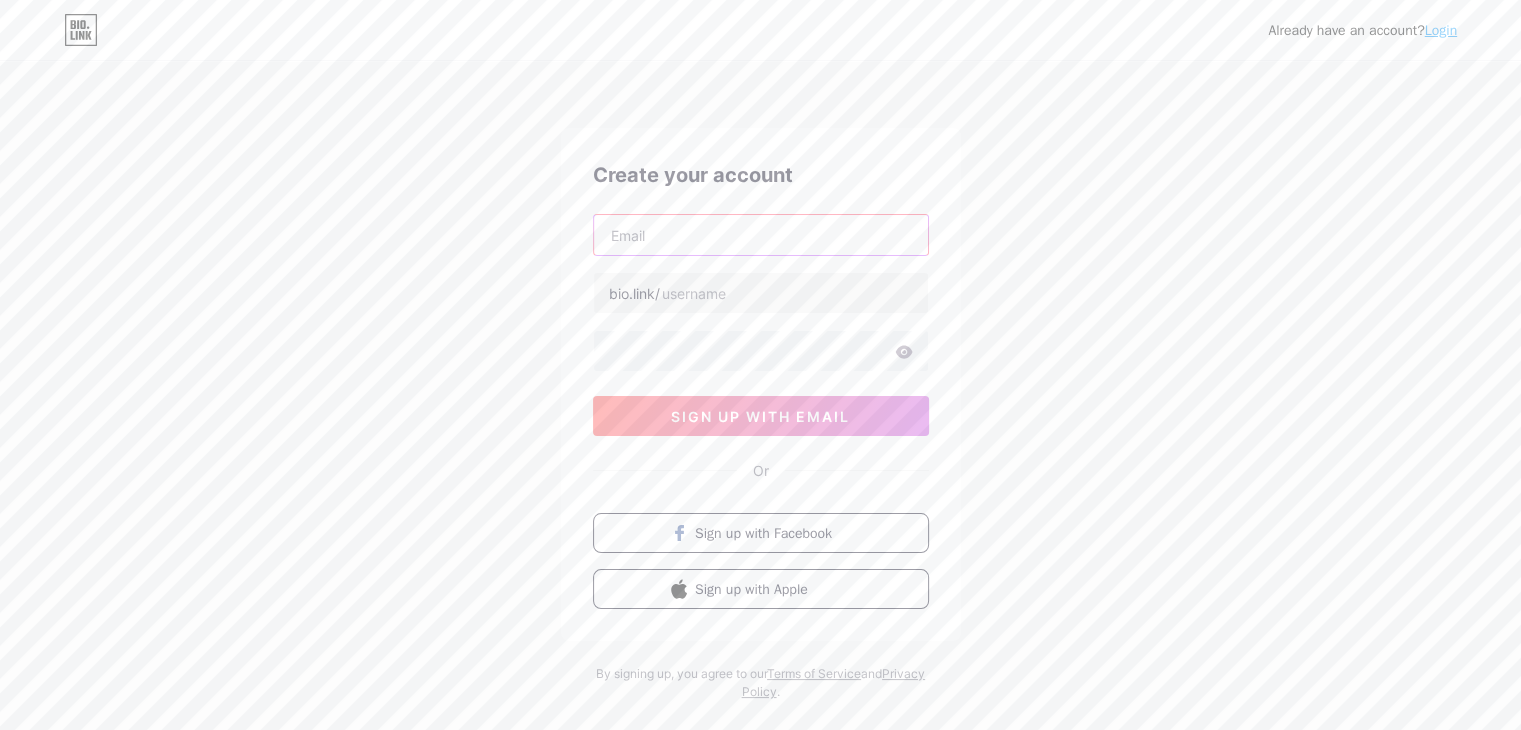 click at bounding box center (761, 235) 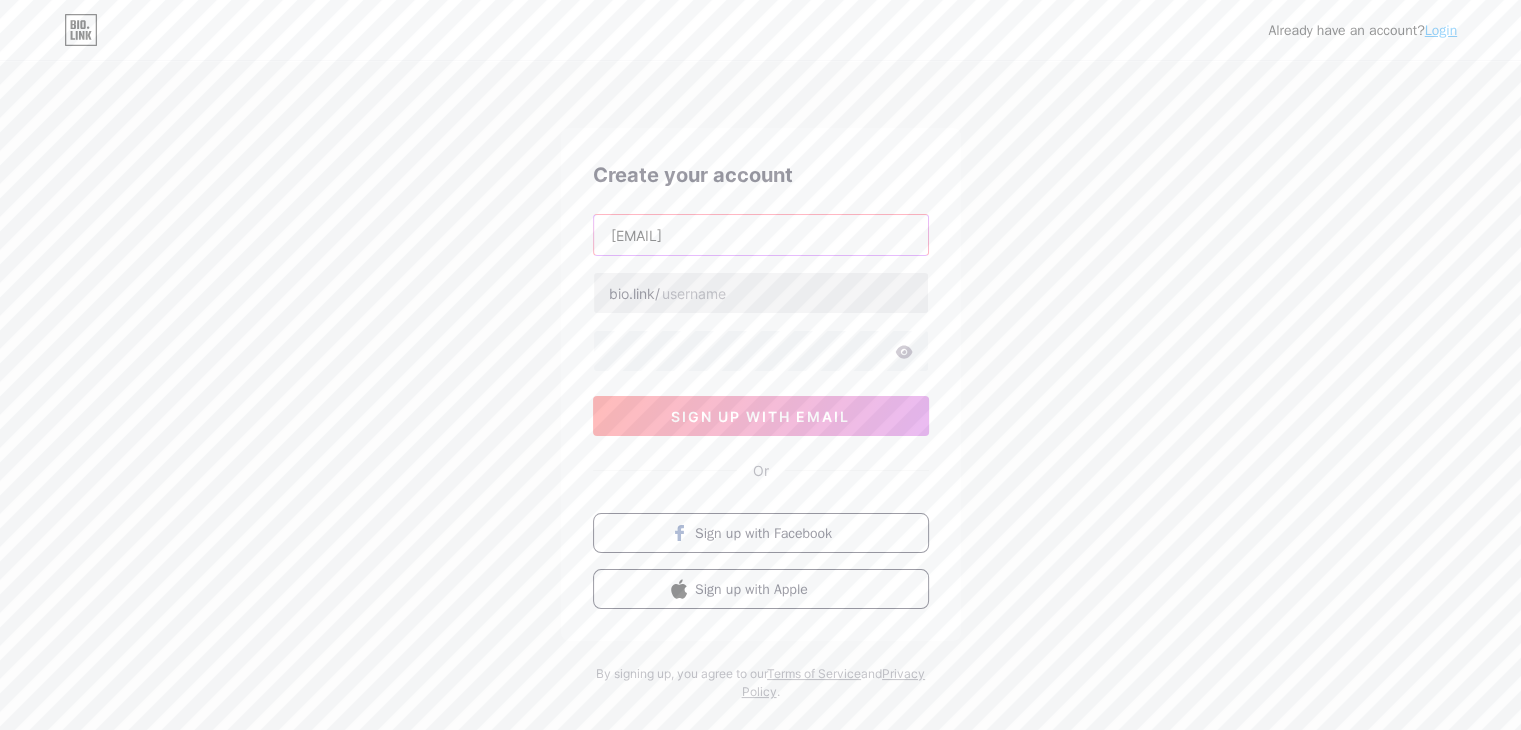 type on "[EMAIL]" 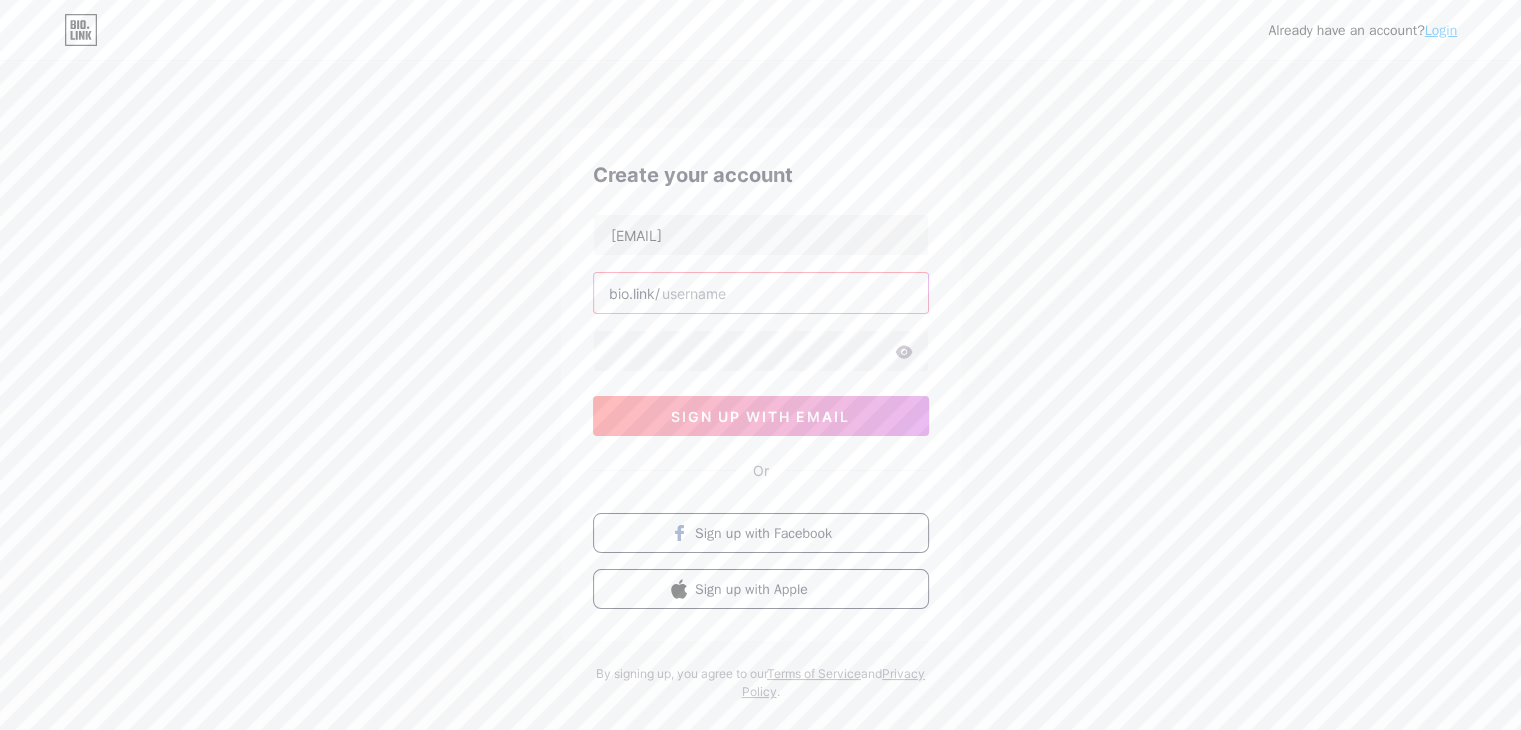 click at bounding box center [761, 293] 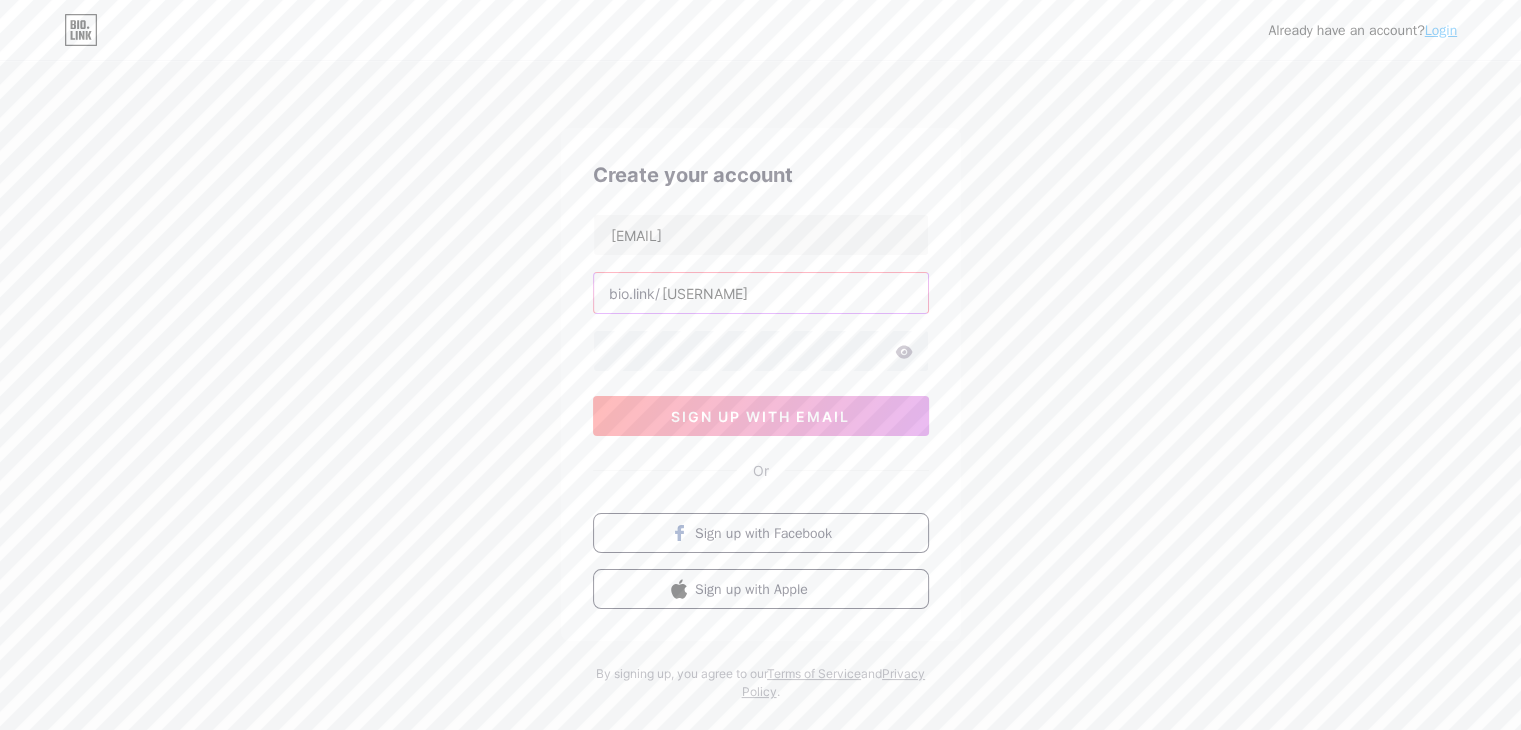 type on "[USERNAME]" 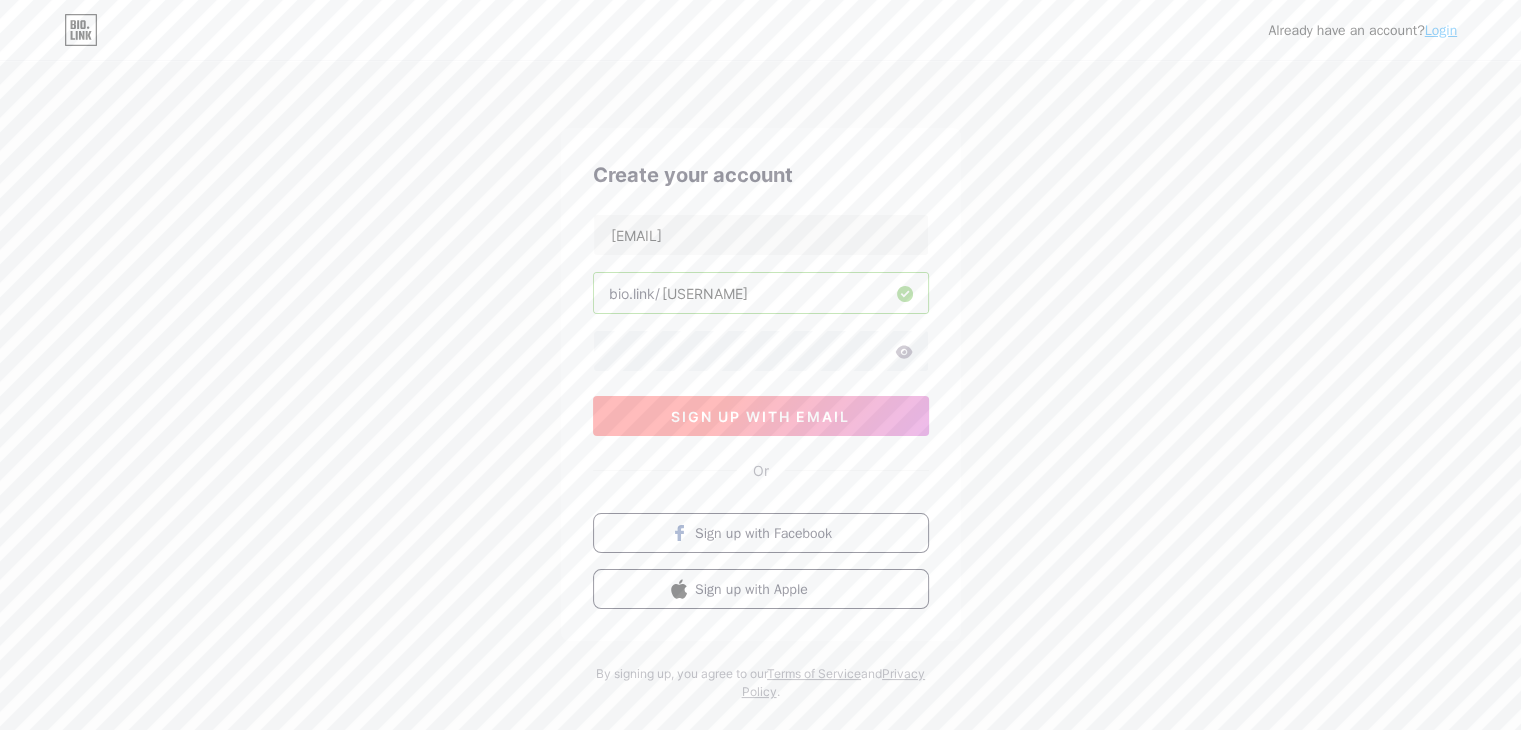 click on "sign up with email" at bounding box center (761, 416) 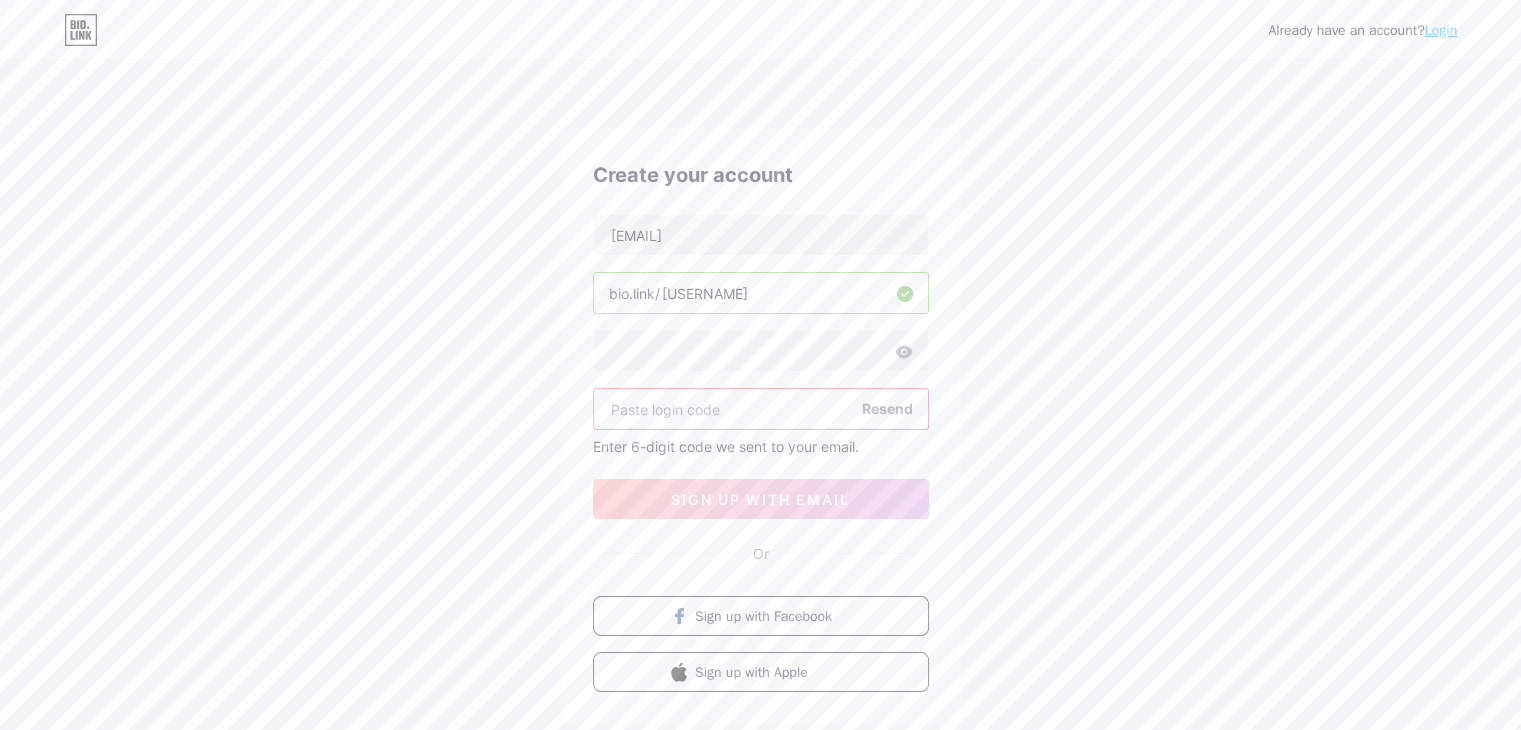 paste on "[NUMBER]" 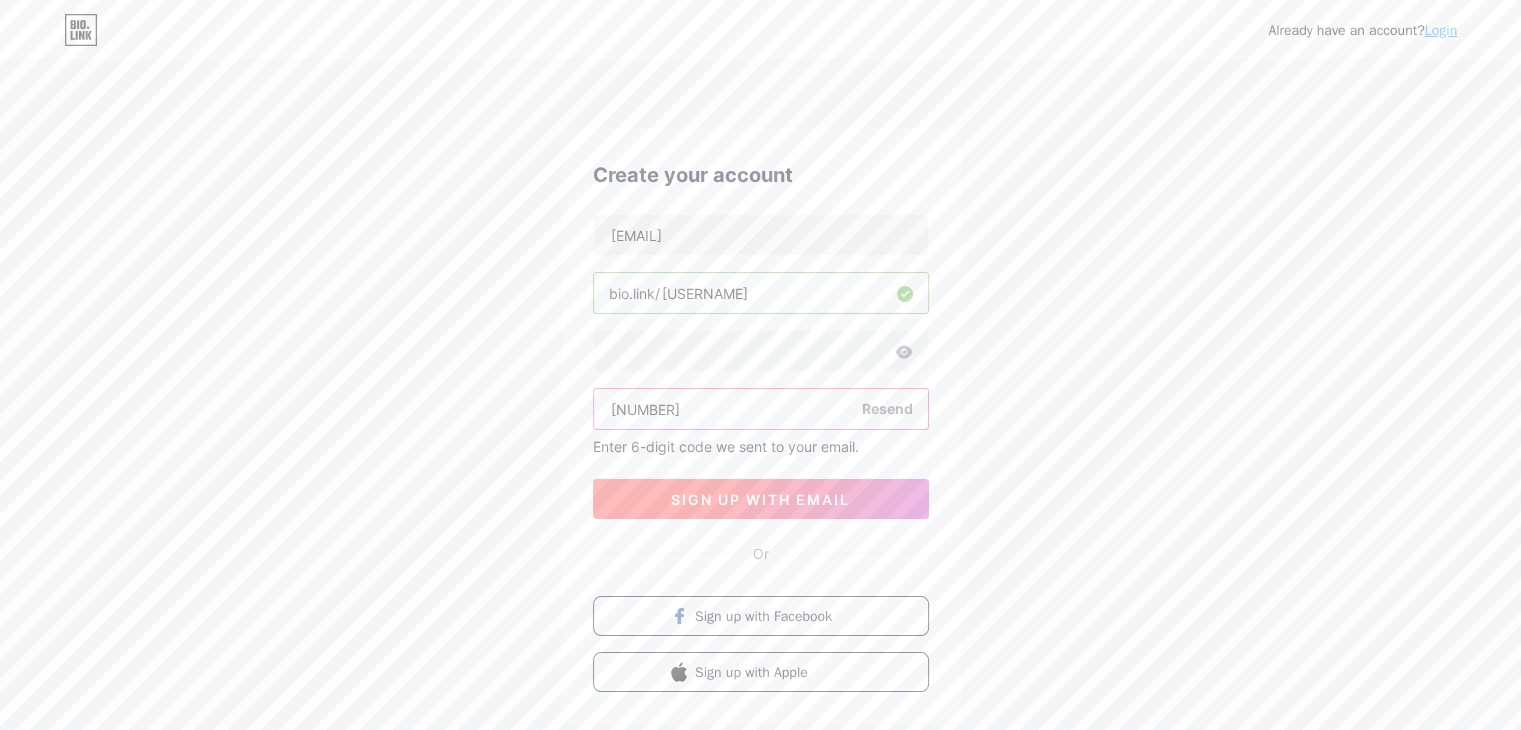 type on "[NUMBER]" 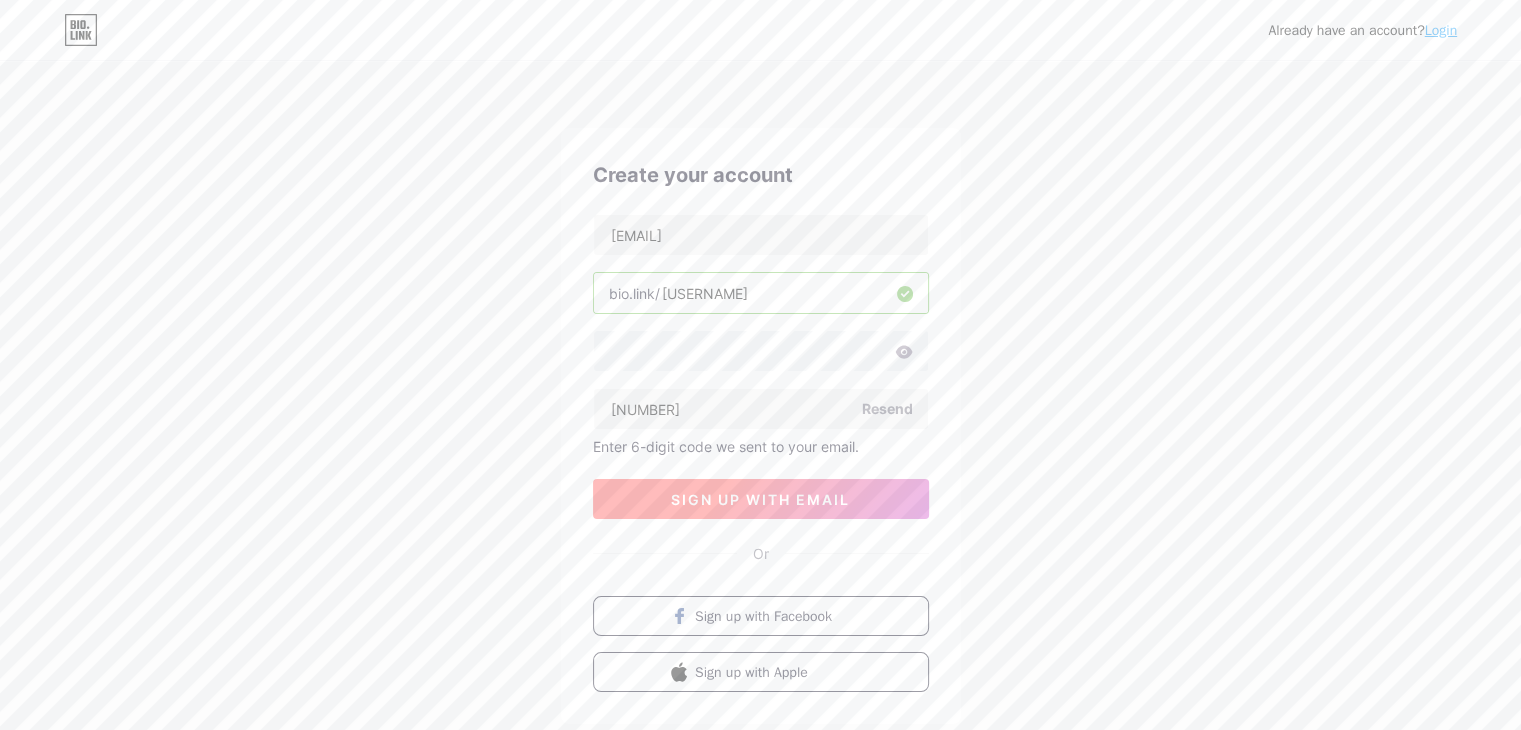 click on "sign up with email" at bounding box center [760, 499] 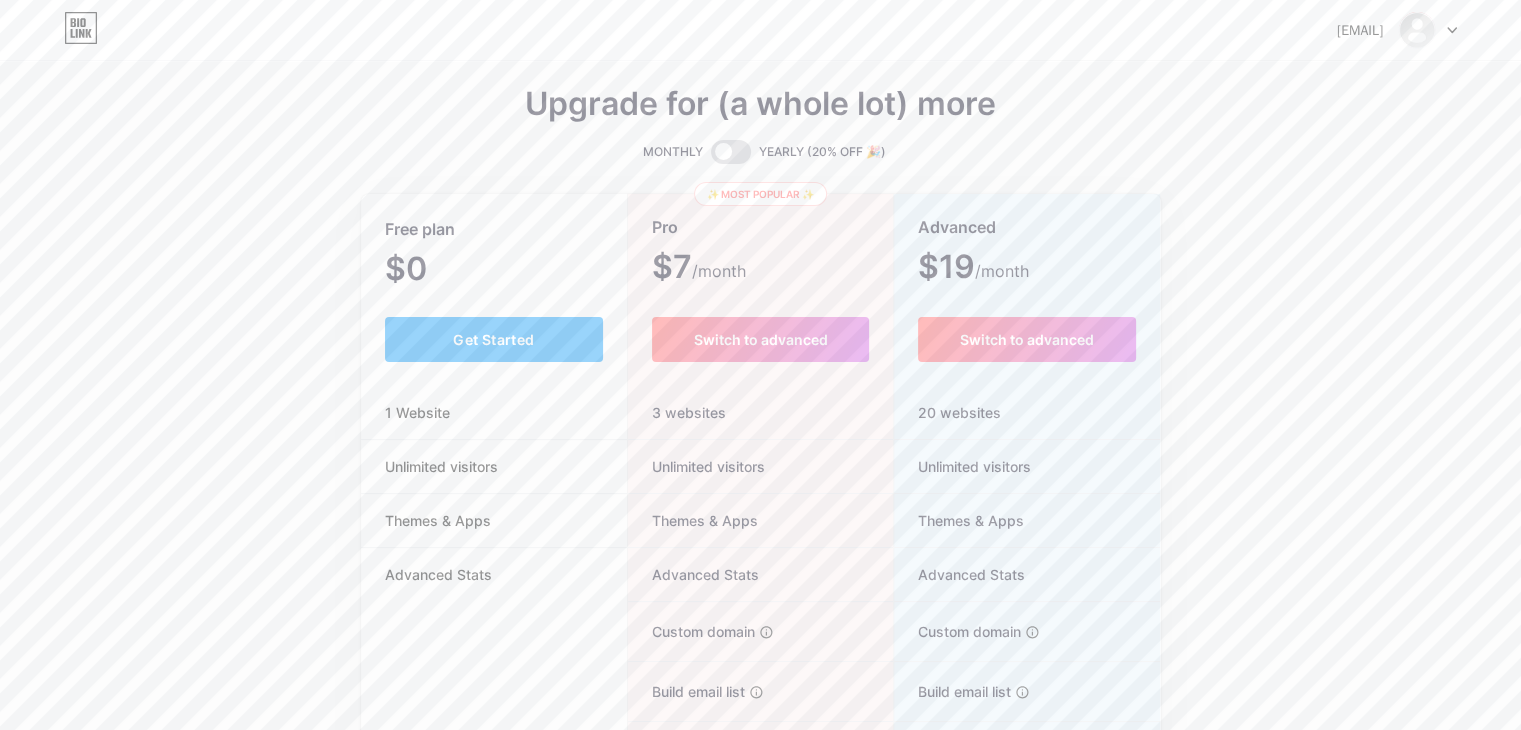 click at bounding box center [1428, 30] 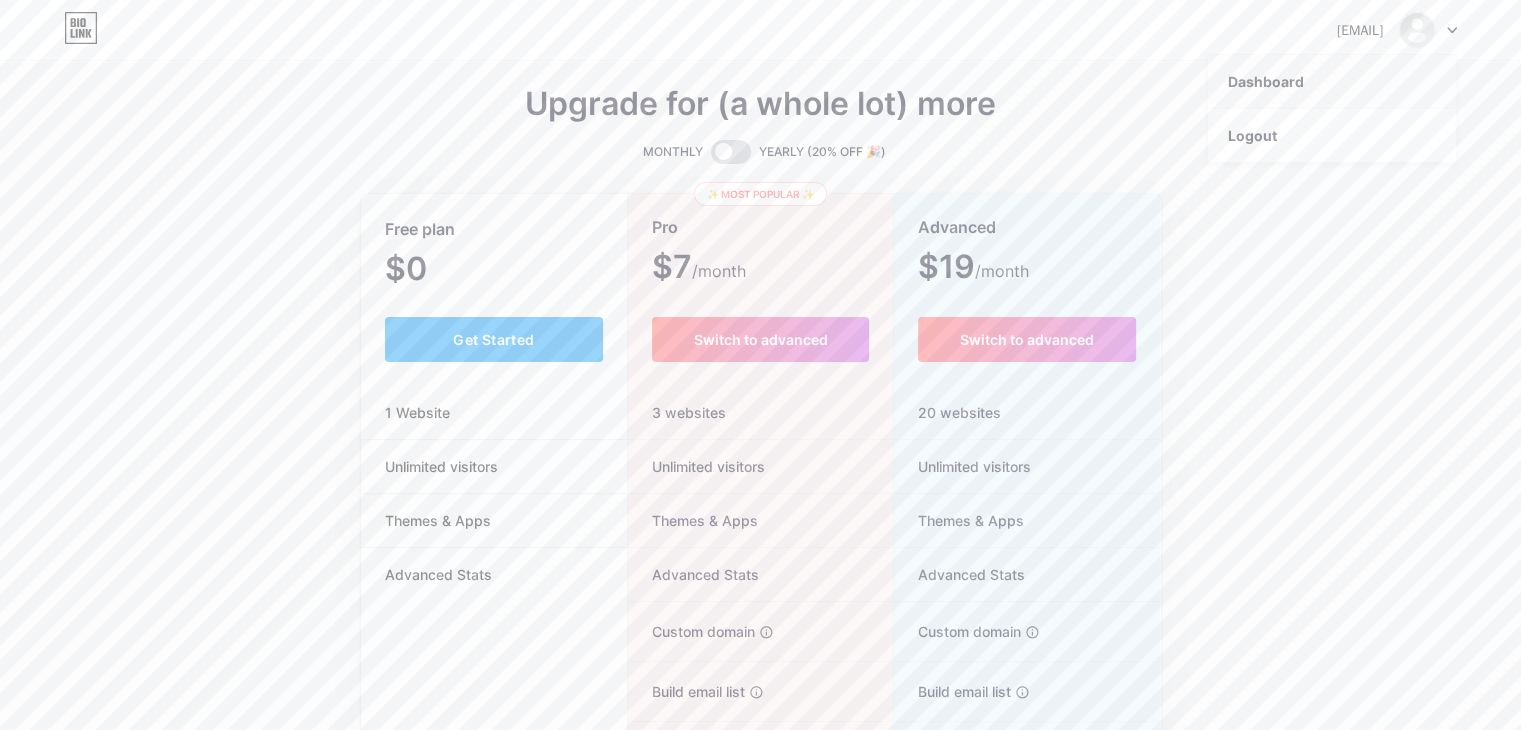 click on "Dashboard" at bounding box center (1332, 82) 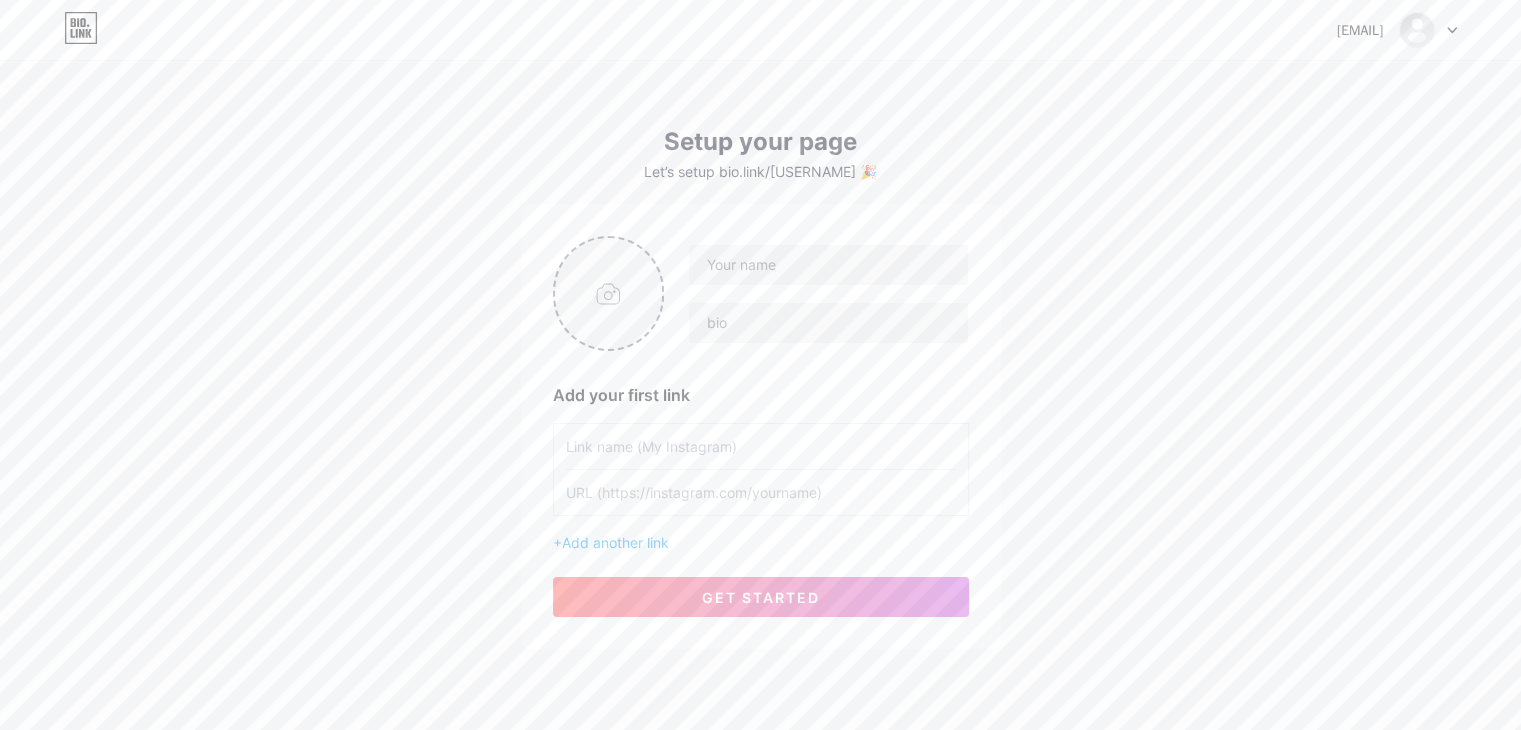 click at bounding box center (609, 293) 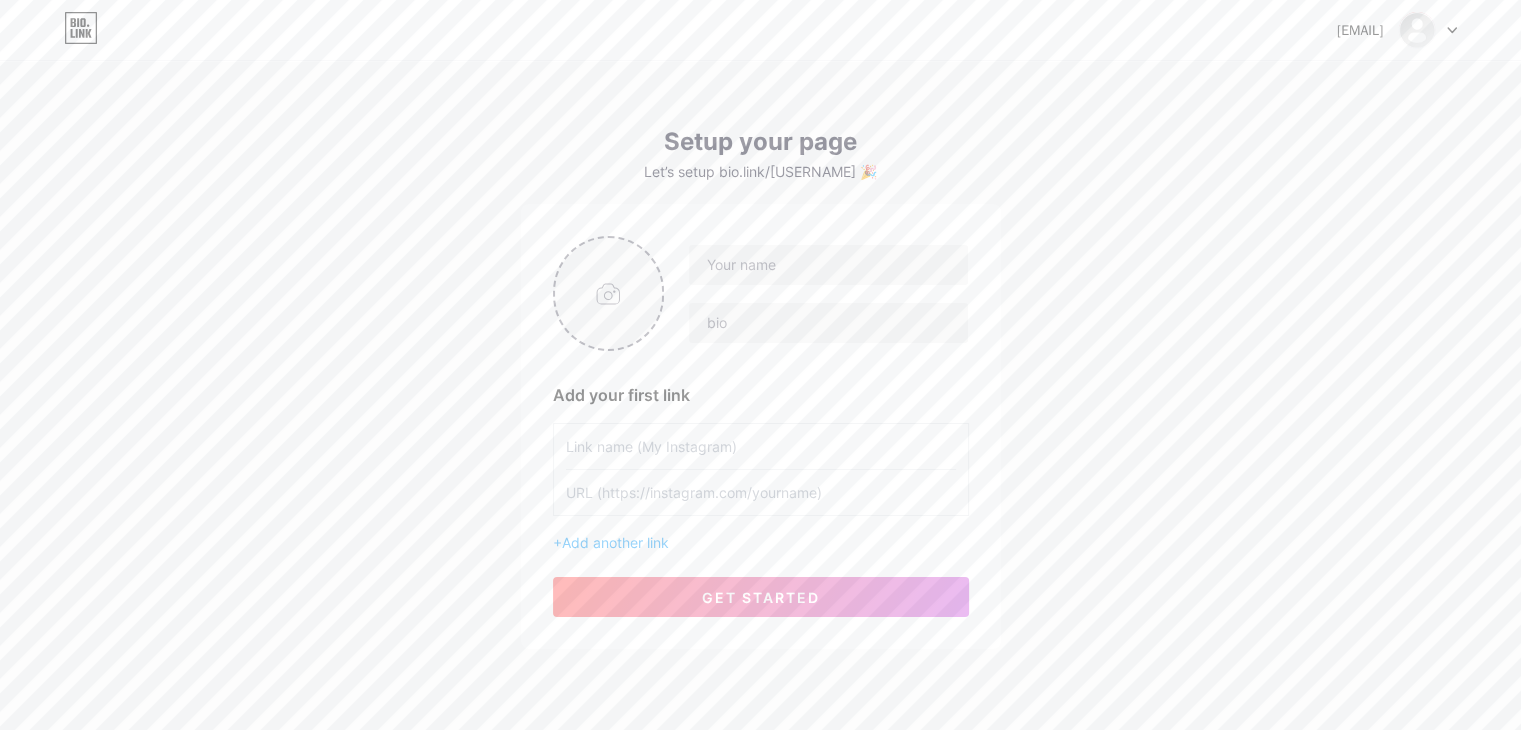 type on "C:\fakepath\[FILENAME]" 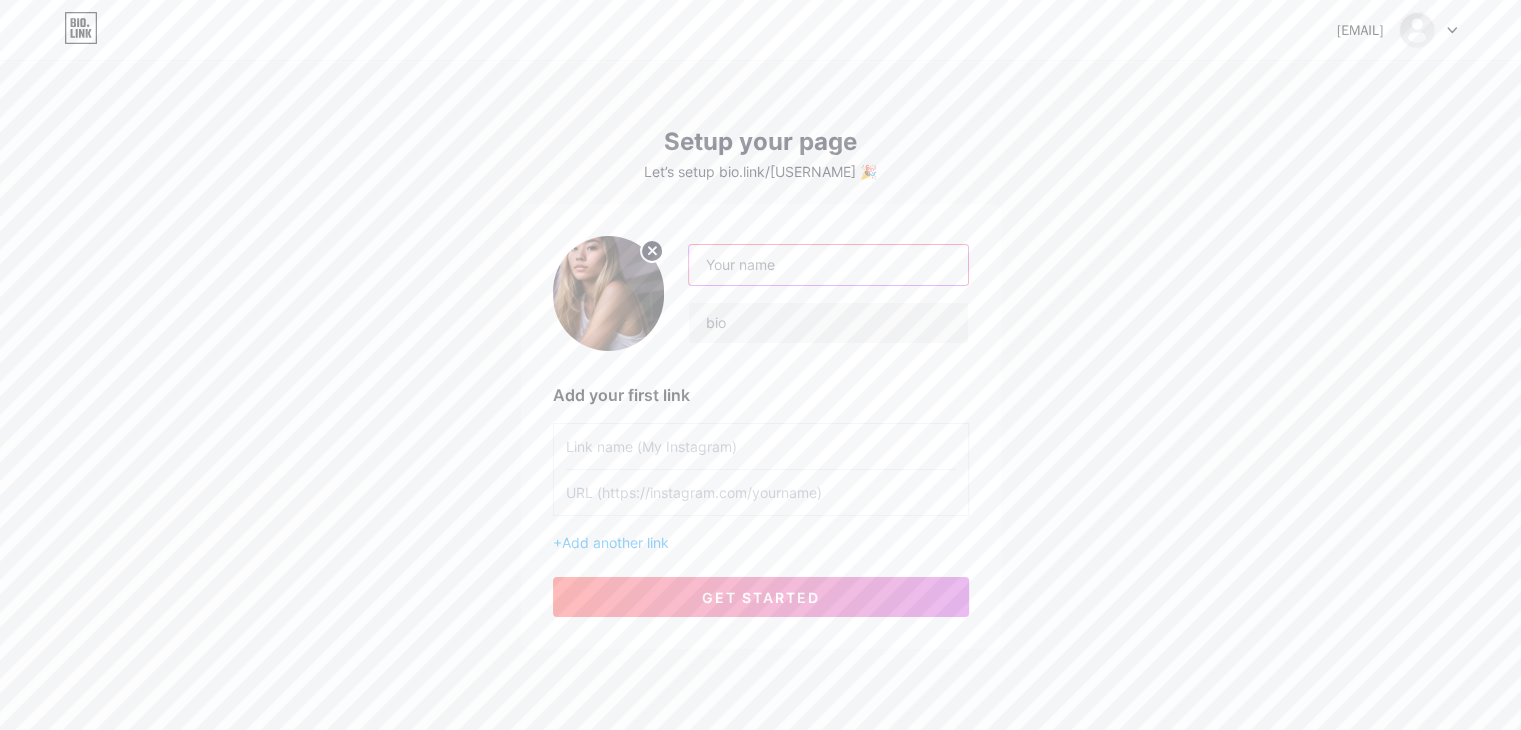 click at bounding box center [828, 265] 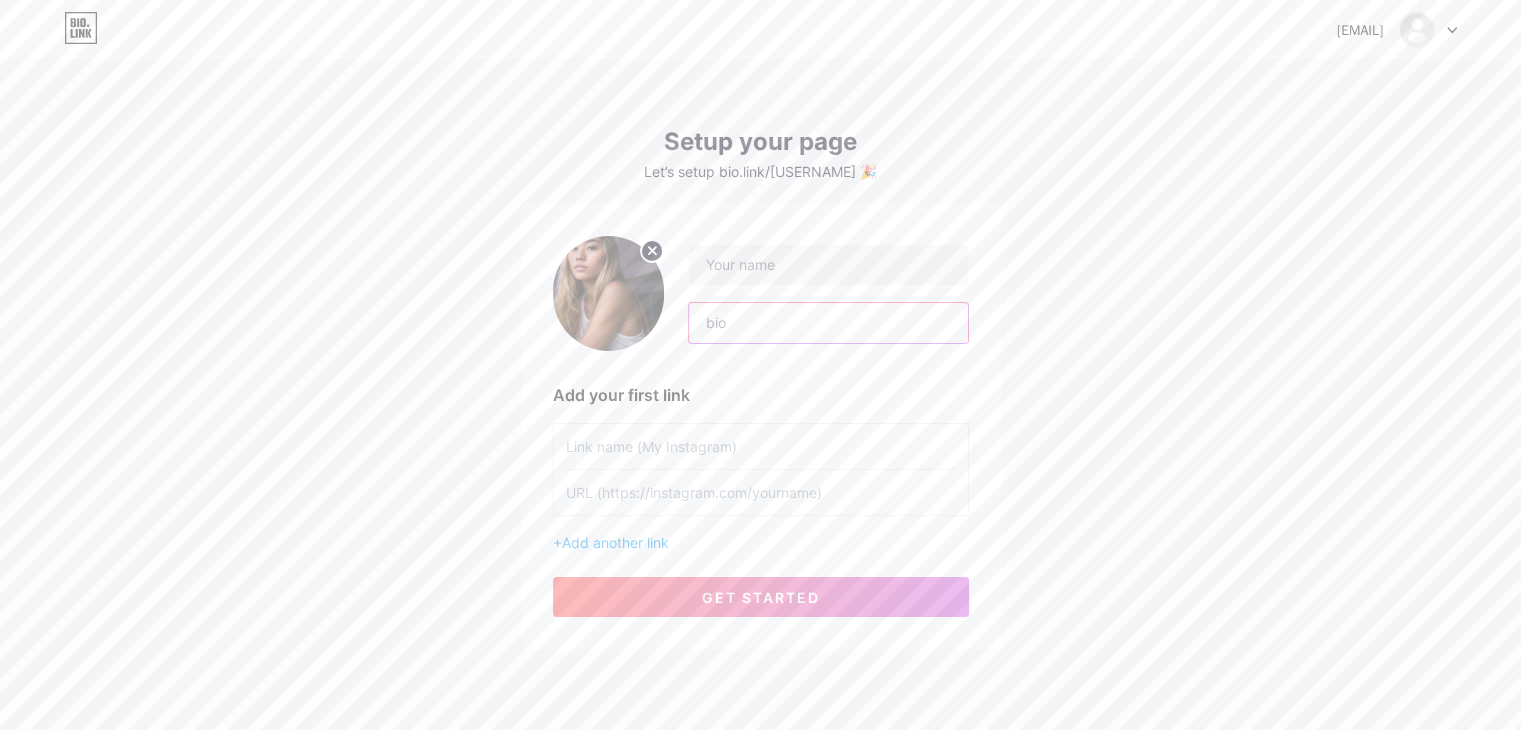 click at bounding box center (828, 323) 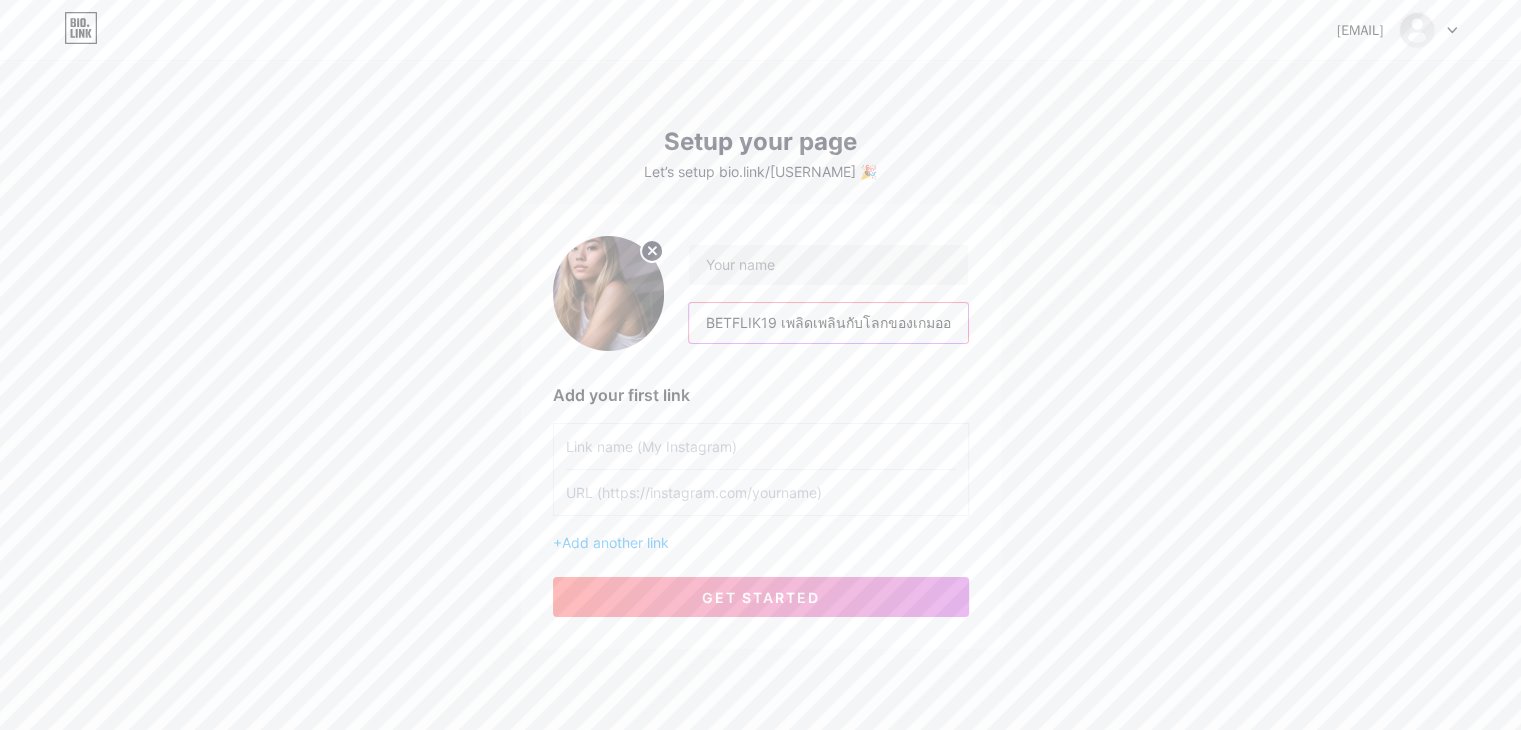 scroll, scrollTop: 0, scrollLeft: 347, axis: horizontal 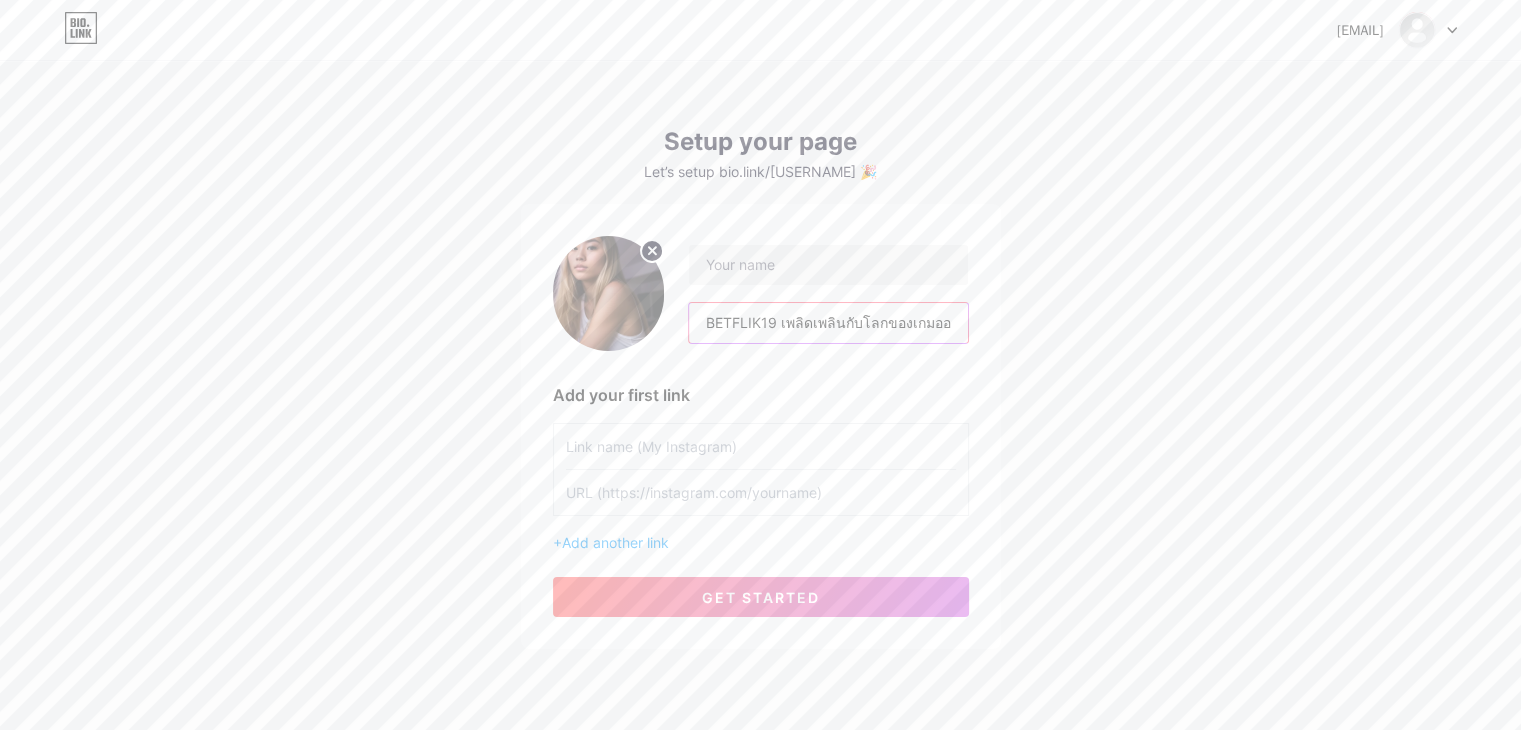 drag, startPoint x: 774, startPoint y: 321, endPoint x: 639, endPoint y: 335, distance: 135.72398 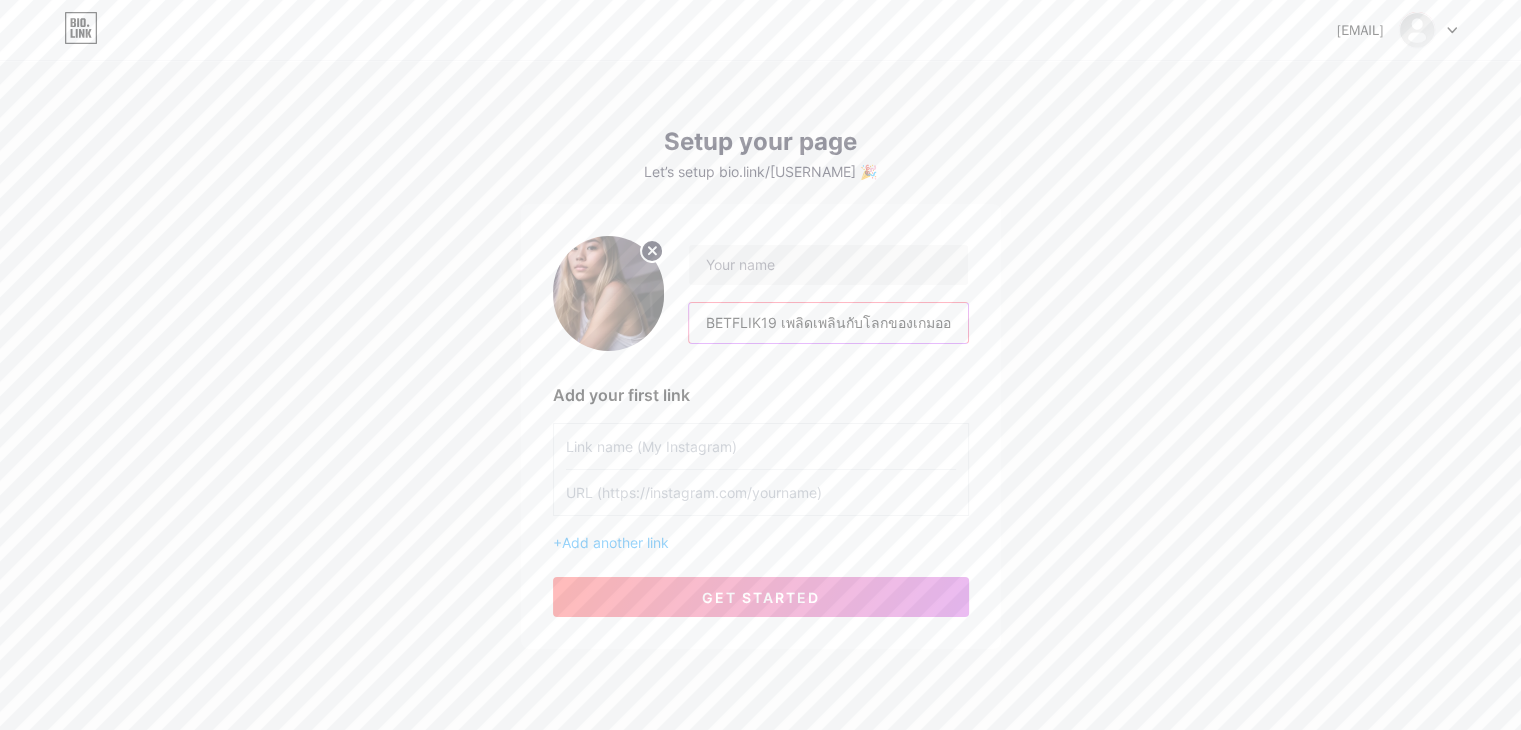 drag, startPoint x: 781, startPoint y: 323, endPoint x: 923, endPoint y: 329, distance: 142.12671 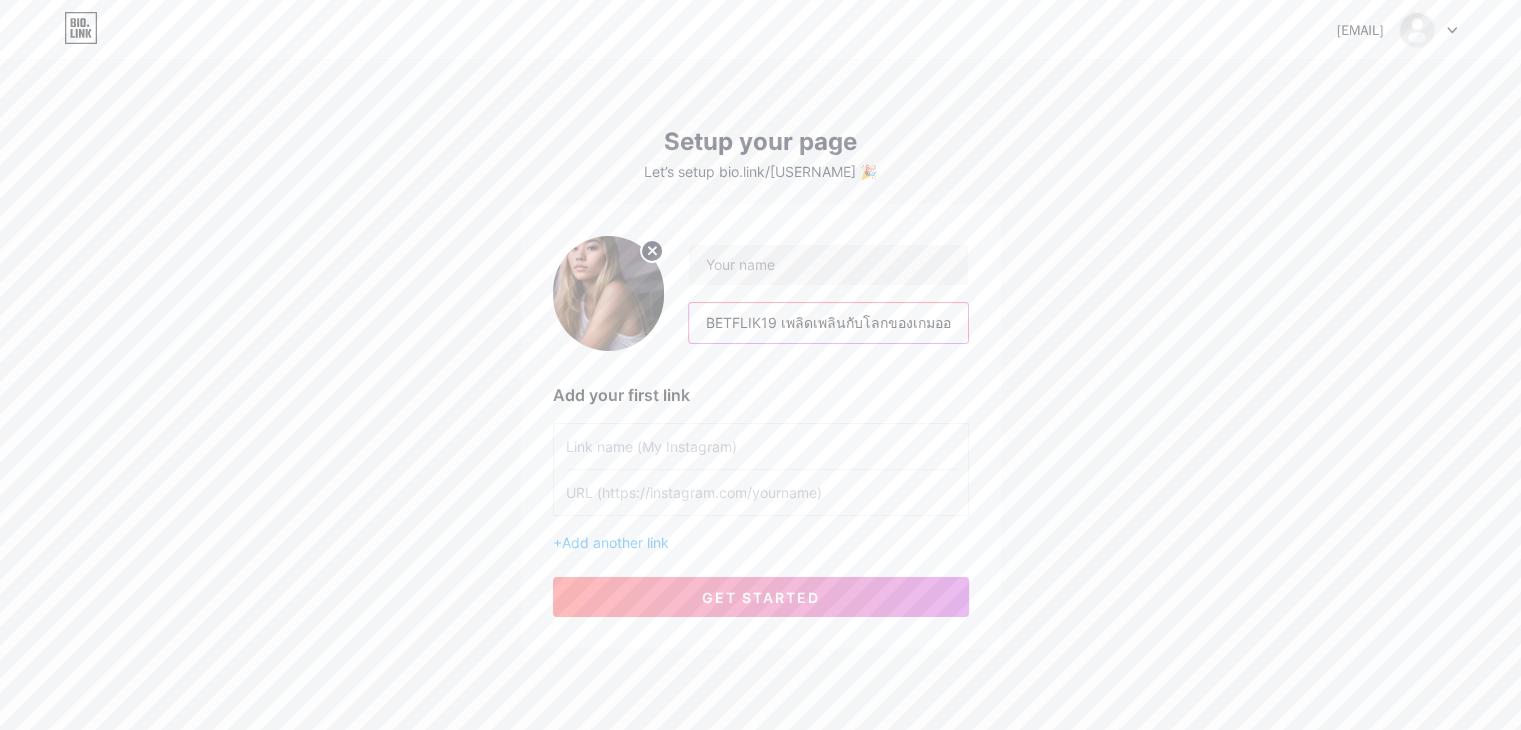 click on "BETFLIK19 เพลิดเพลินกับโลกของเกมออนไลน์ไปกับเว็บ สล็อตออนไลน์ ศูนย์รวมเกมการเดิมพันทุกชนิด" at bounding box center [828, 323] 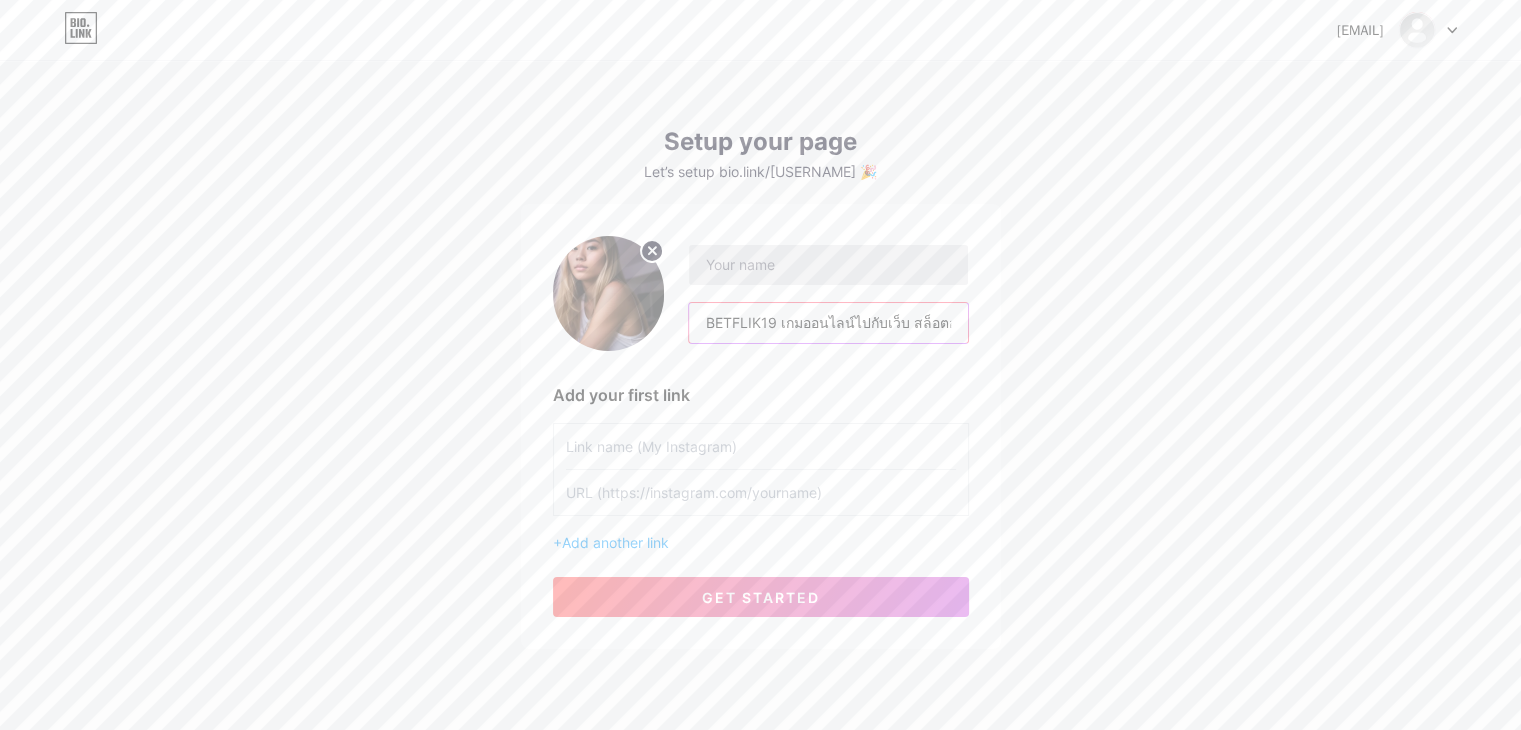 type on "BETFLIK19 เกมออนไลน์ไปกับเว็บ สล็อตออนไลน์ ศูนย์รวมเกมการเดิมพันทุกชนิด" 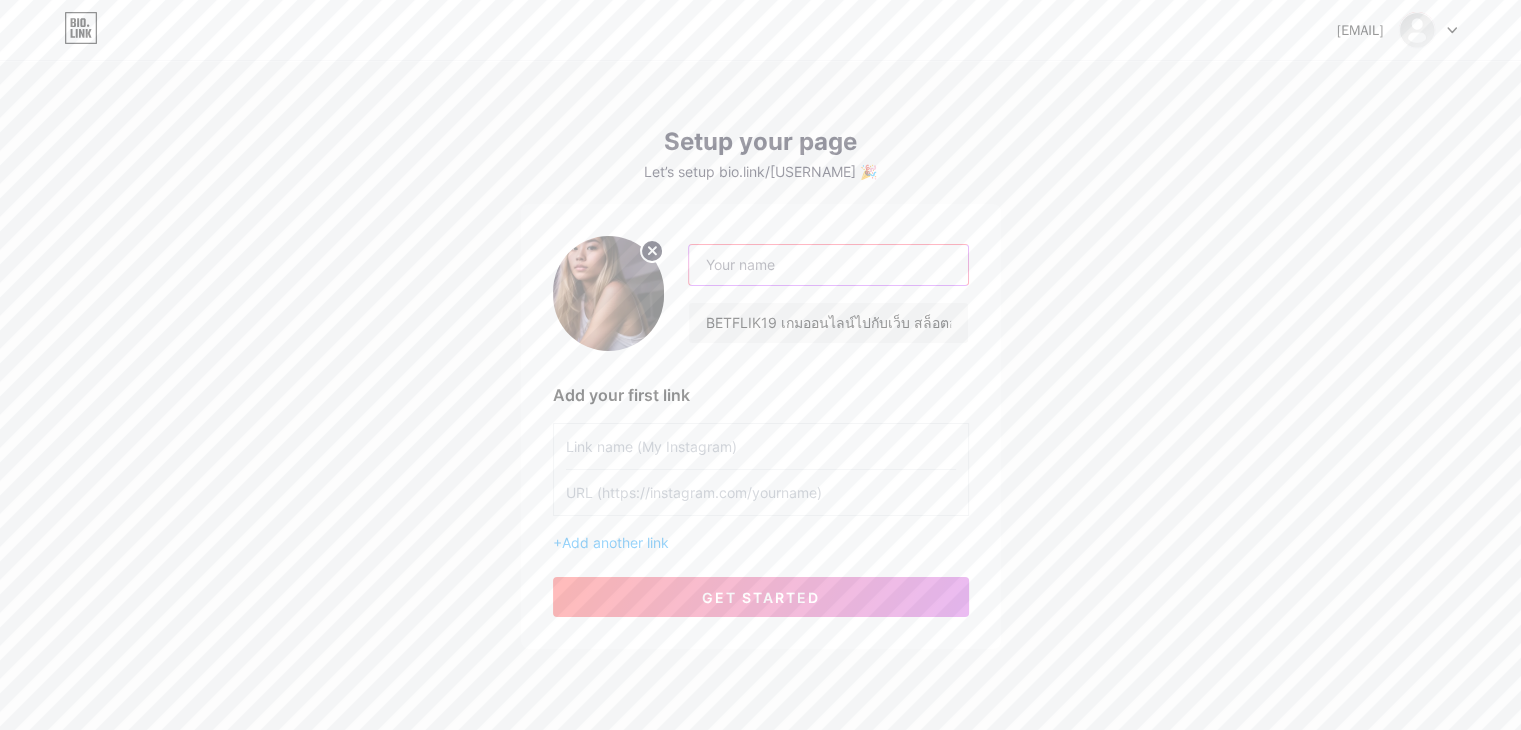 click at bounding box center (828, 265) 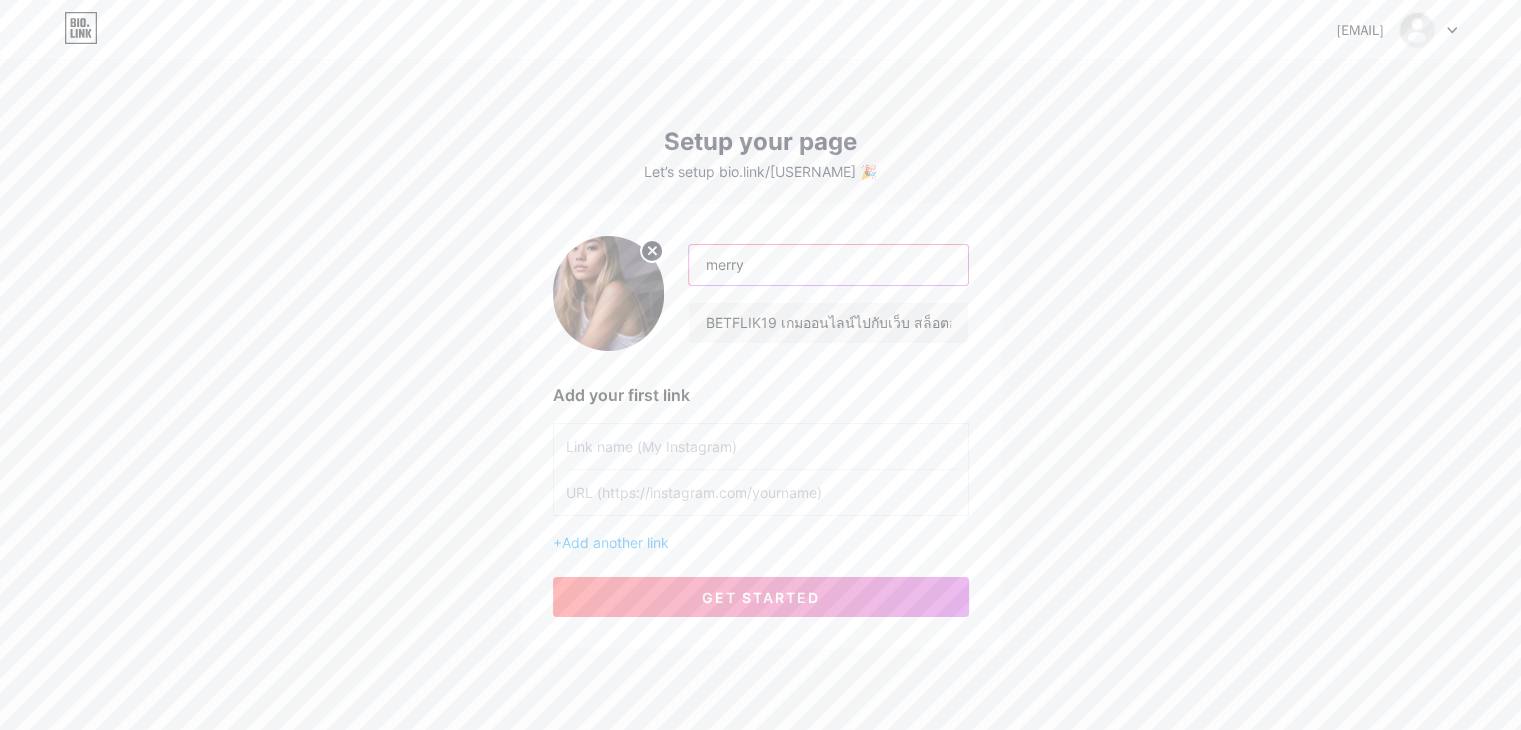 type on "merry" 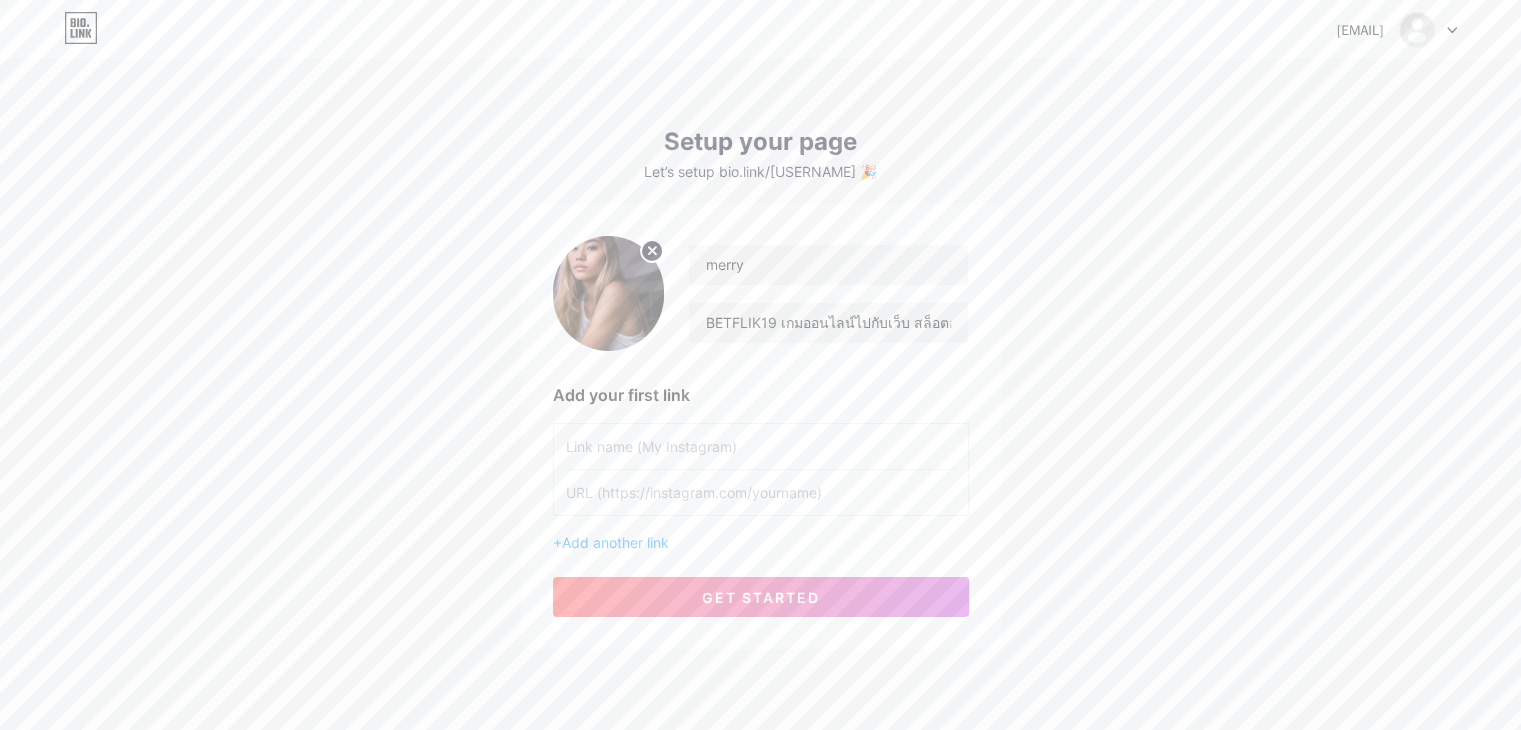 click at bounding box center (761, 446) 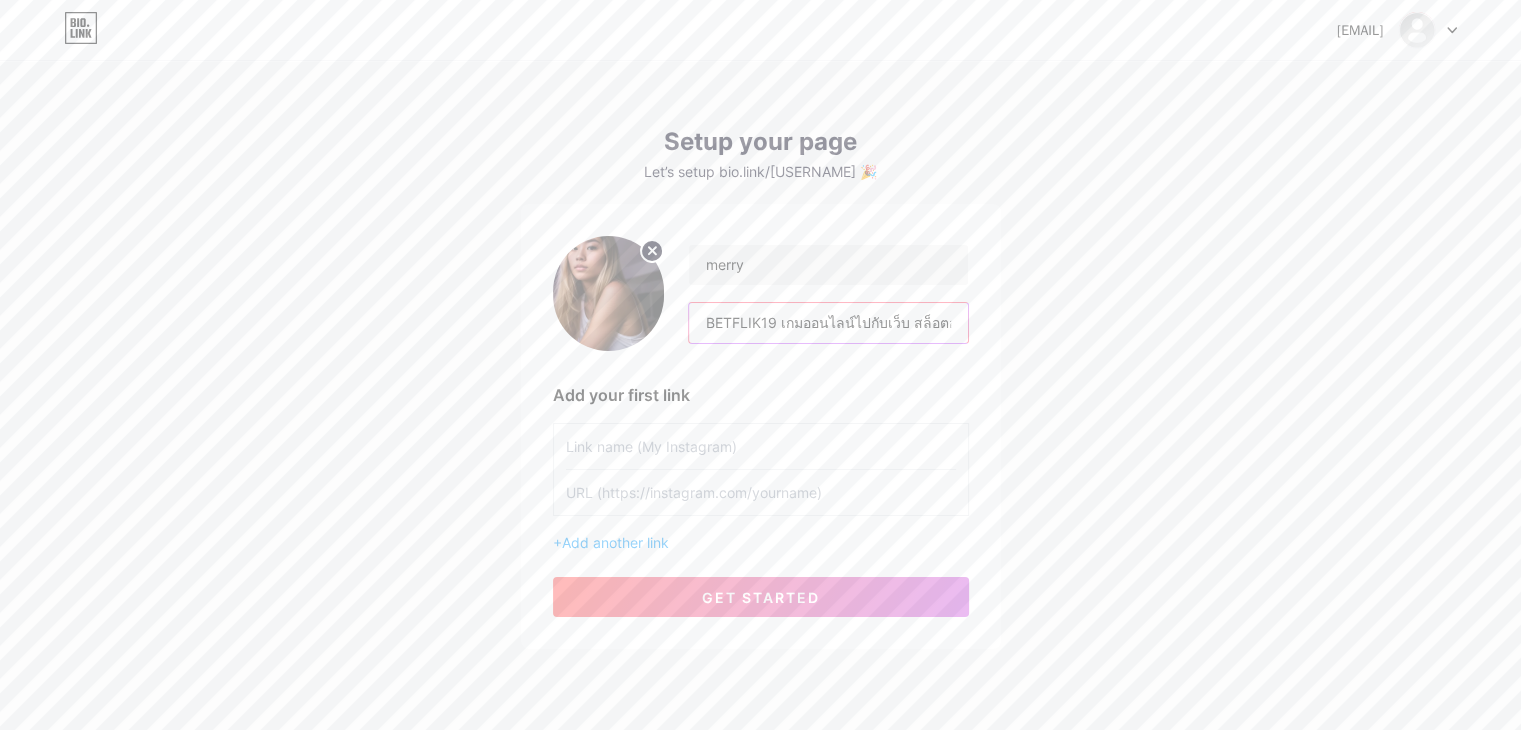 drag, startPoint x: 777, startPoint y: 324, endPoint x: 655, endPoint y: 415, distance: 152.20053 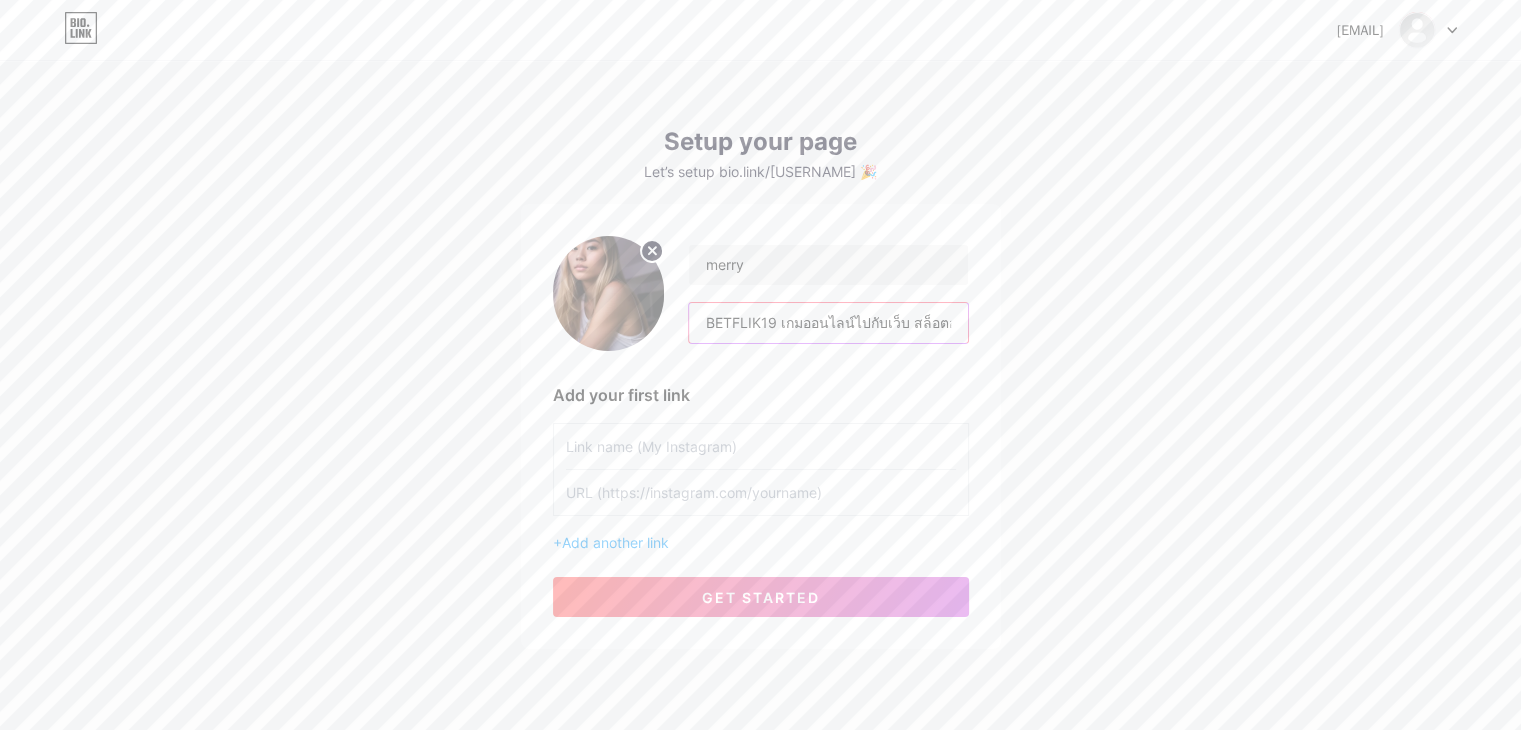 click on "[USERNAME]     [BRAND][NUMBER] เกมออนไลน์ไปกับเว็บ สล็อตออนไลน์ ศูนย์รวมเกมการเดิมพันทุกชนิด" at bounding box center (761, 293) 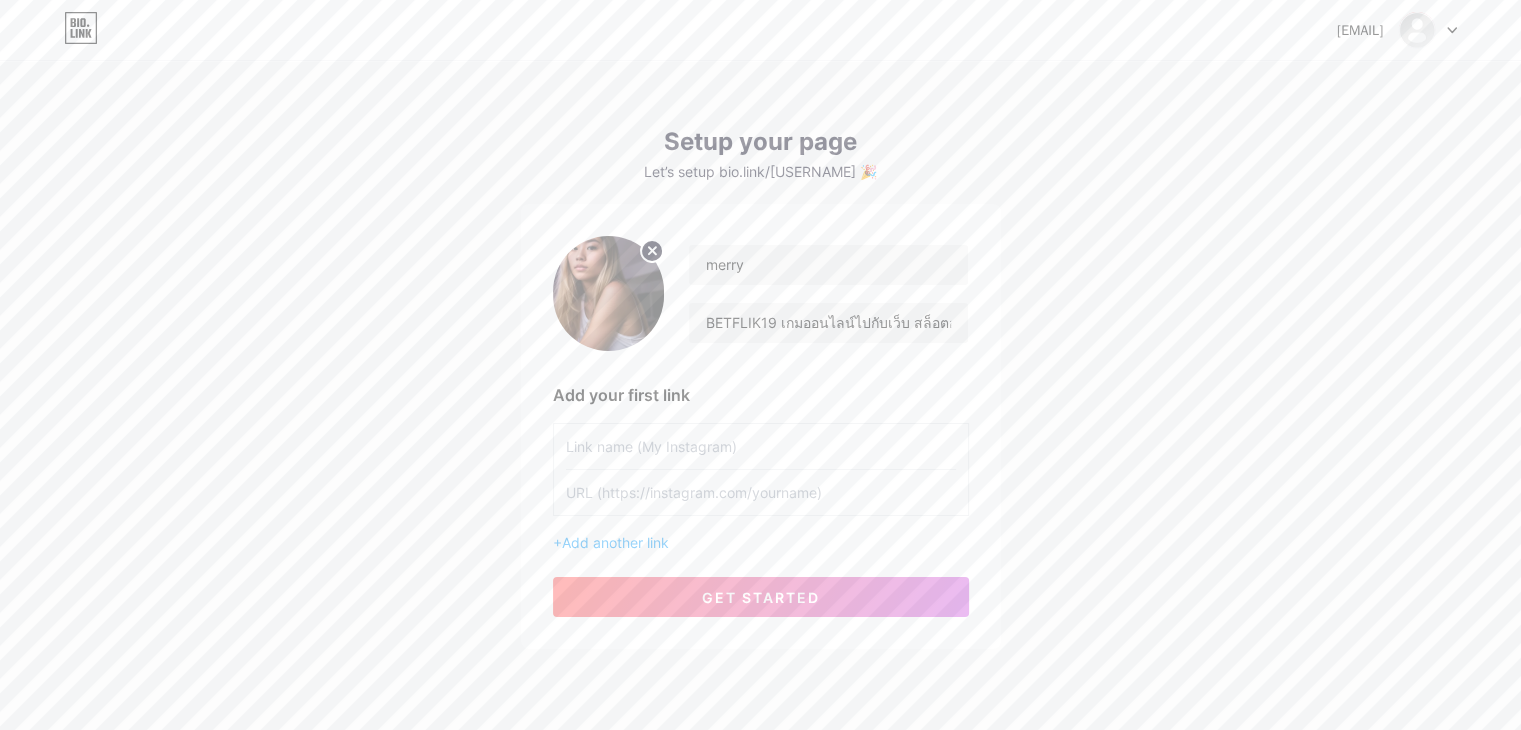 paste on "BETFLIK19" 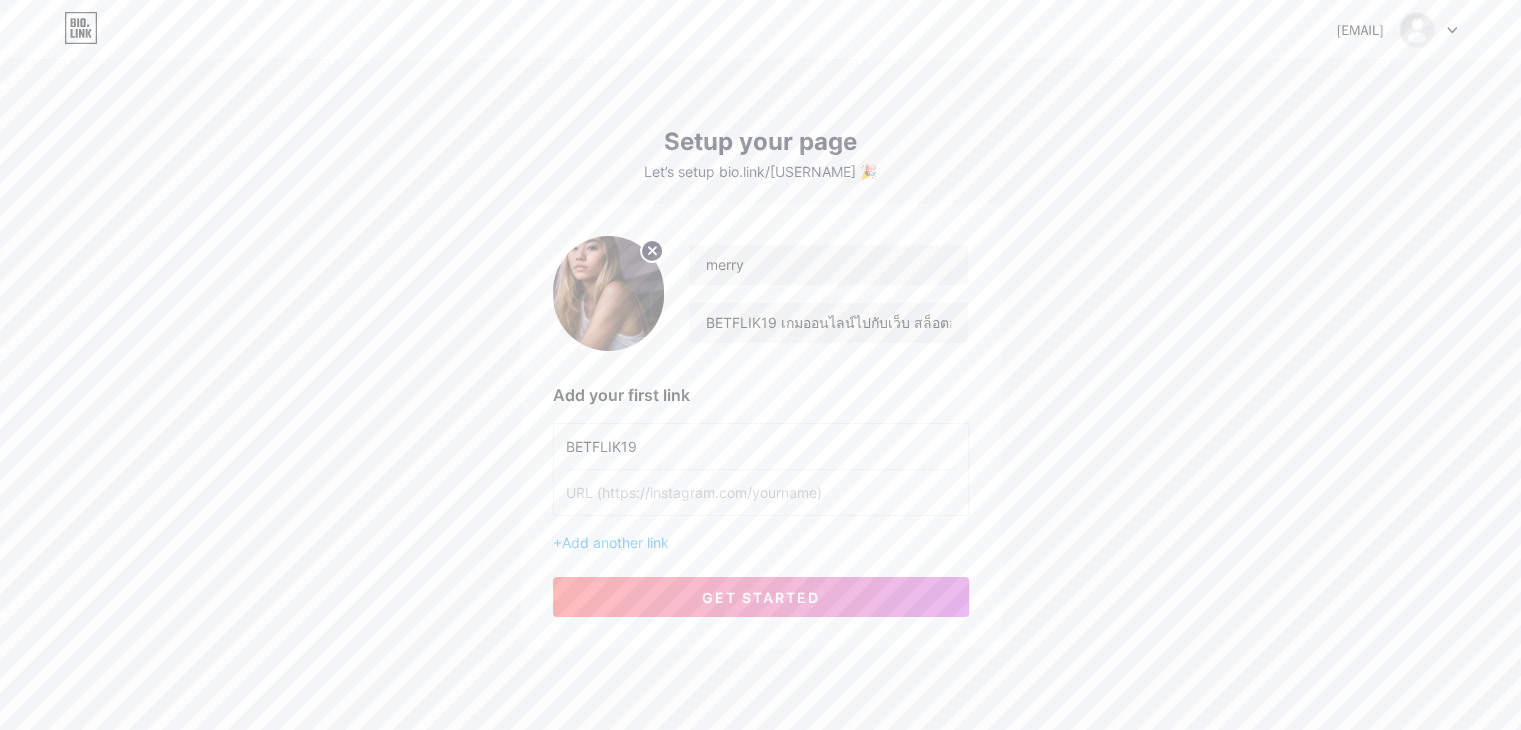 click on "BETFLIK19" at bounding box center [761, 446] 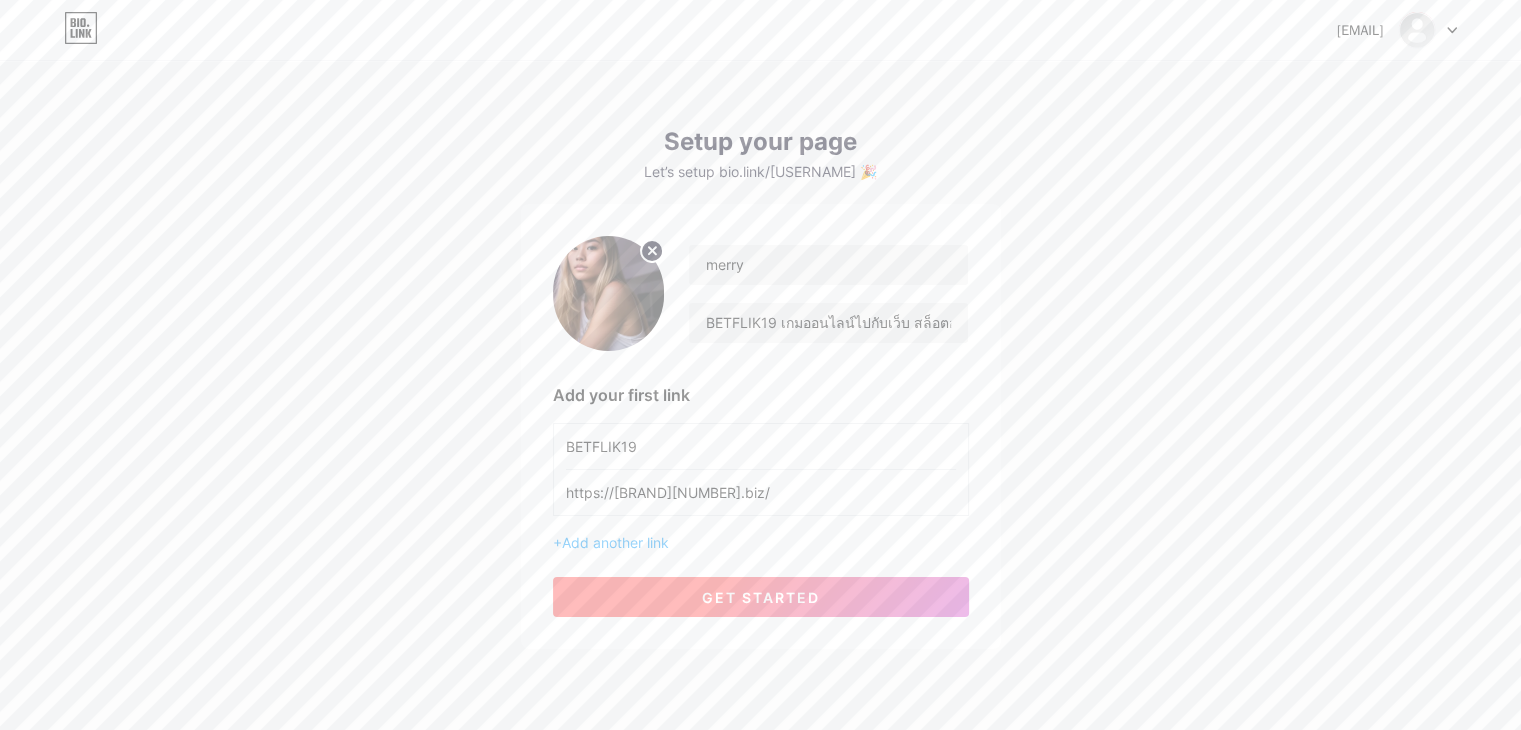 type on "https://[BRAND][NUMBER].biz/" 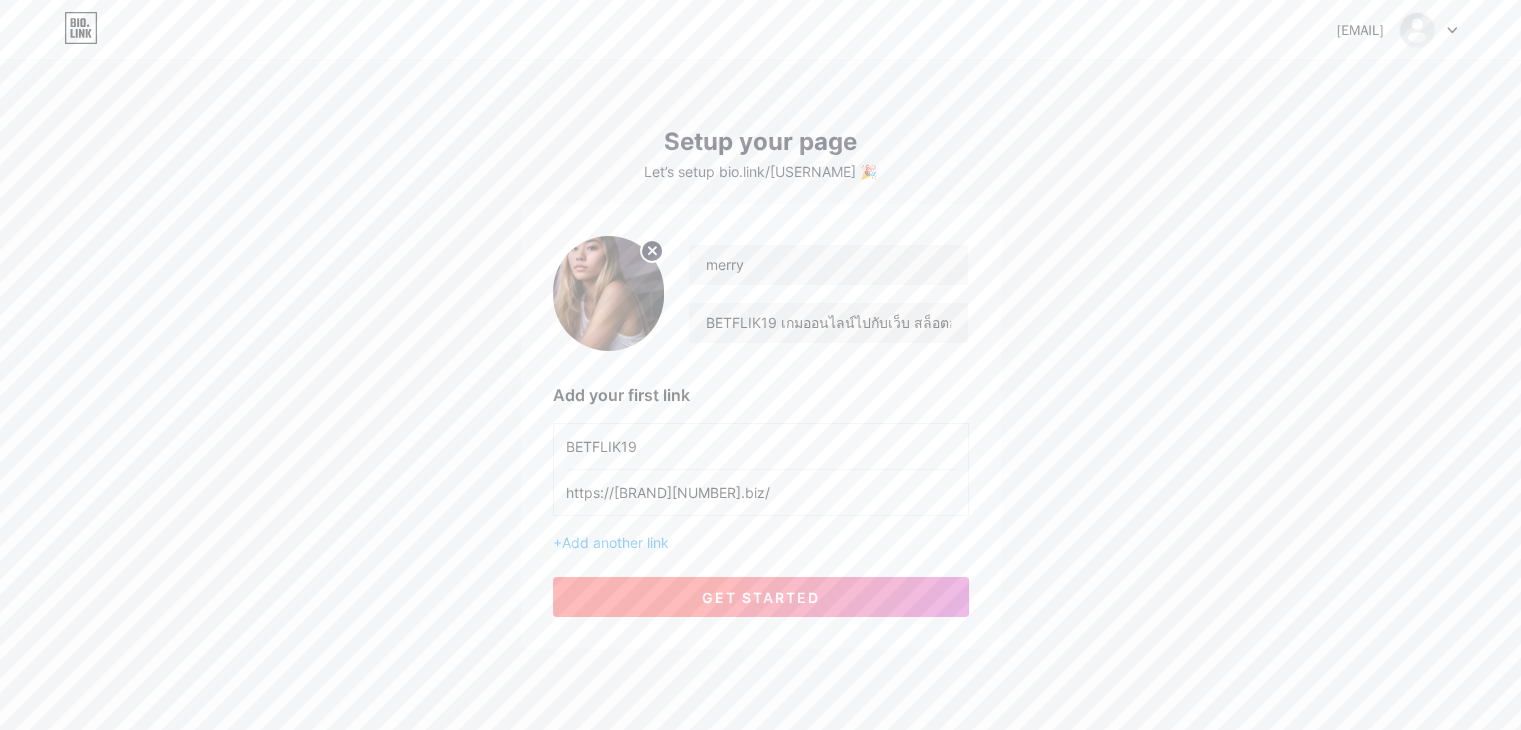 click on "get started" at bounding box center (761, 597) 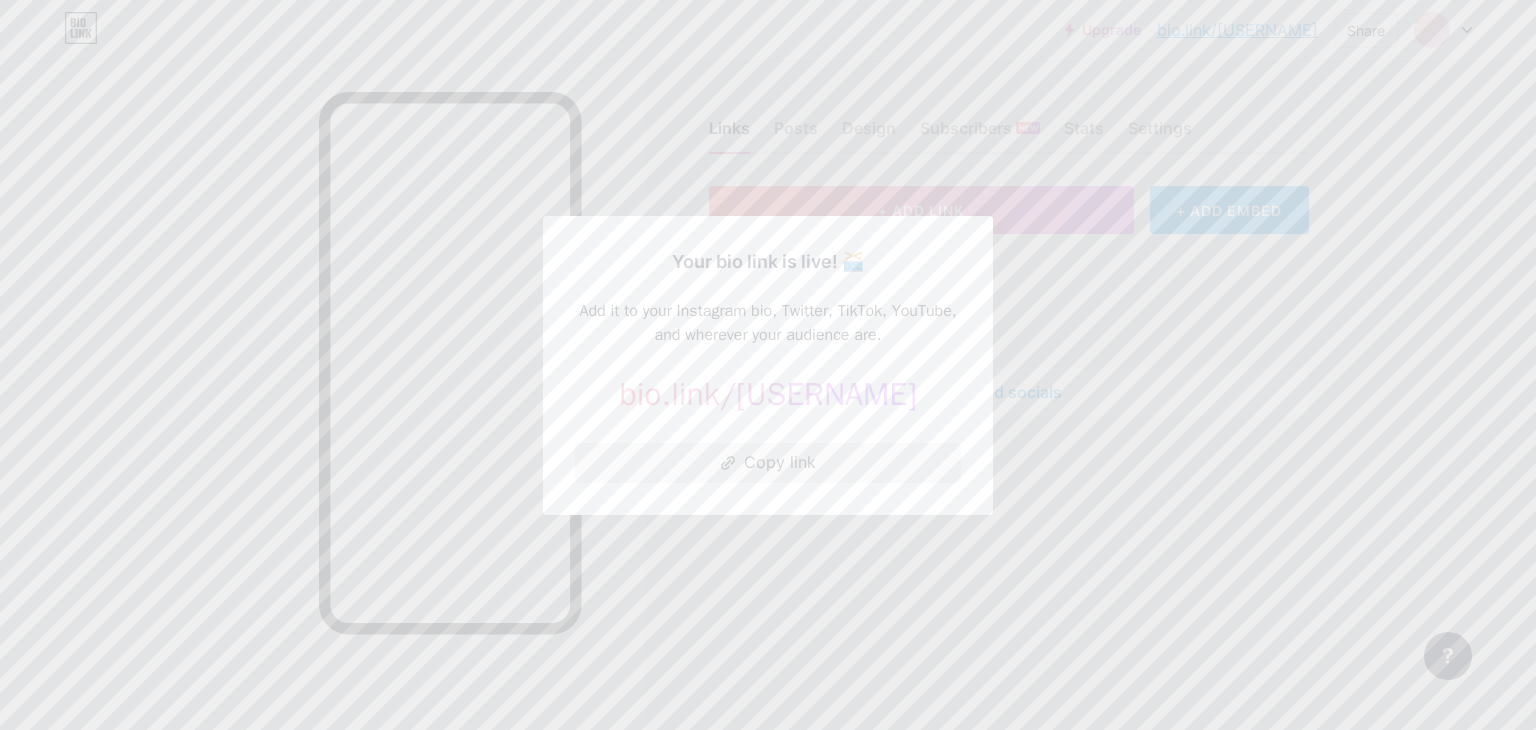 click on "Copy link" at bounding box center (768, 463) 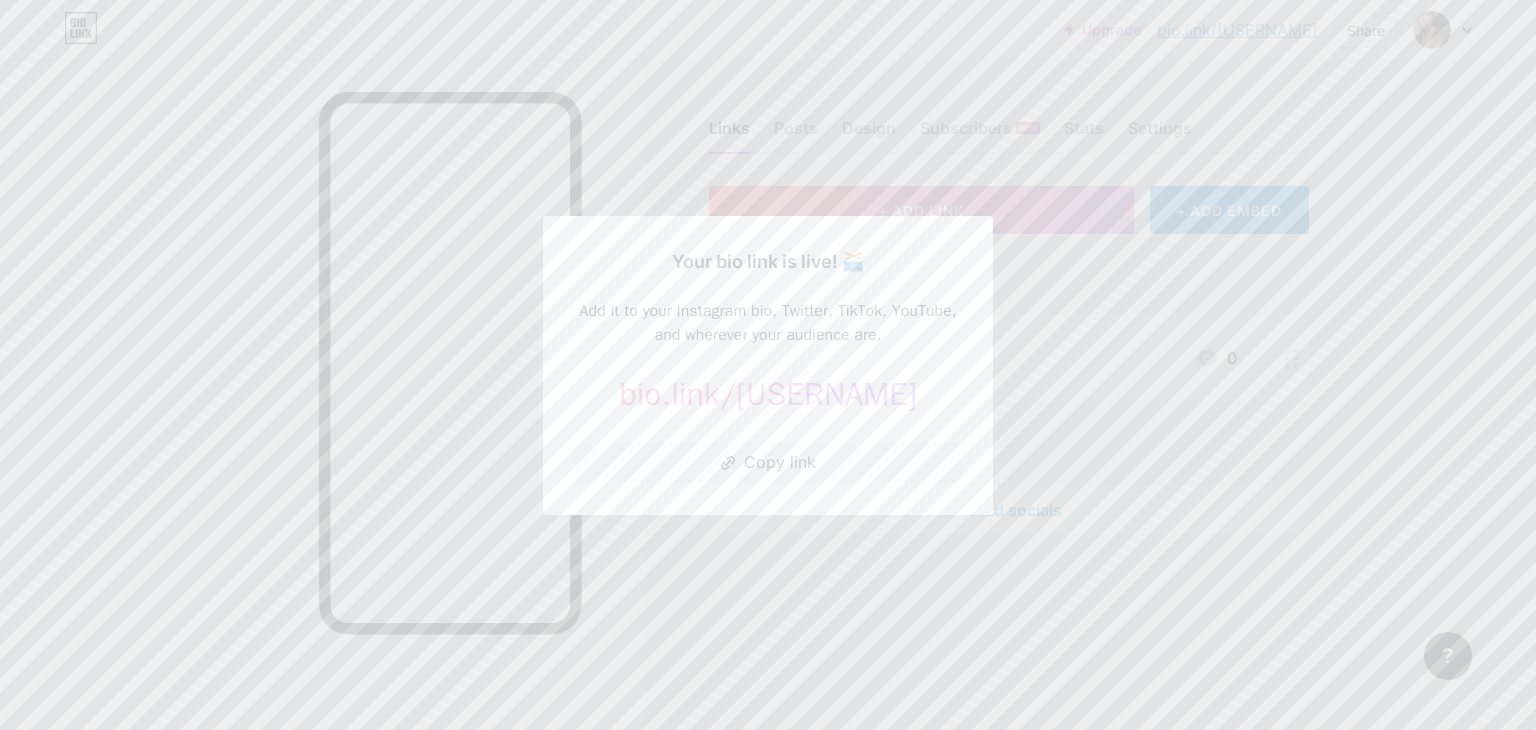 click at bounding box center [768, 365] 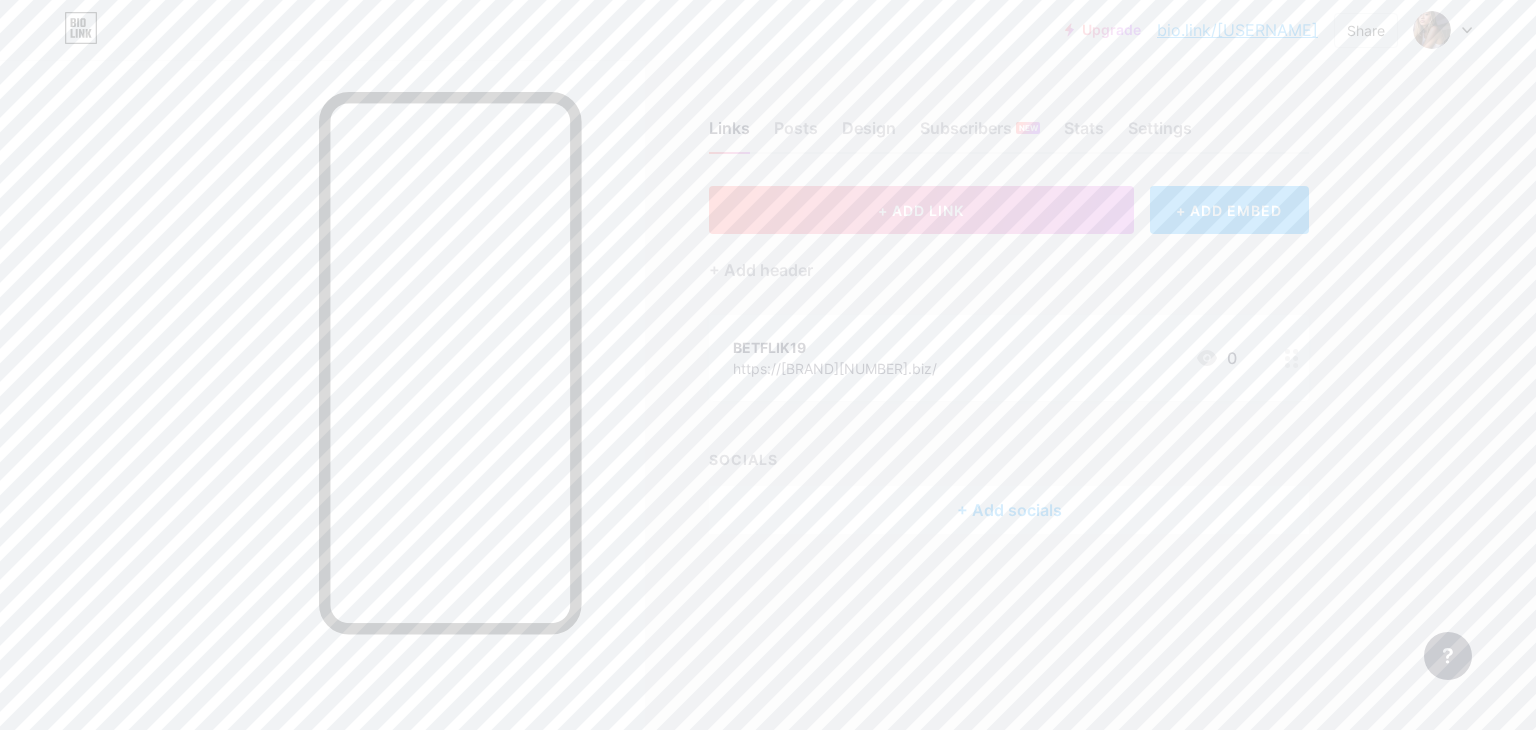 click 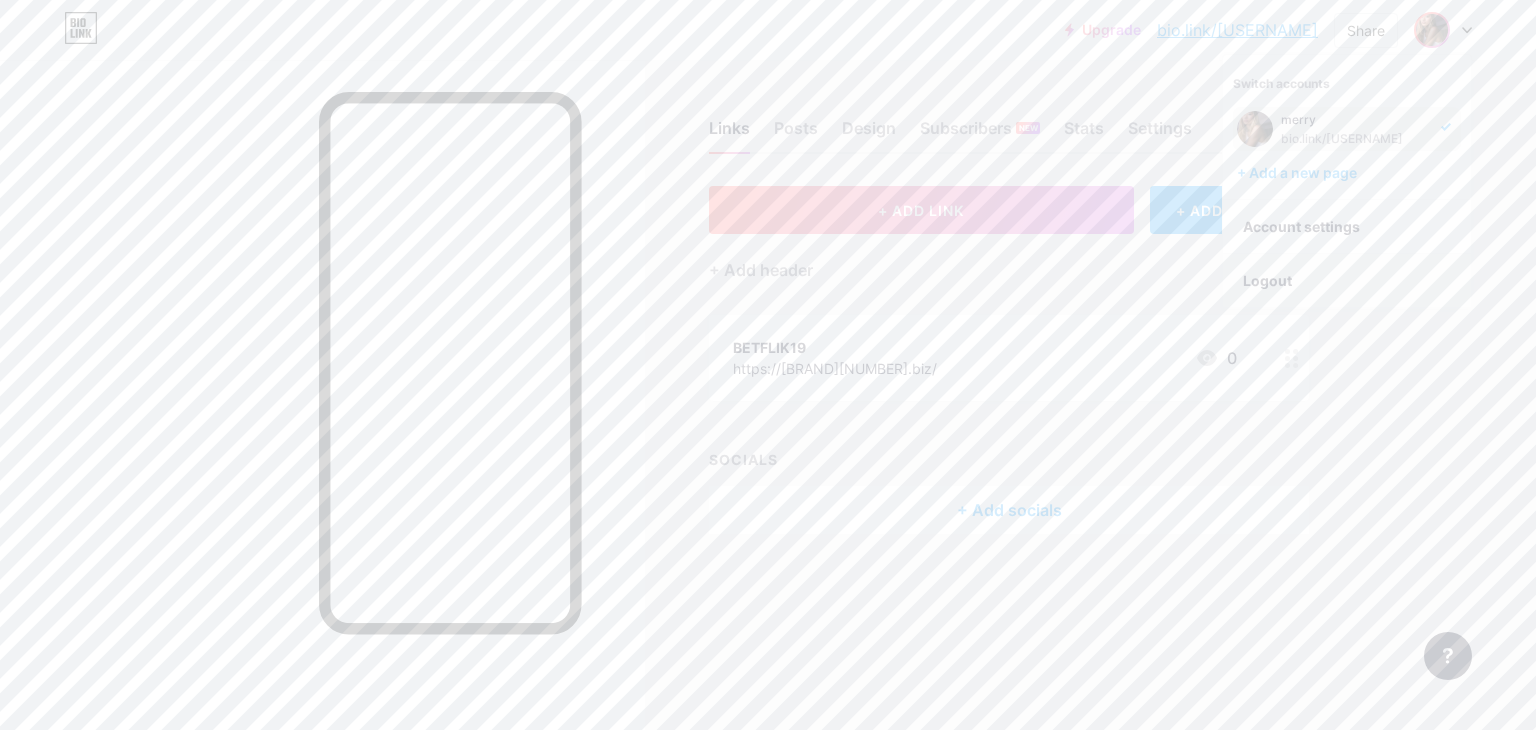 click on "Logout" at bounding box center [1347, 281] 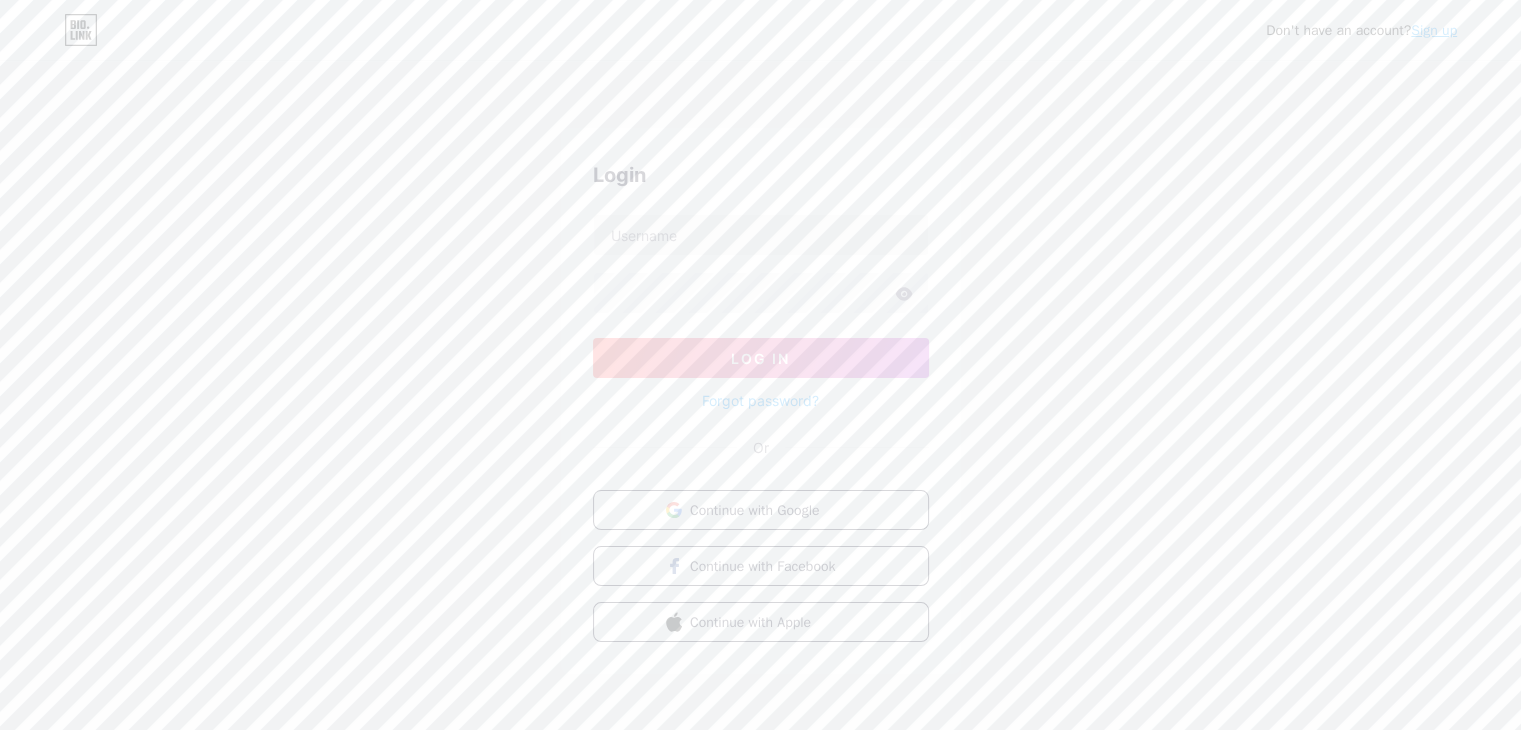 click on "Sign up" at bounding box center (1434, 30) 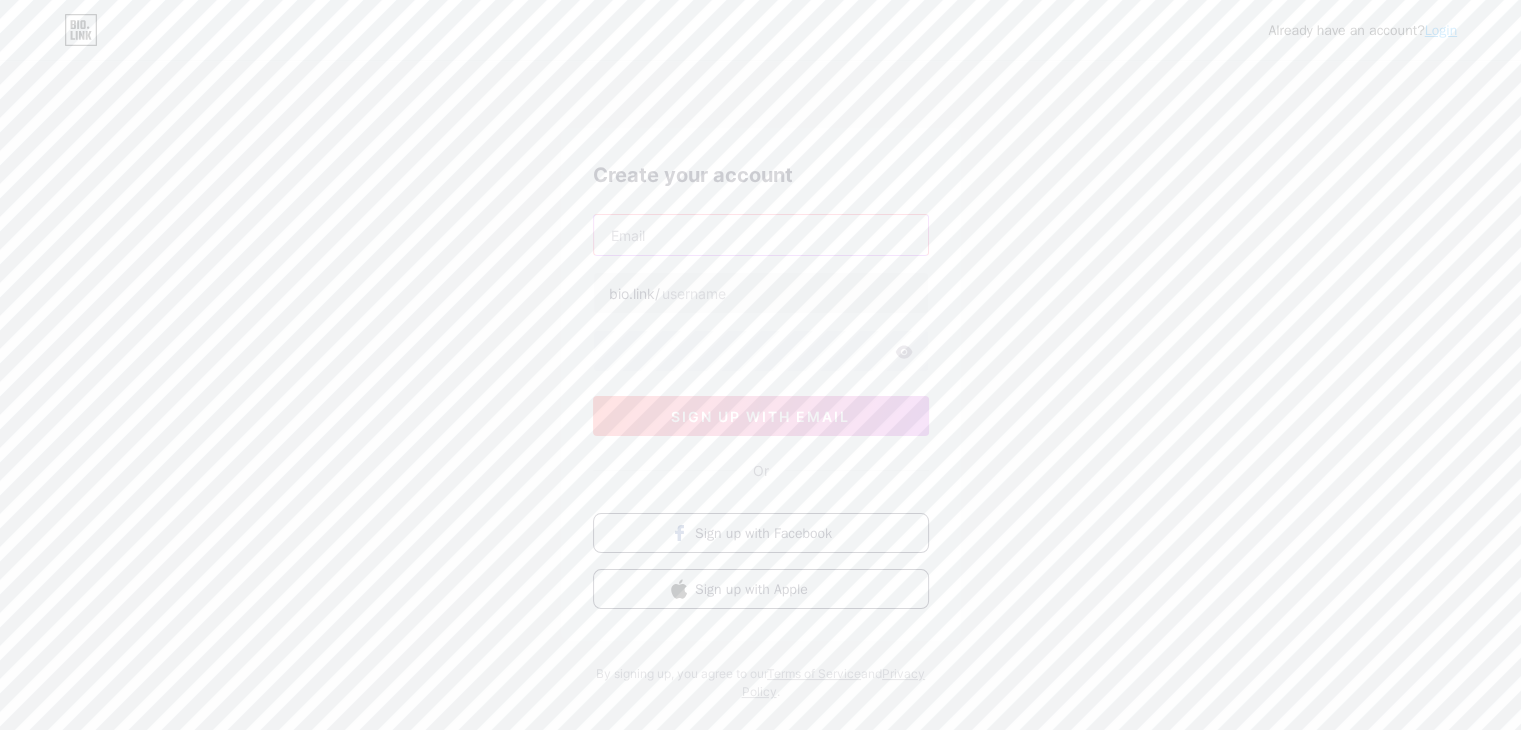drag, startPoint x: 668, startPoint y: 236, endPoint x: 668, endPoint y: 194, distance: 42 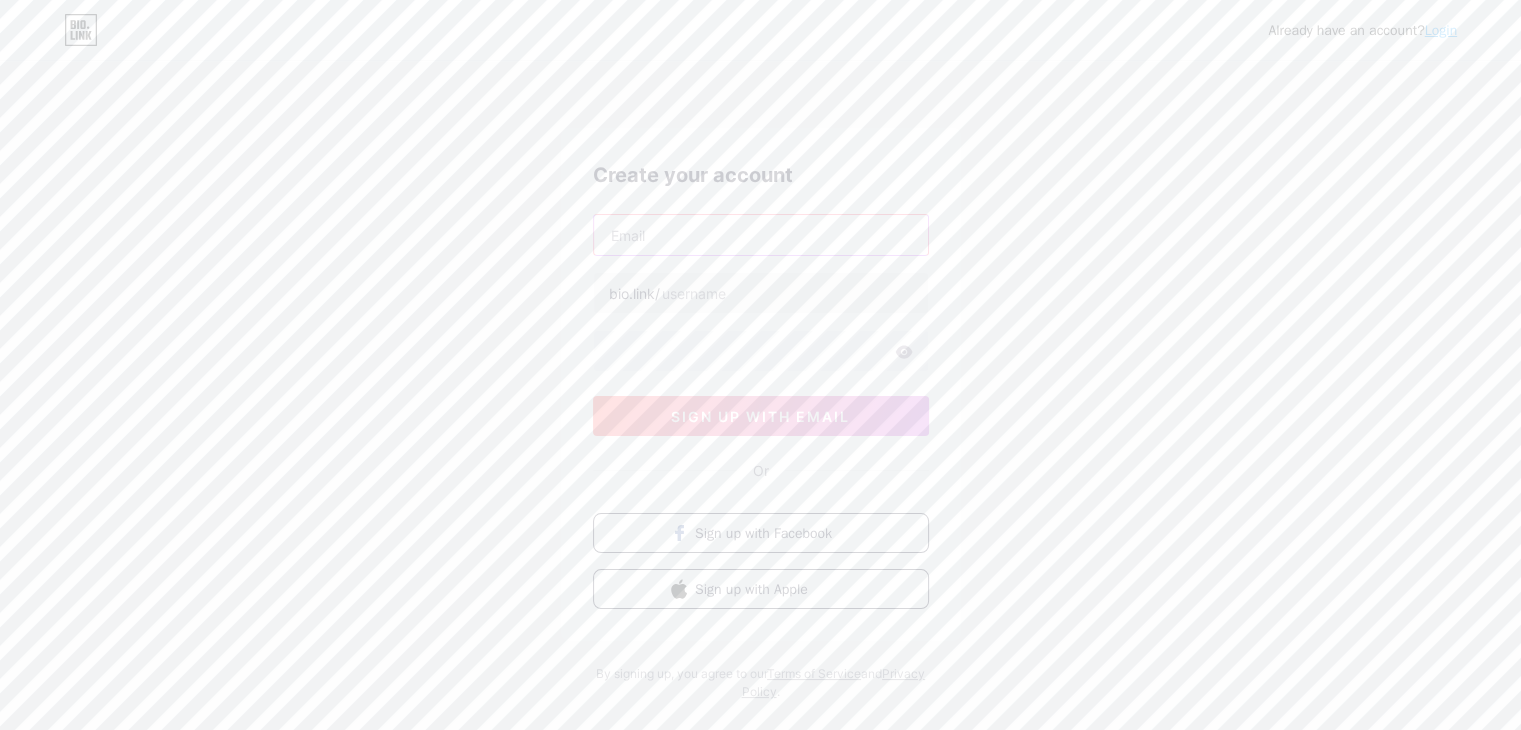 paste on "[EMAIL]" 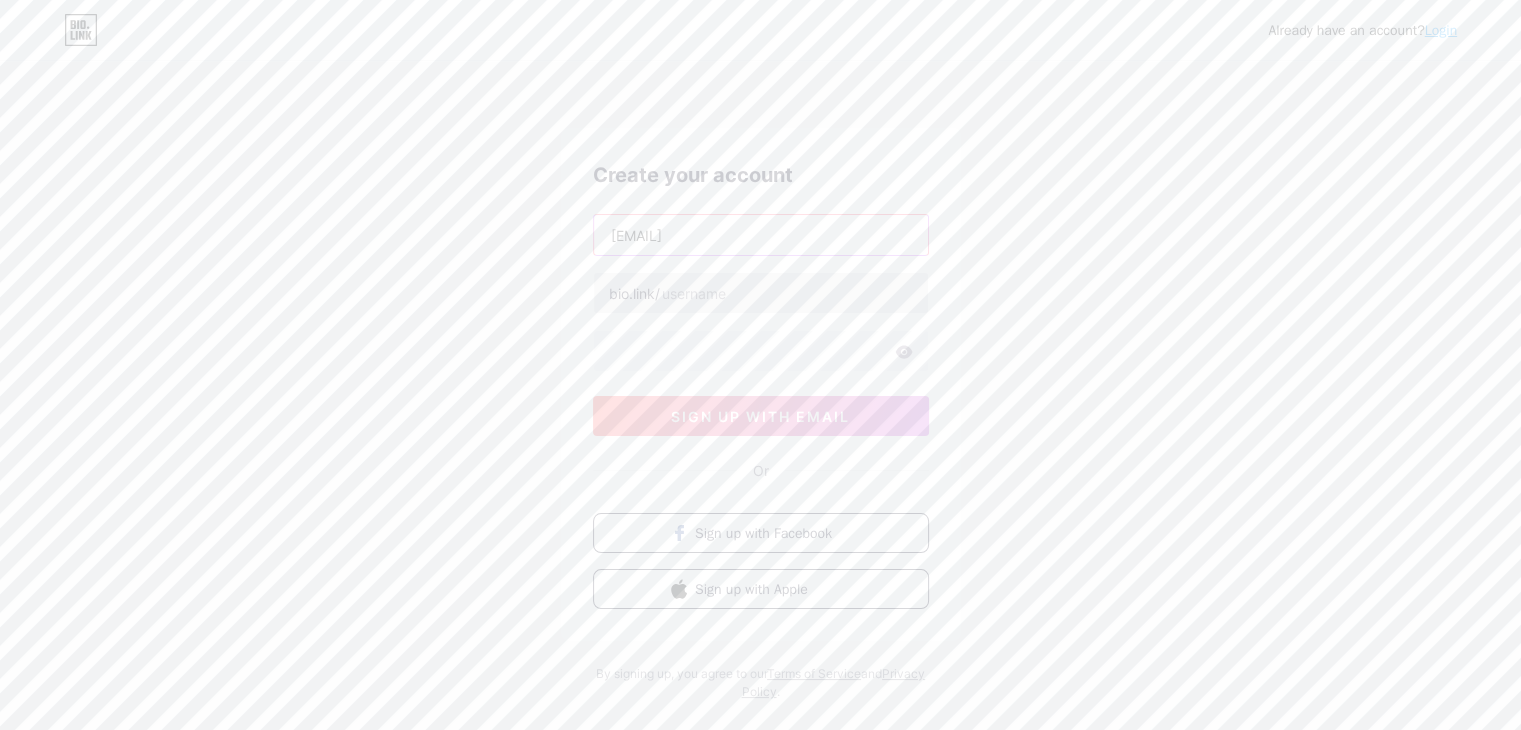 type on "[EMAIL]" 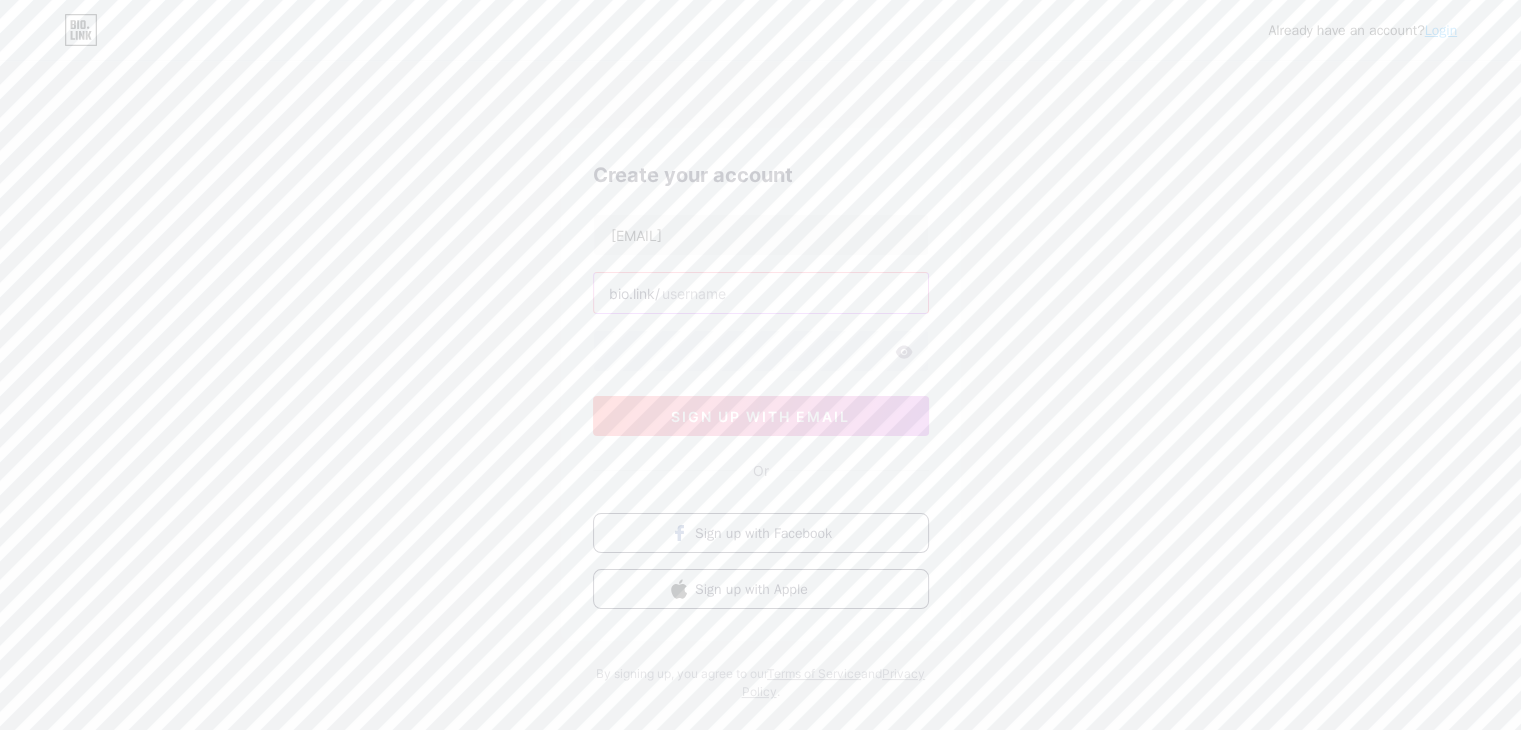 click at bounding box center [761, 293] 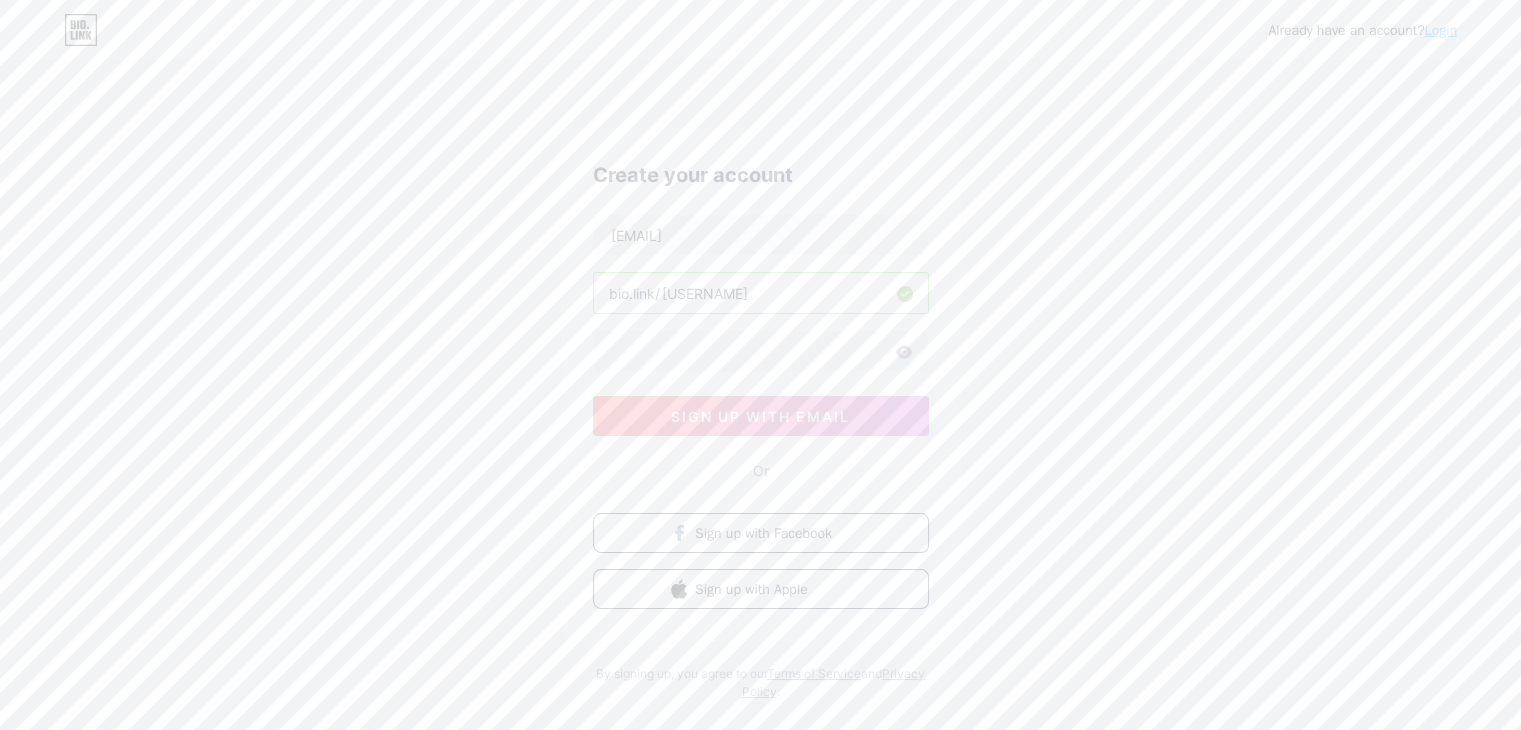 click on "[USERNAME]" at bounding box center [761, 293] 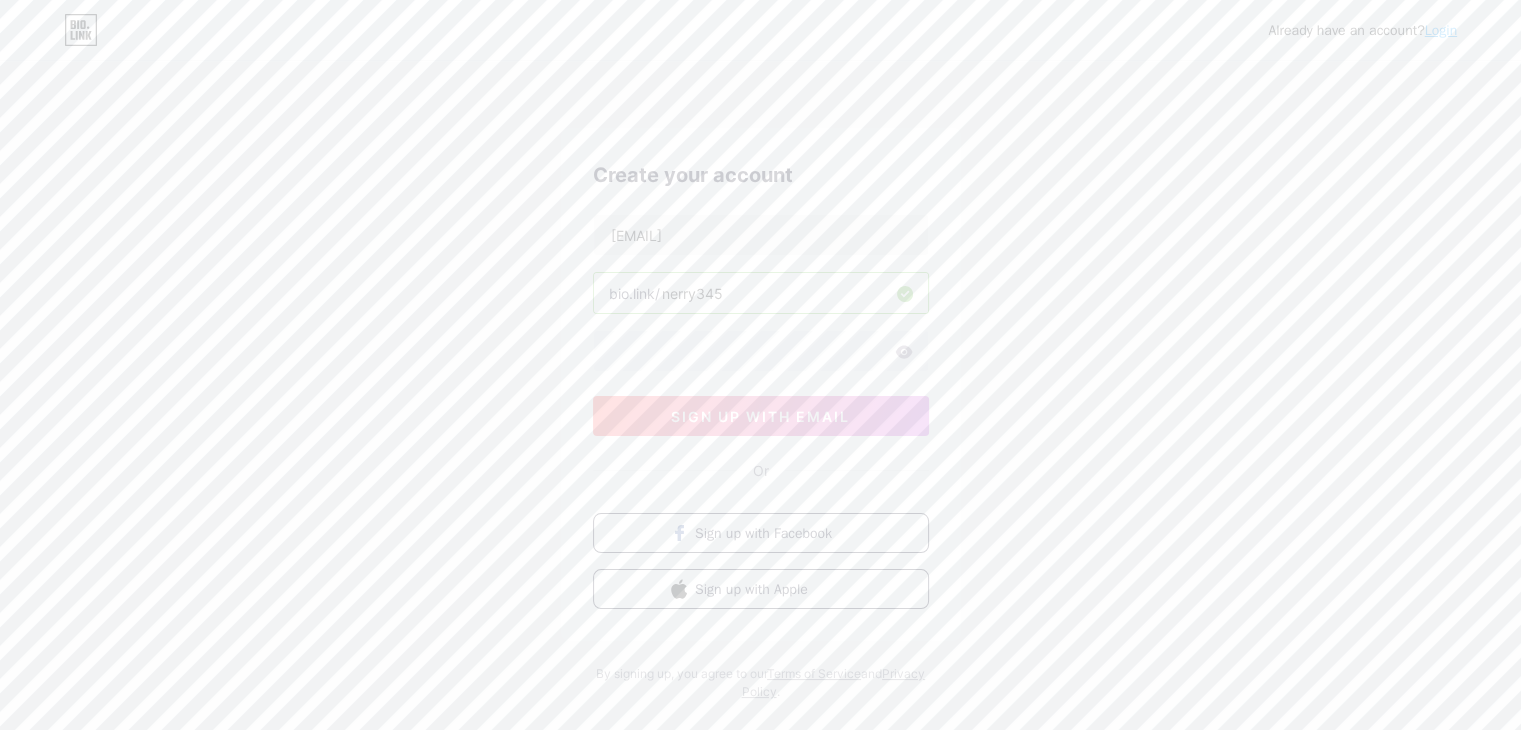 type on "nerry345" 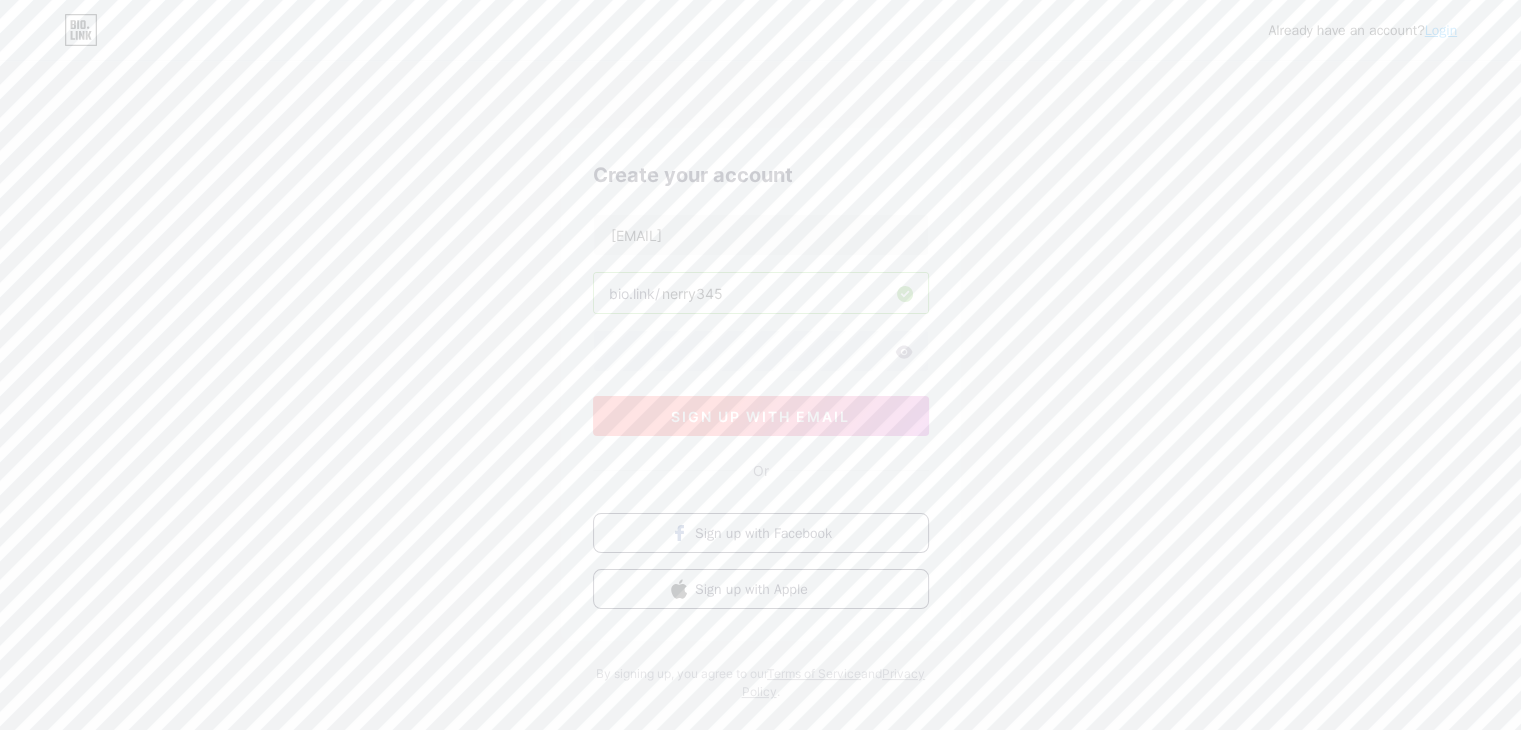 click on "sign up with email" at bounding box center (760, 416) 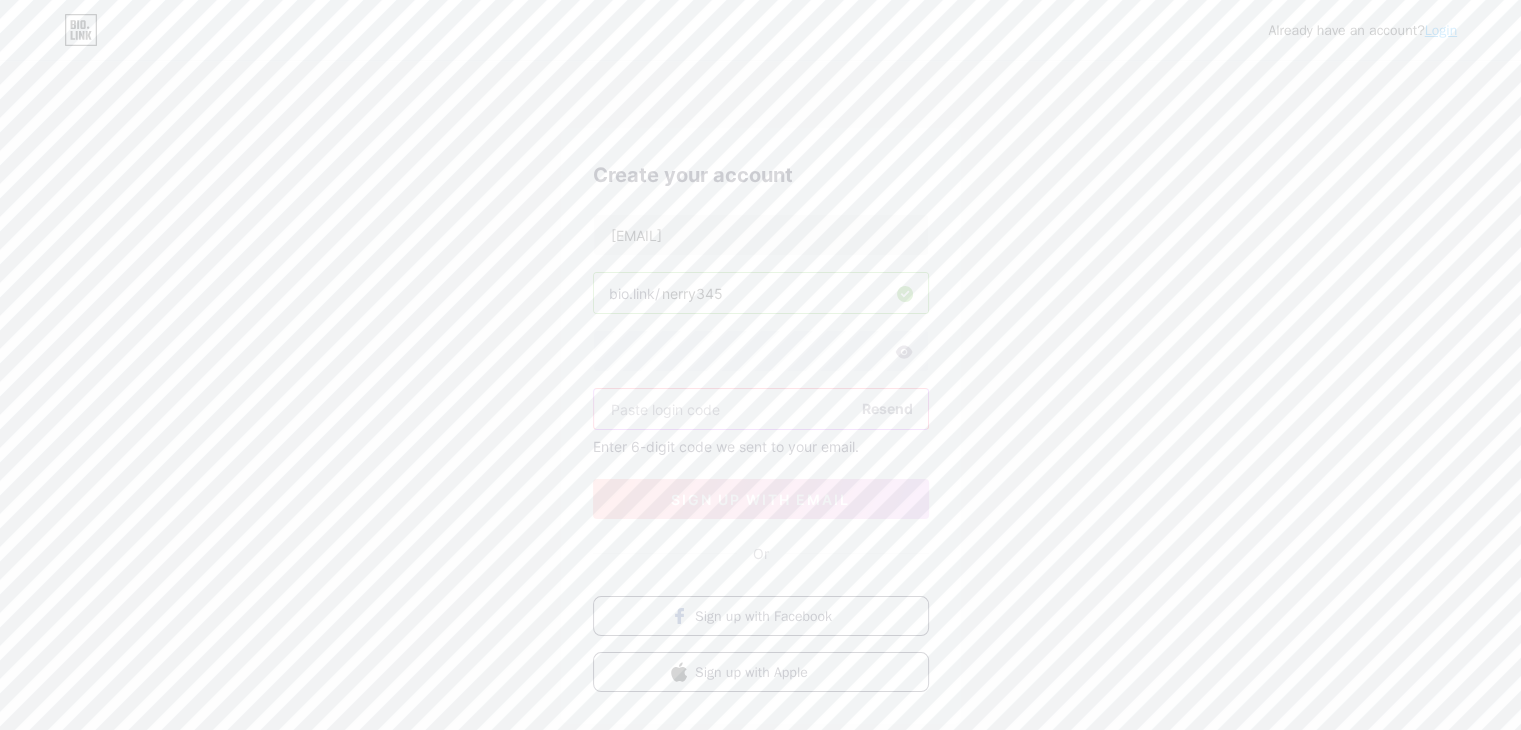 paste on "542747" 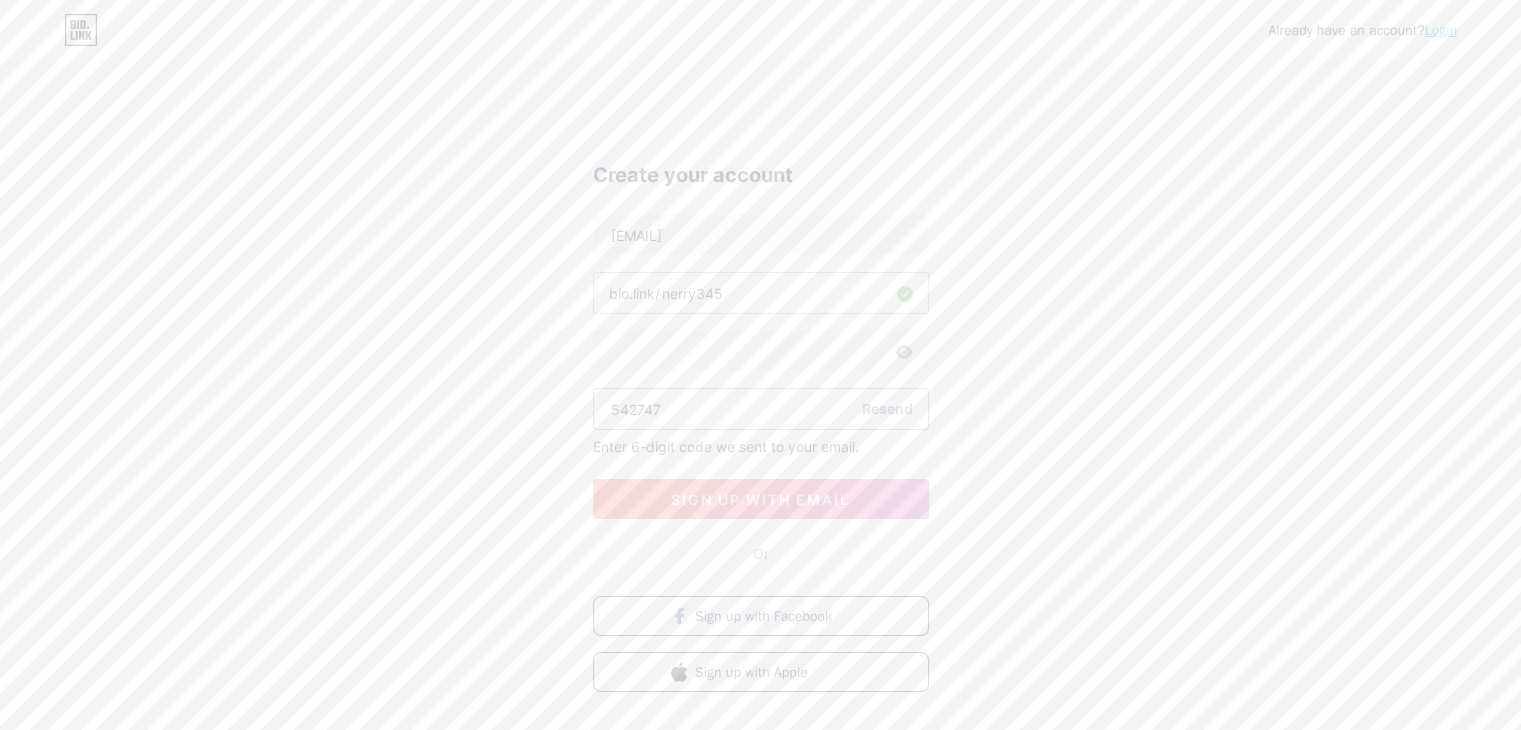 type on "542747" 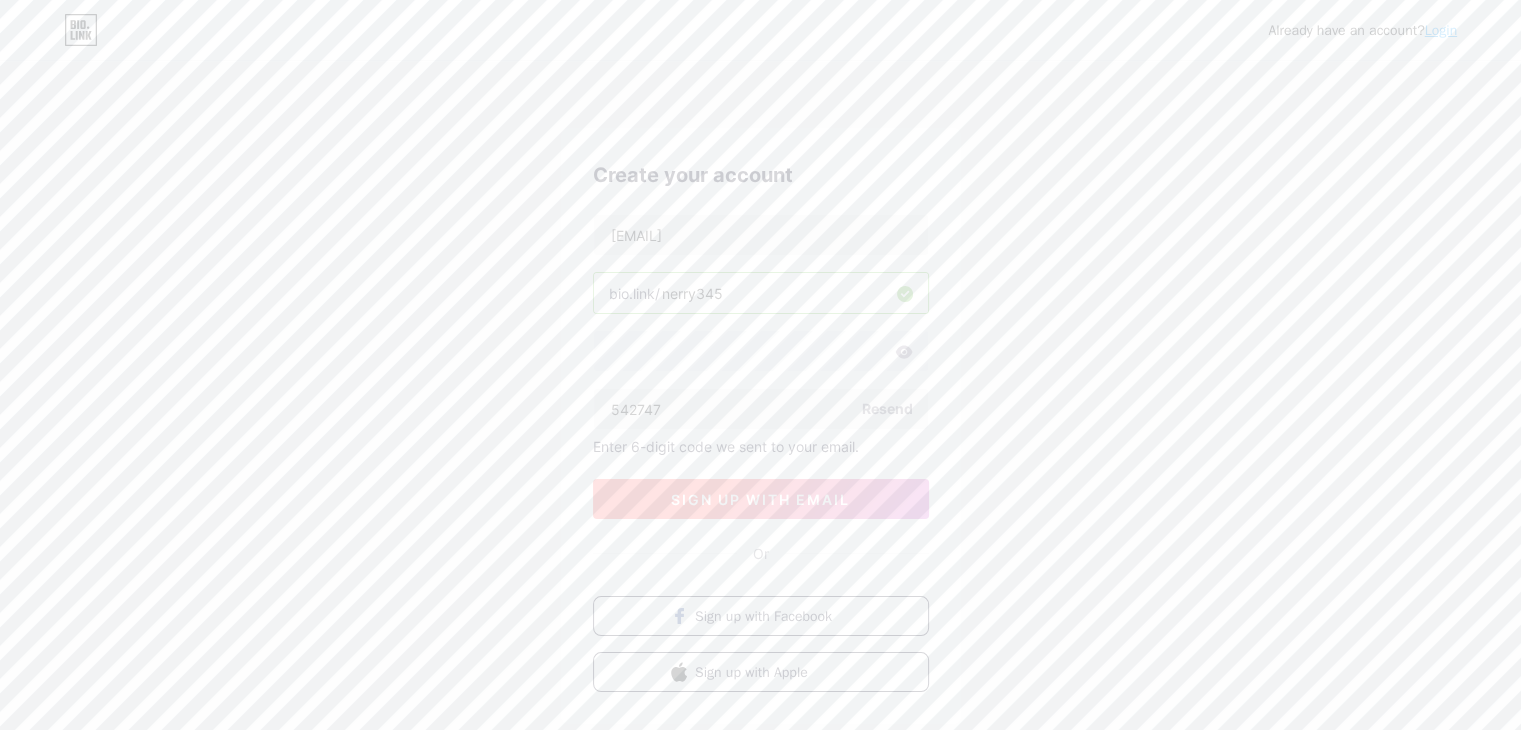 click on "sign up with email" at bounding box center [760, 499] 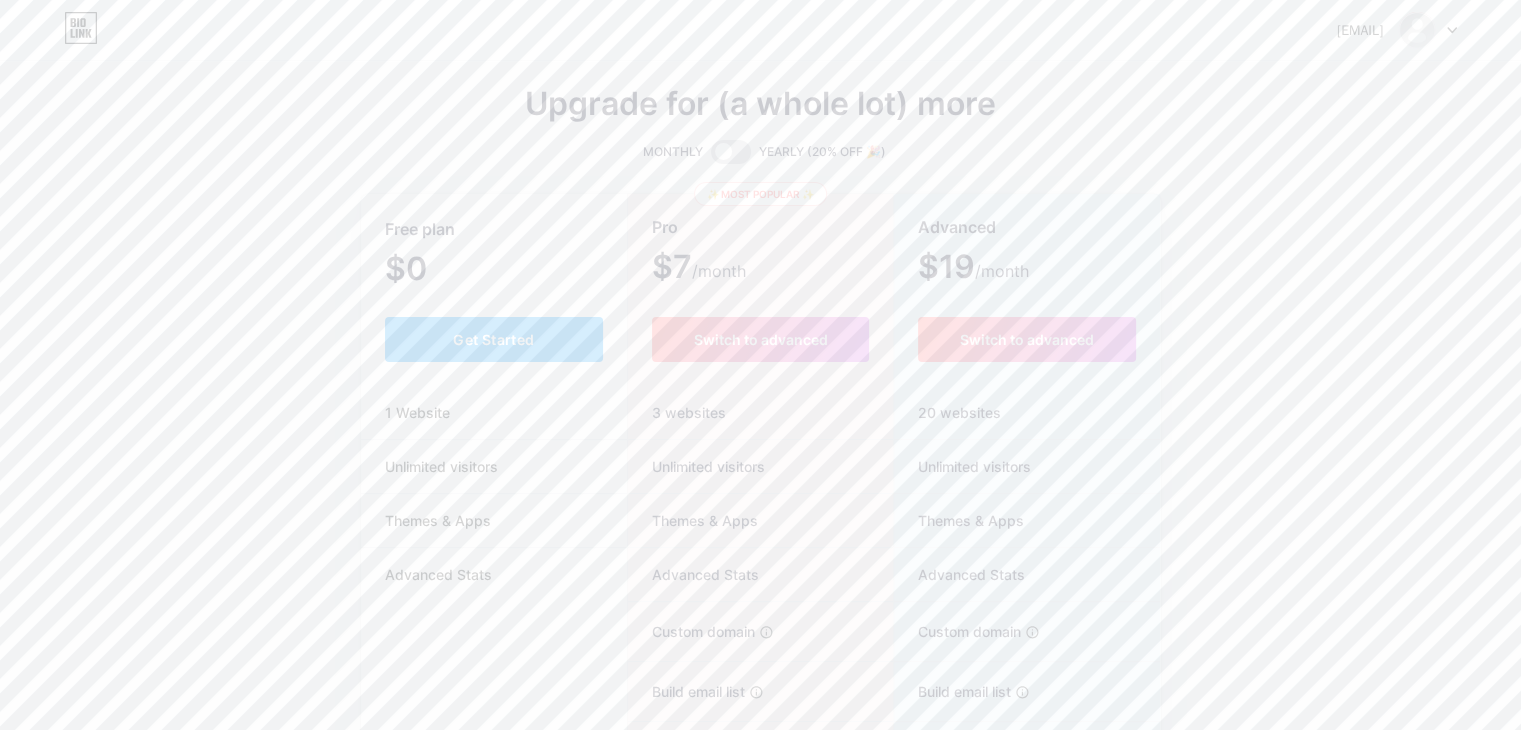 click at bounding box center [1428, 30] 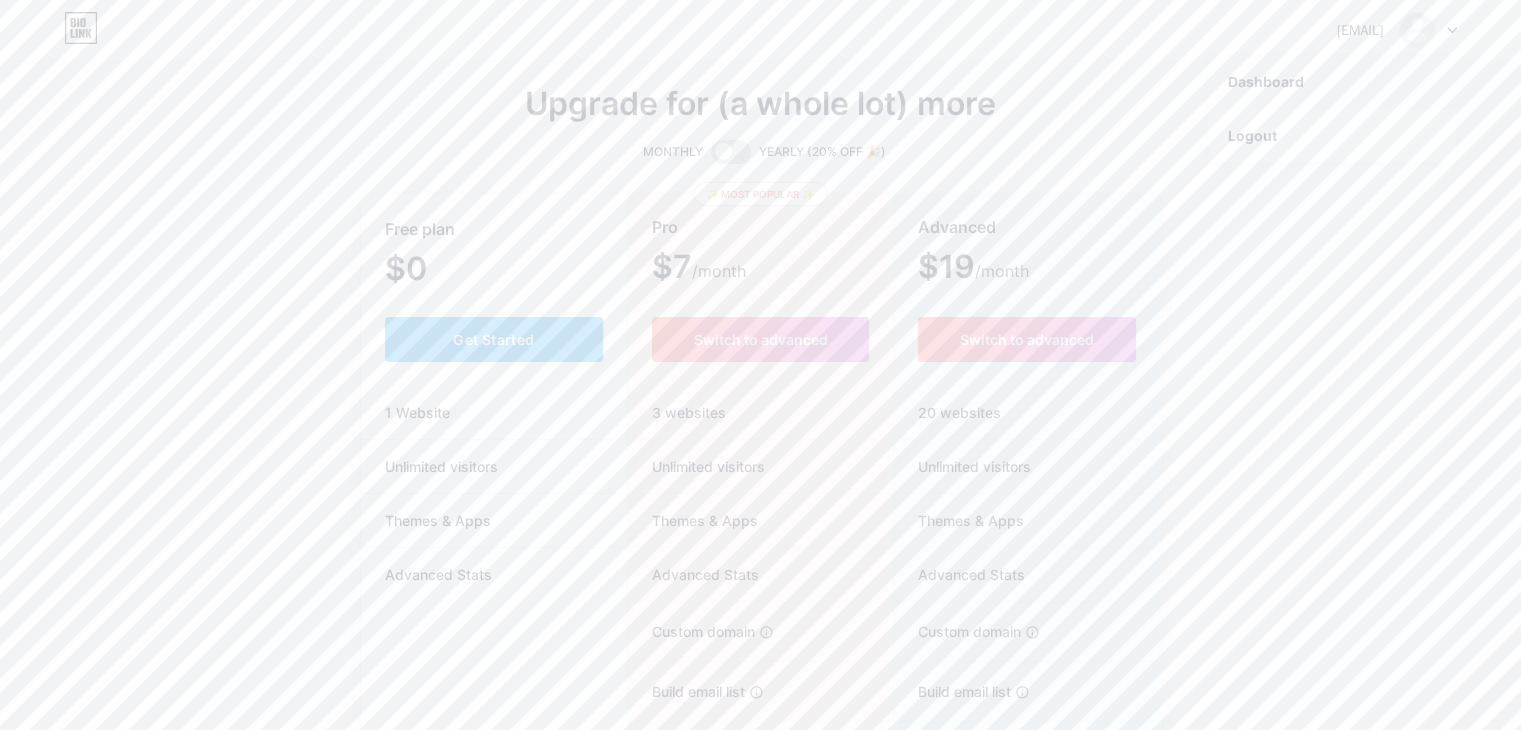 click on "Dashboard" at bounding box center [1332, 82] 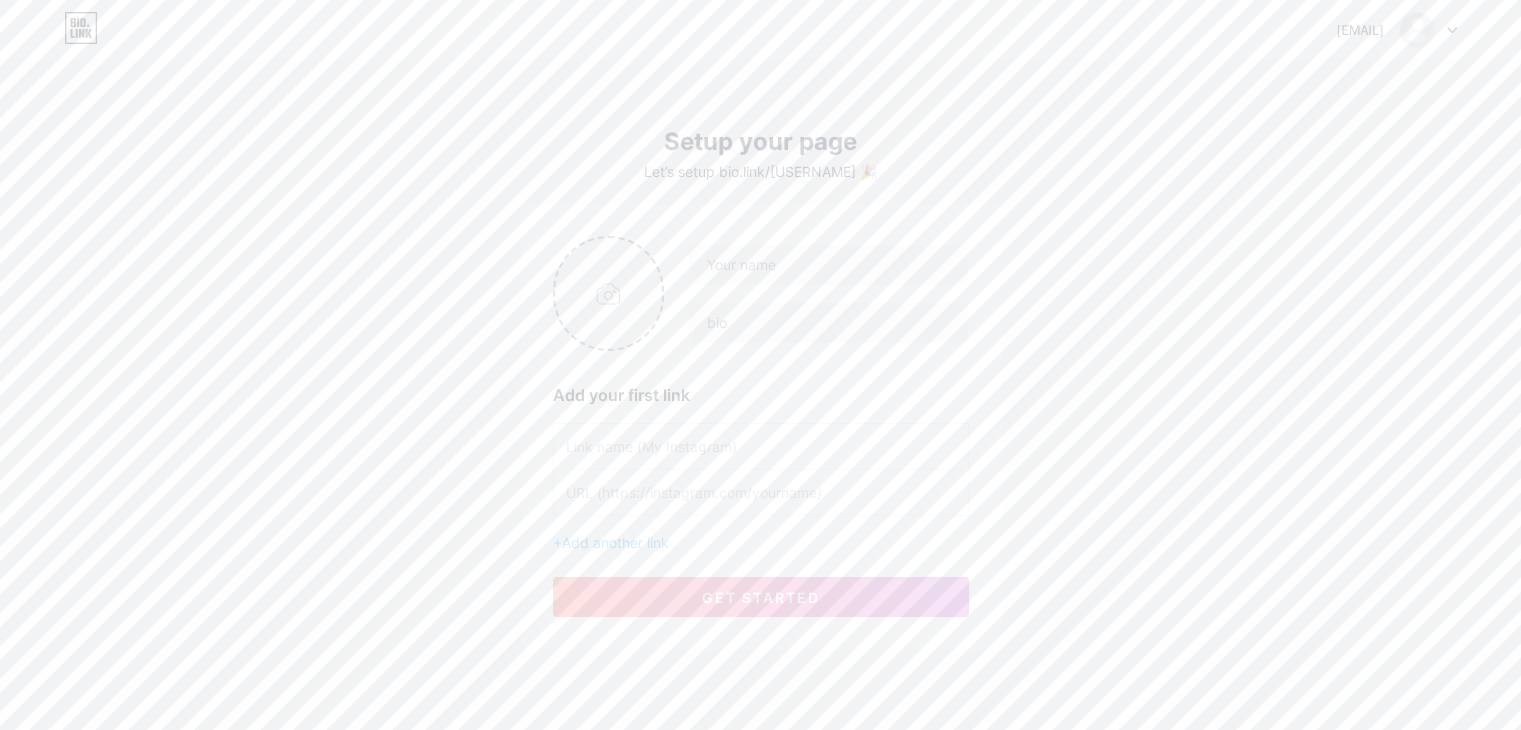 click at bounding box center (609, 293) 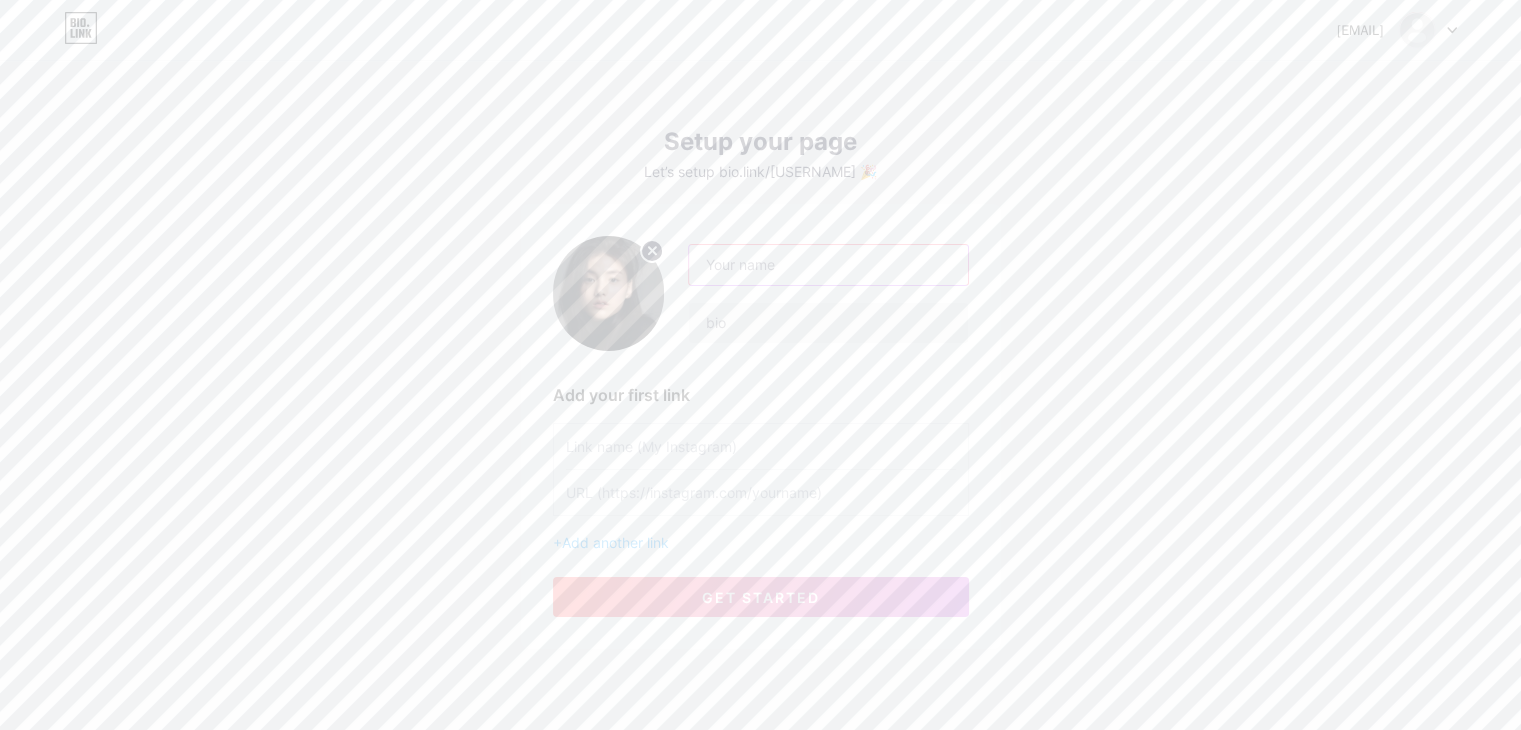 click at bounding box center (828, 265) 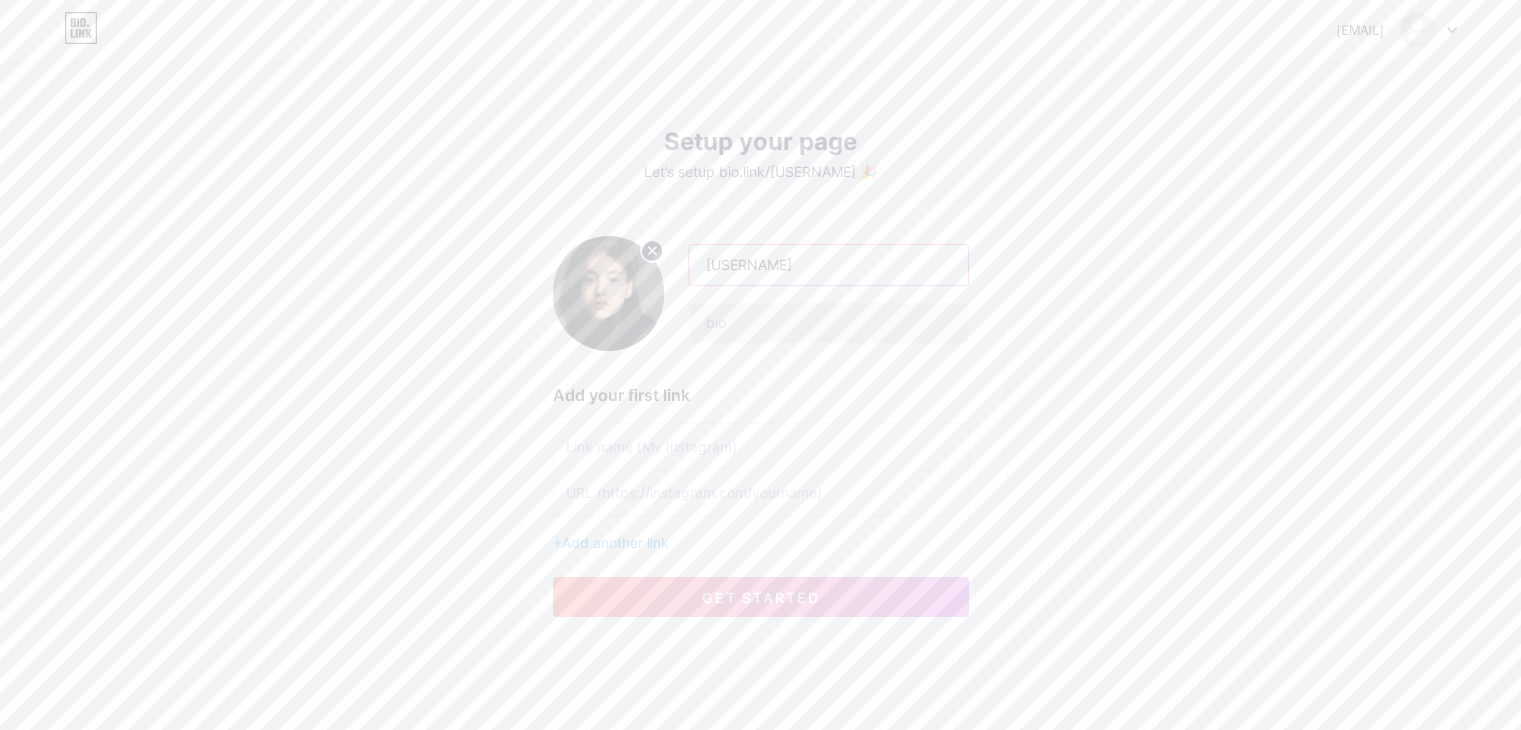 type on "[USERNAME]" 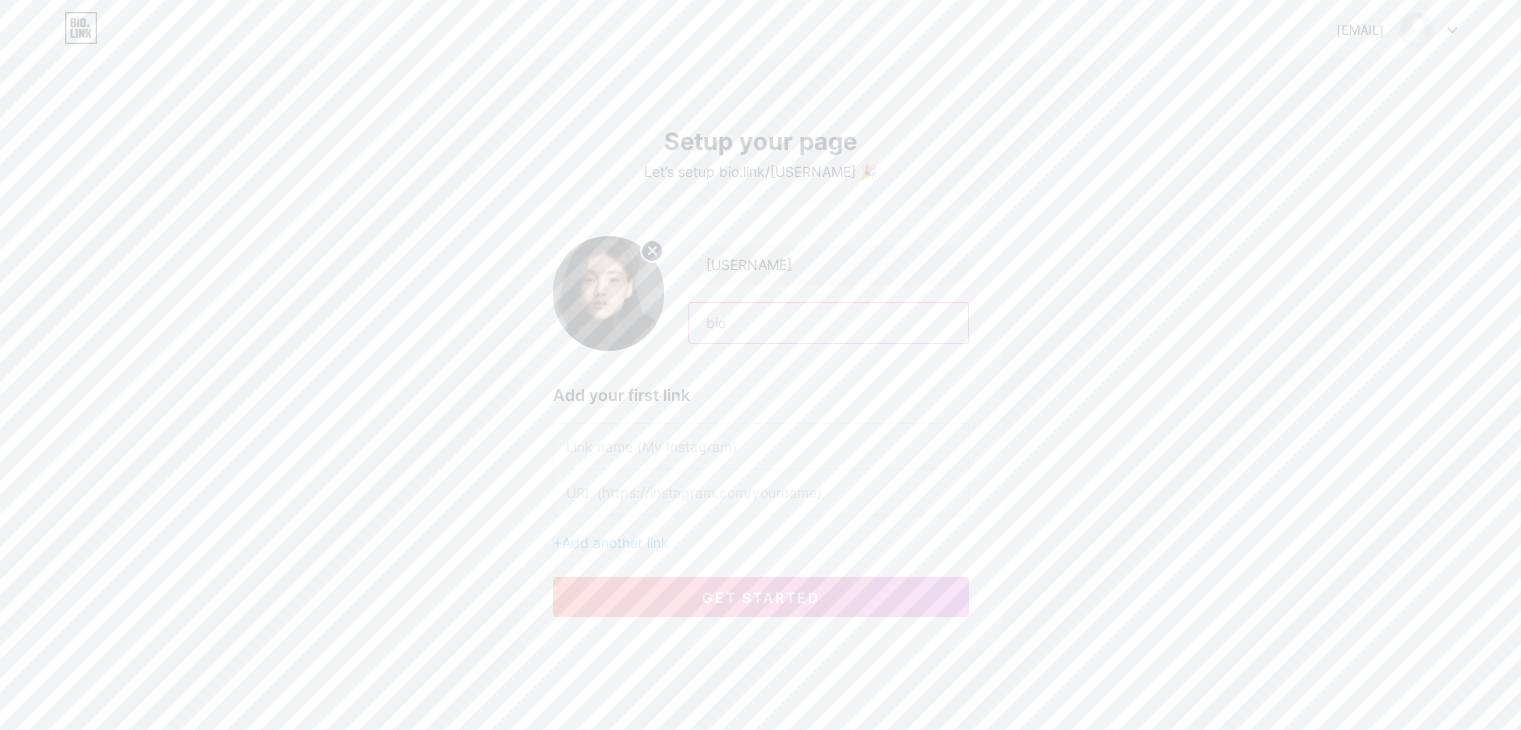 click at bounding box center [828, 323] 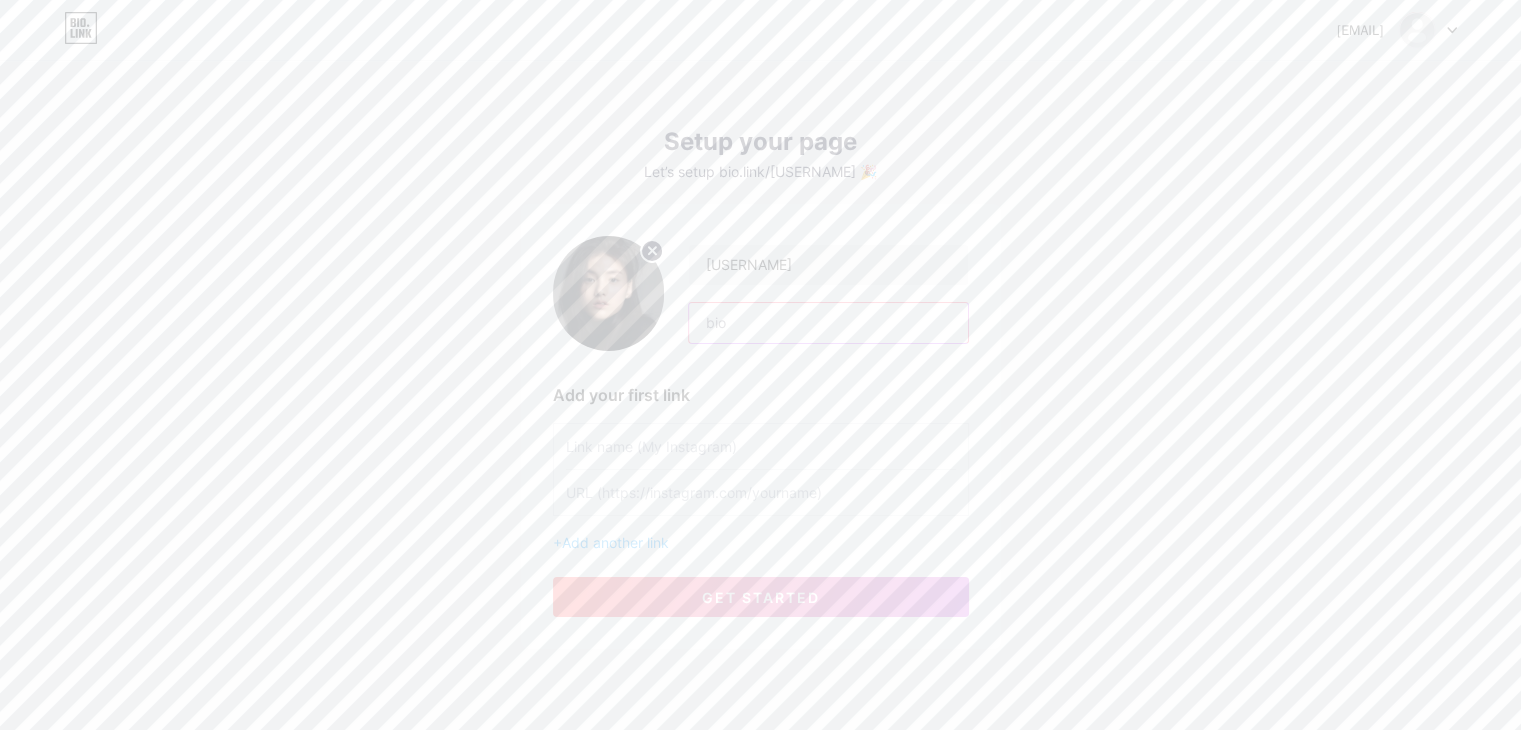 paste on "[BRAND][NUMBER] แหล่งบันเทิงครบวงจร สล็อต บาคาร่า ยิงปลา" 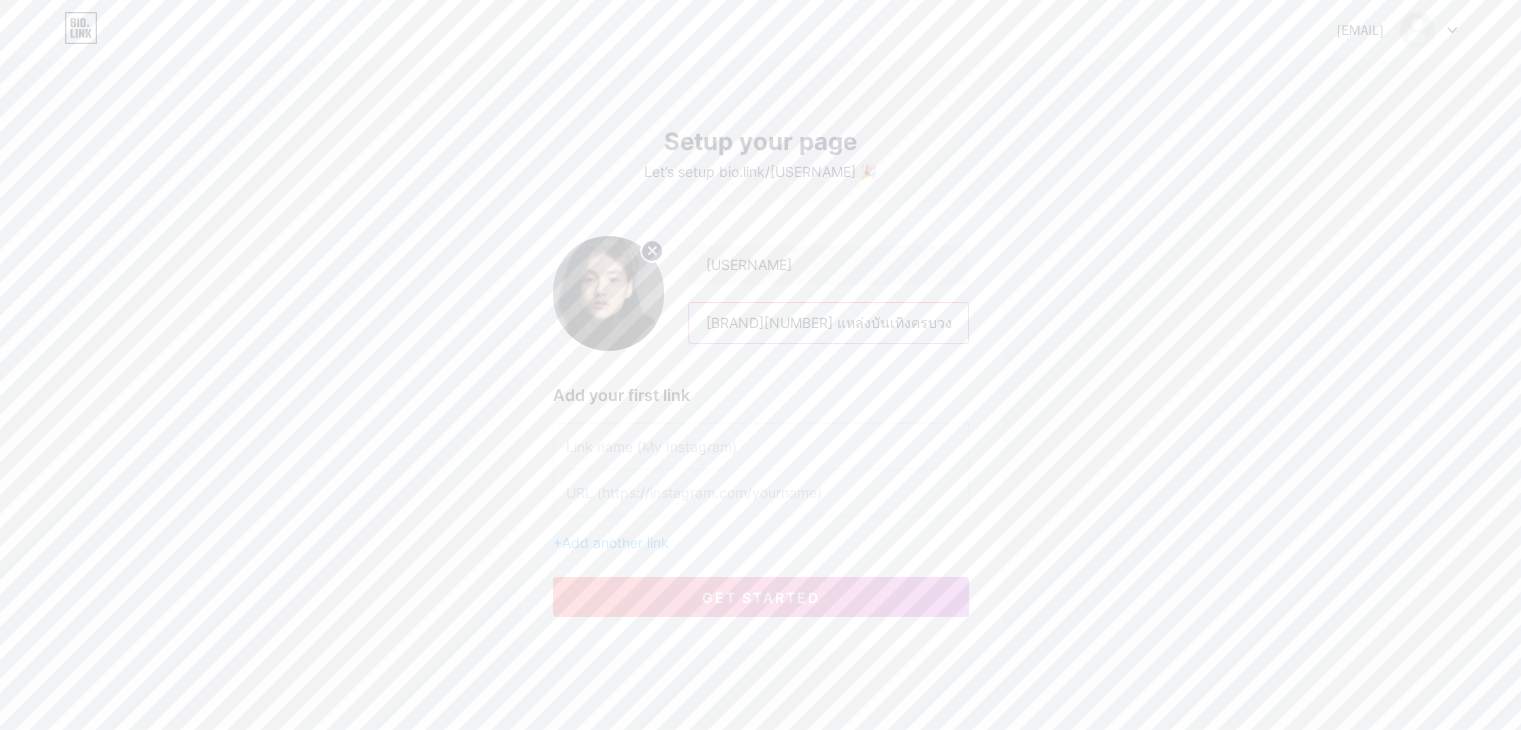 scroll, scrollTop: 0, scrollLeft: 81, axis: horizontal 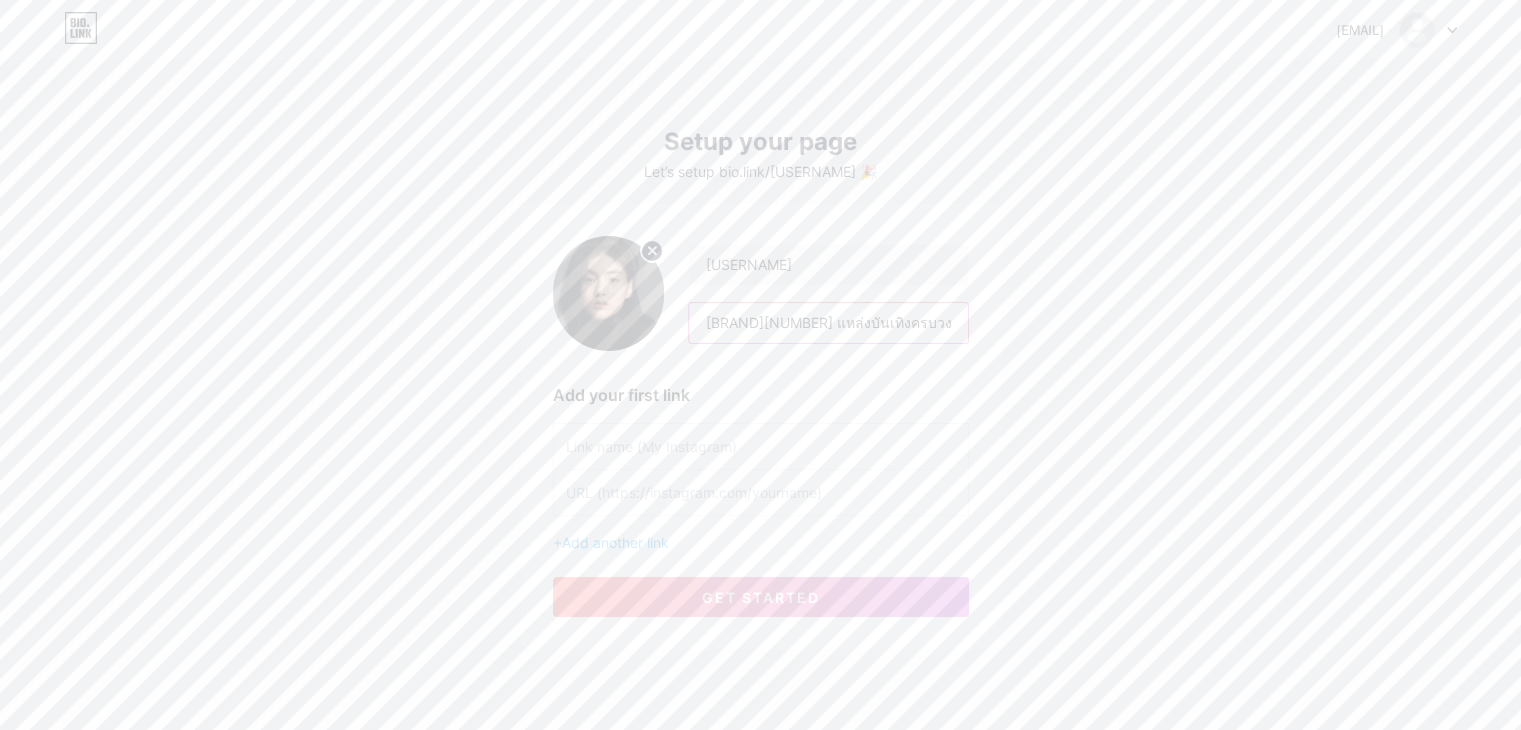 drag, startPoint x: 688, startPoint y: 325, endPoint x: 462, endPoint y: 325, distance: 226 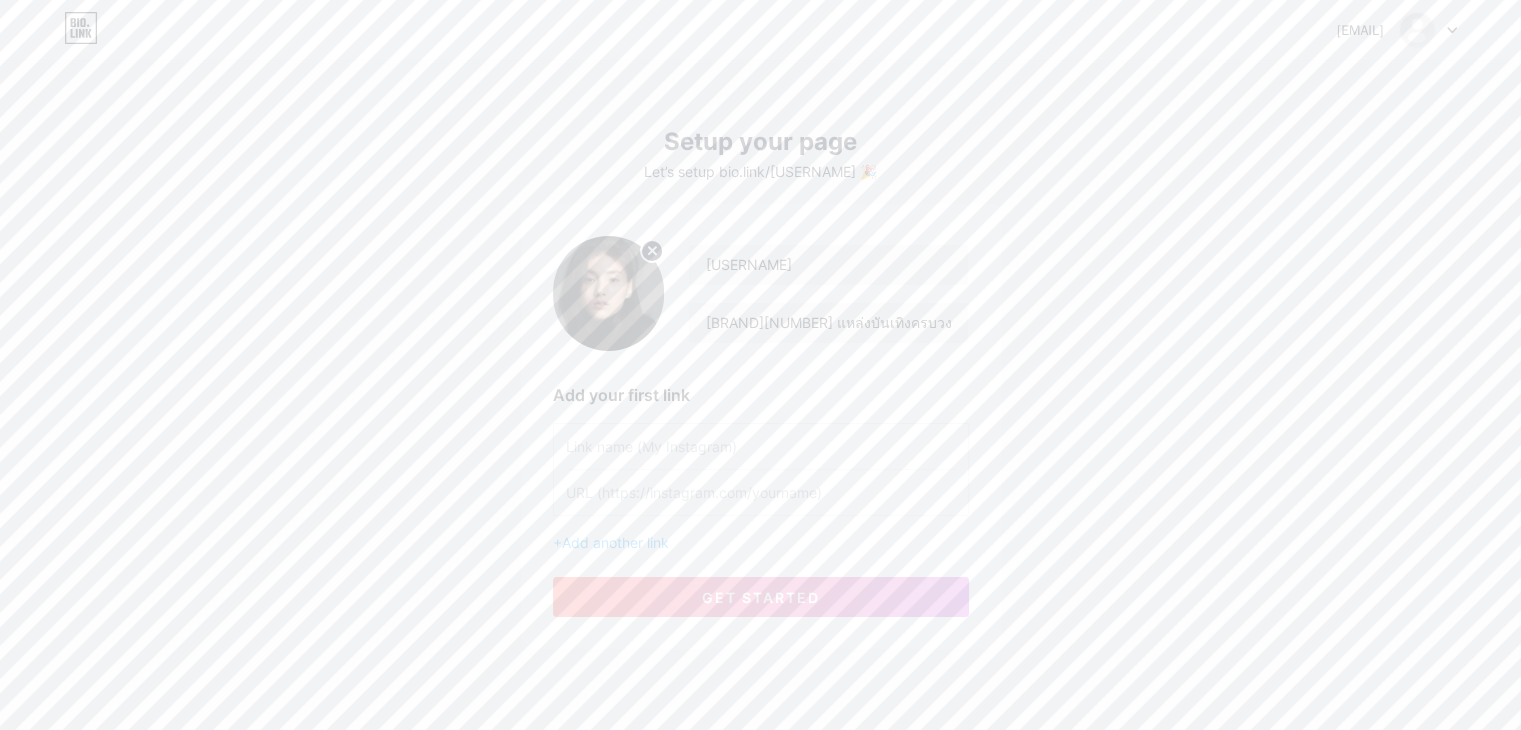 click at bounding box center (761, 446) 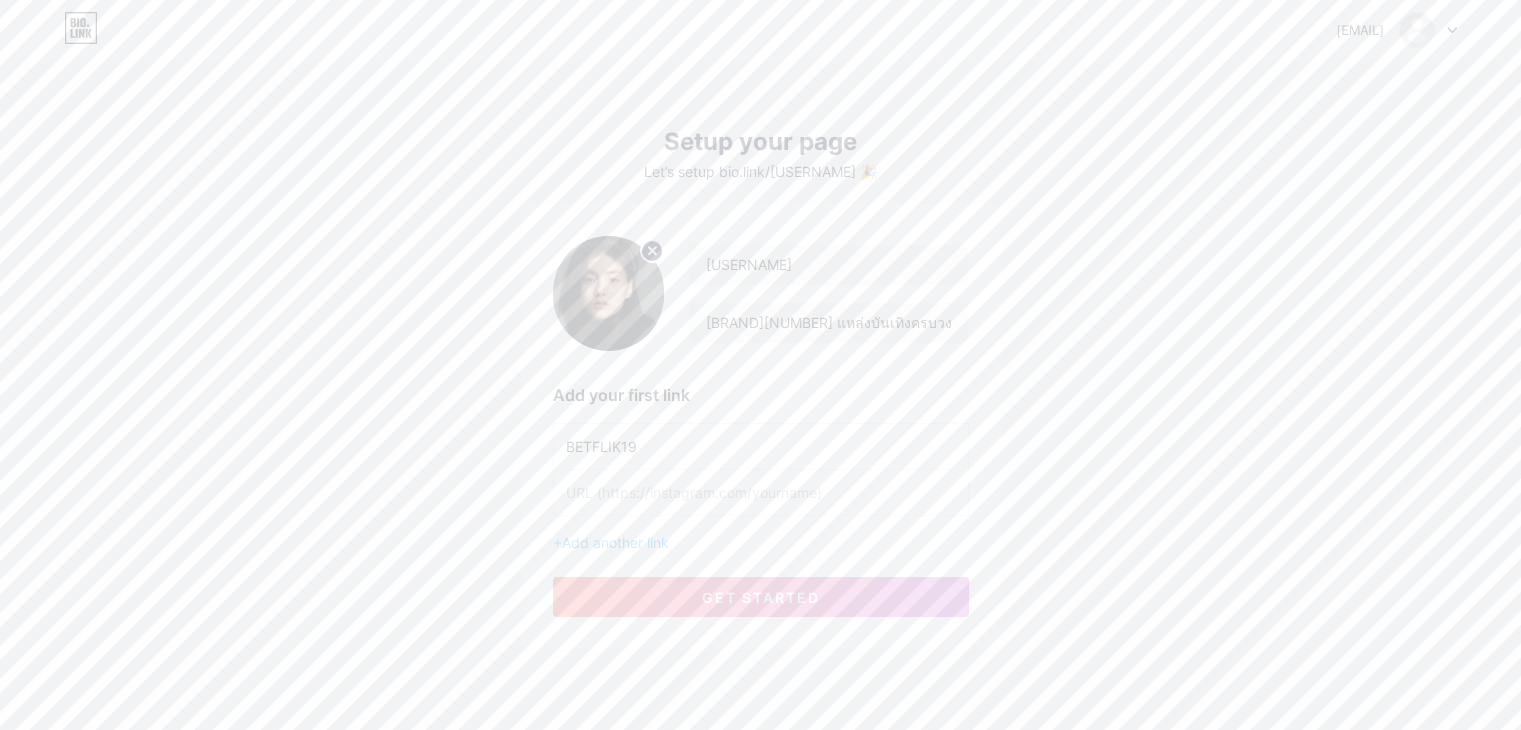 type on "BETFLIK19" 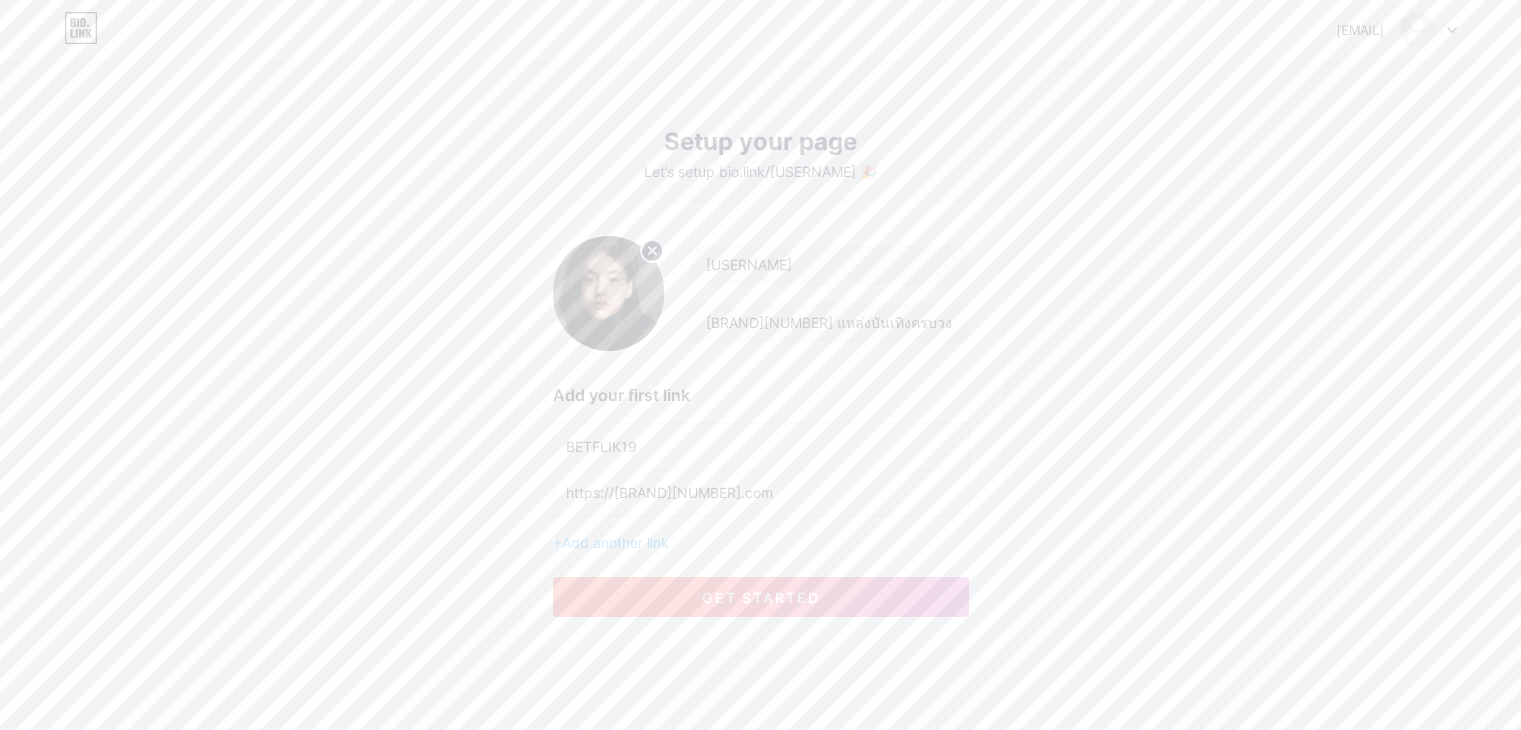 type on "https://[BRAND][NUMBER].com" 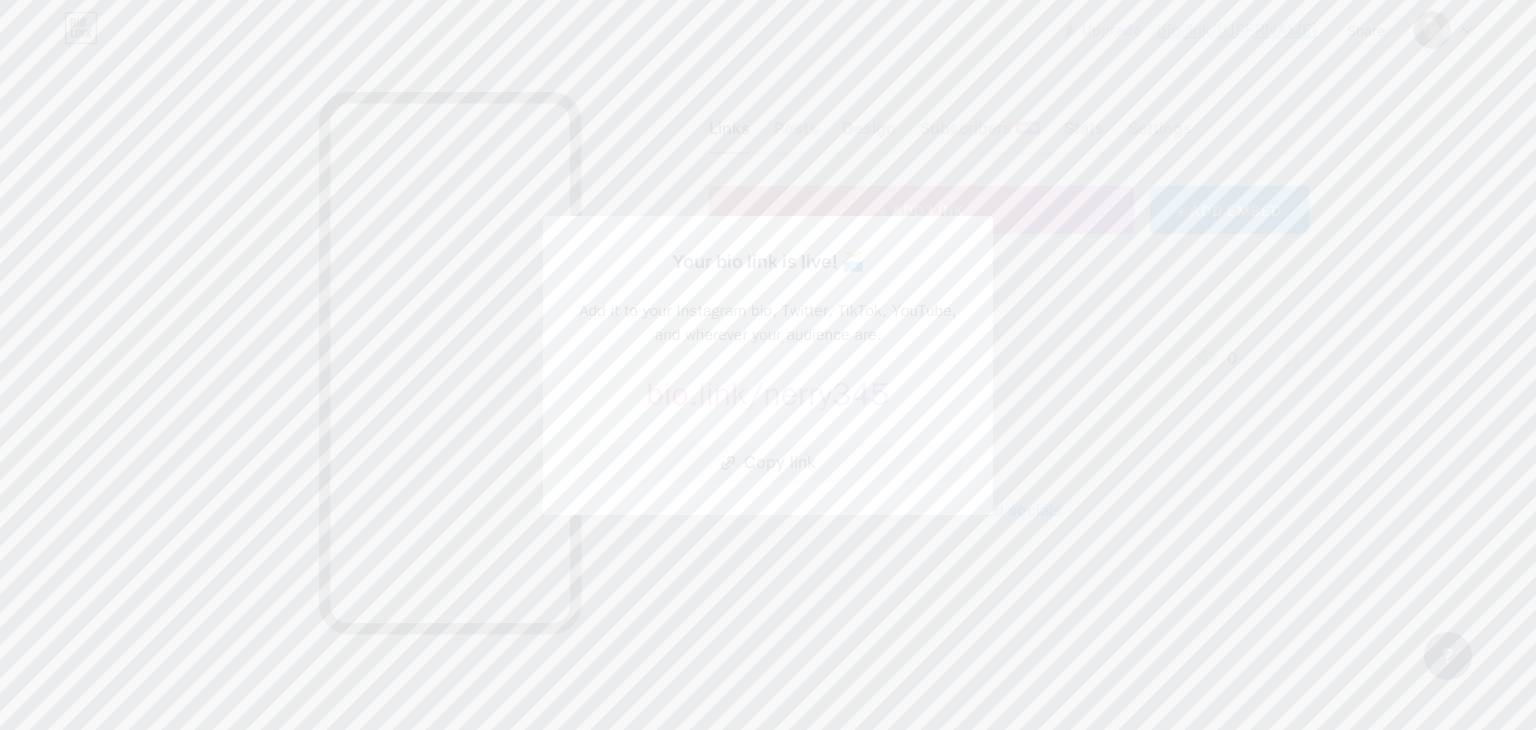 click on "Copy link" at bounding box center (768, 463) 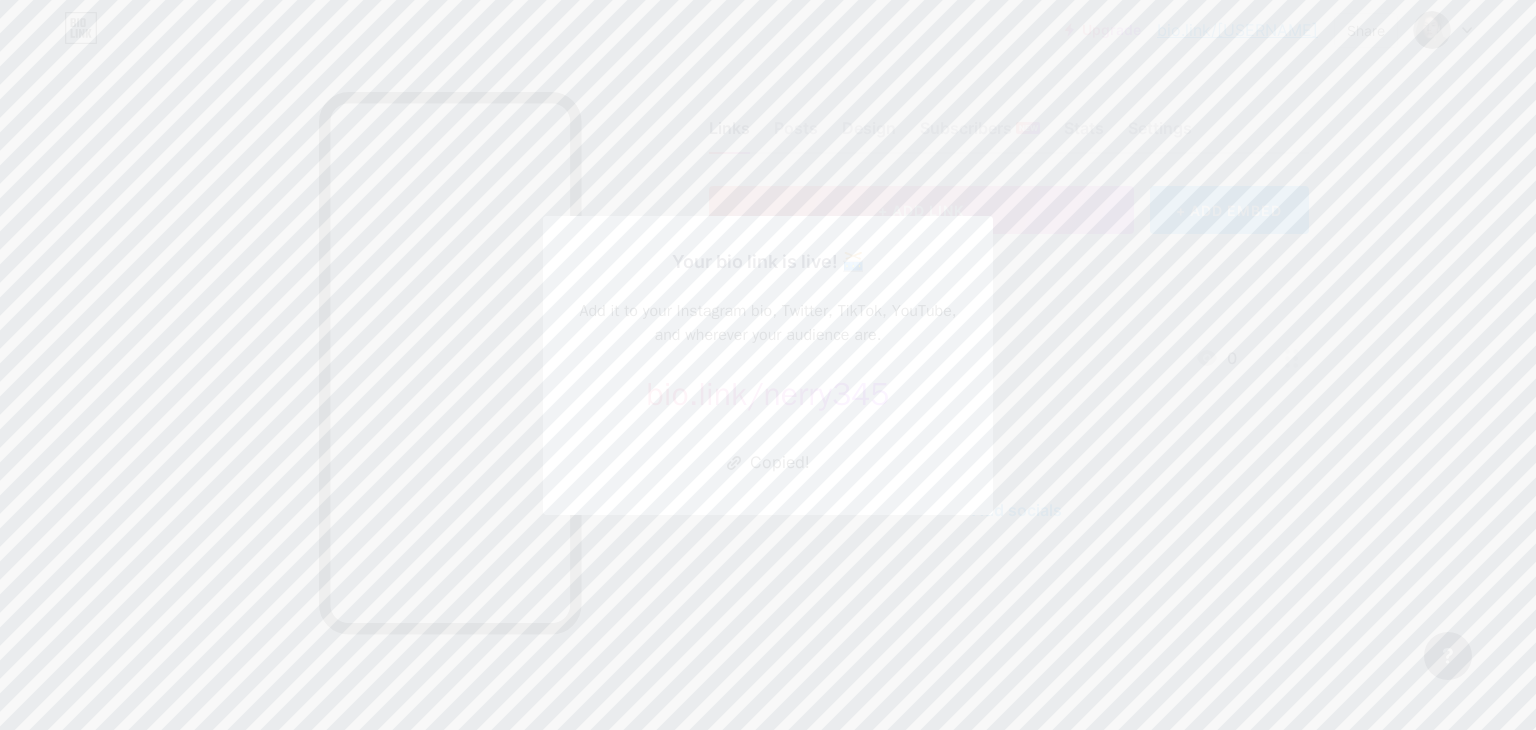 click at bounding box center [768, 365] 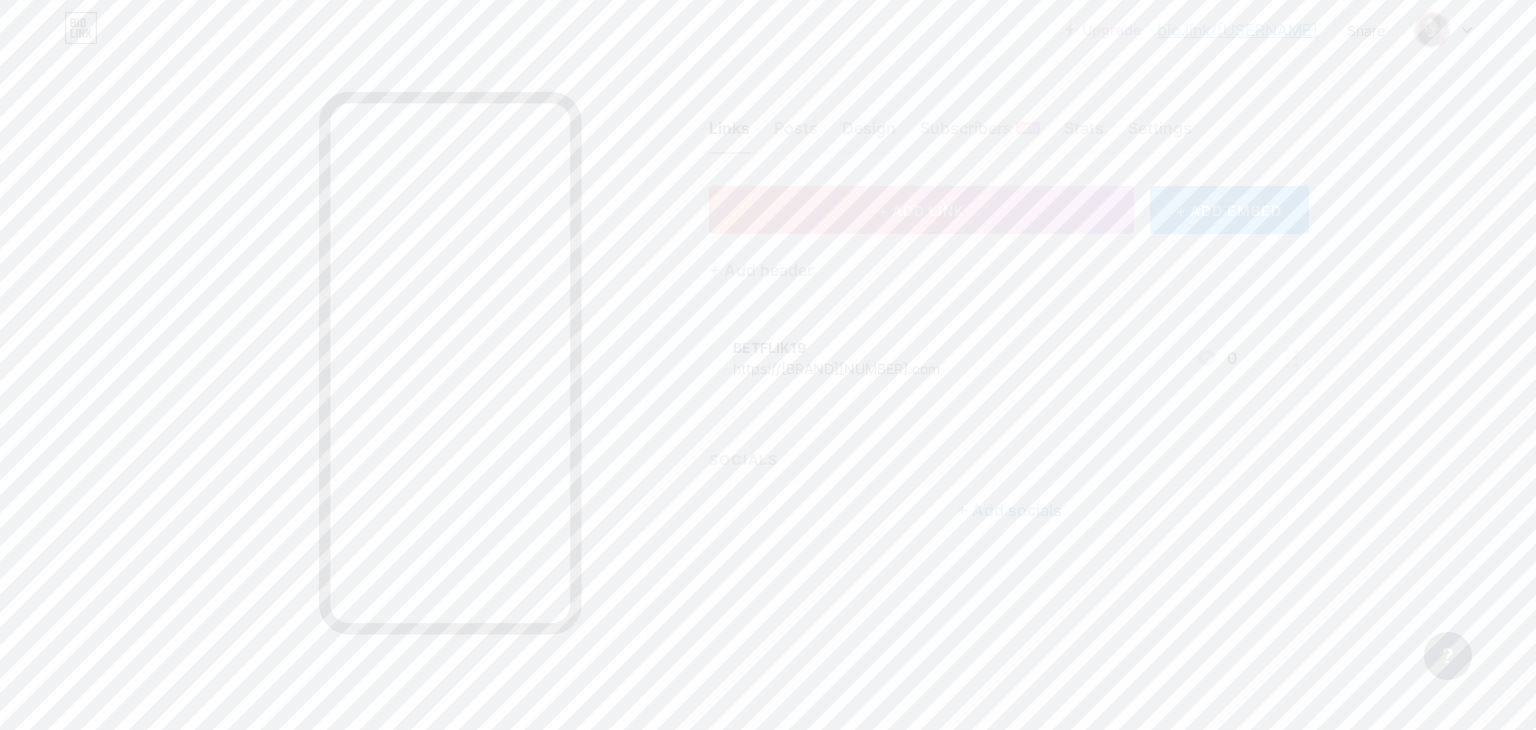 click at bounding box center (1432, 30) 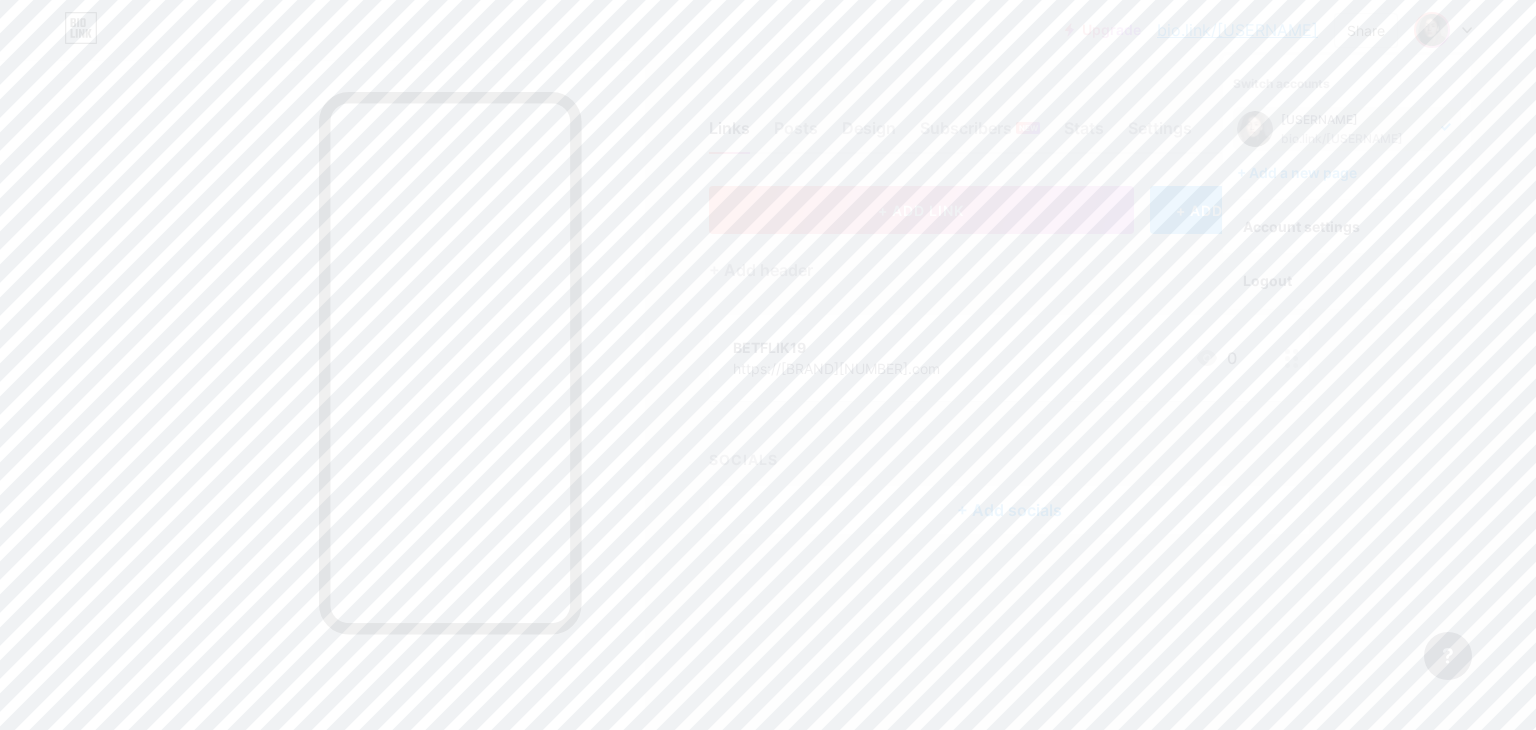 click on "Logout" at bounding box center [1347, 281] 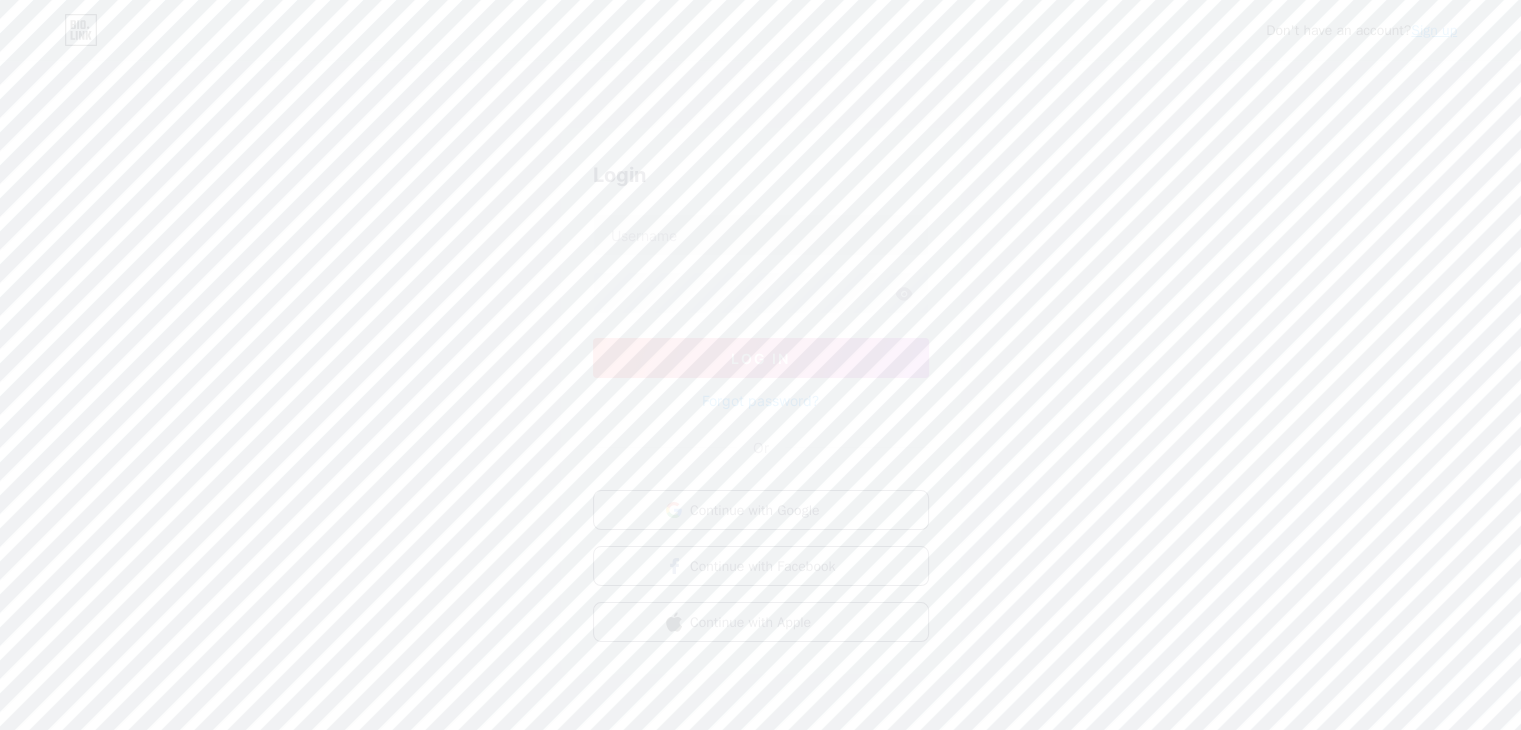 click on "Sign up" at bounding box center (1434, 30) 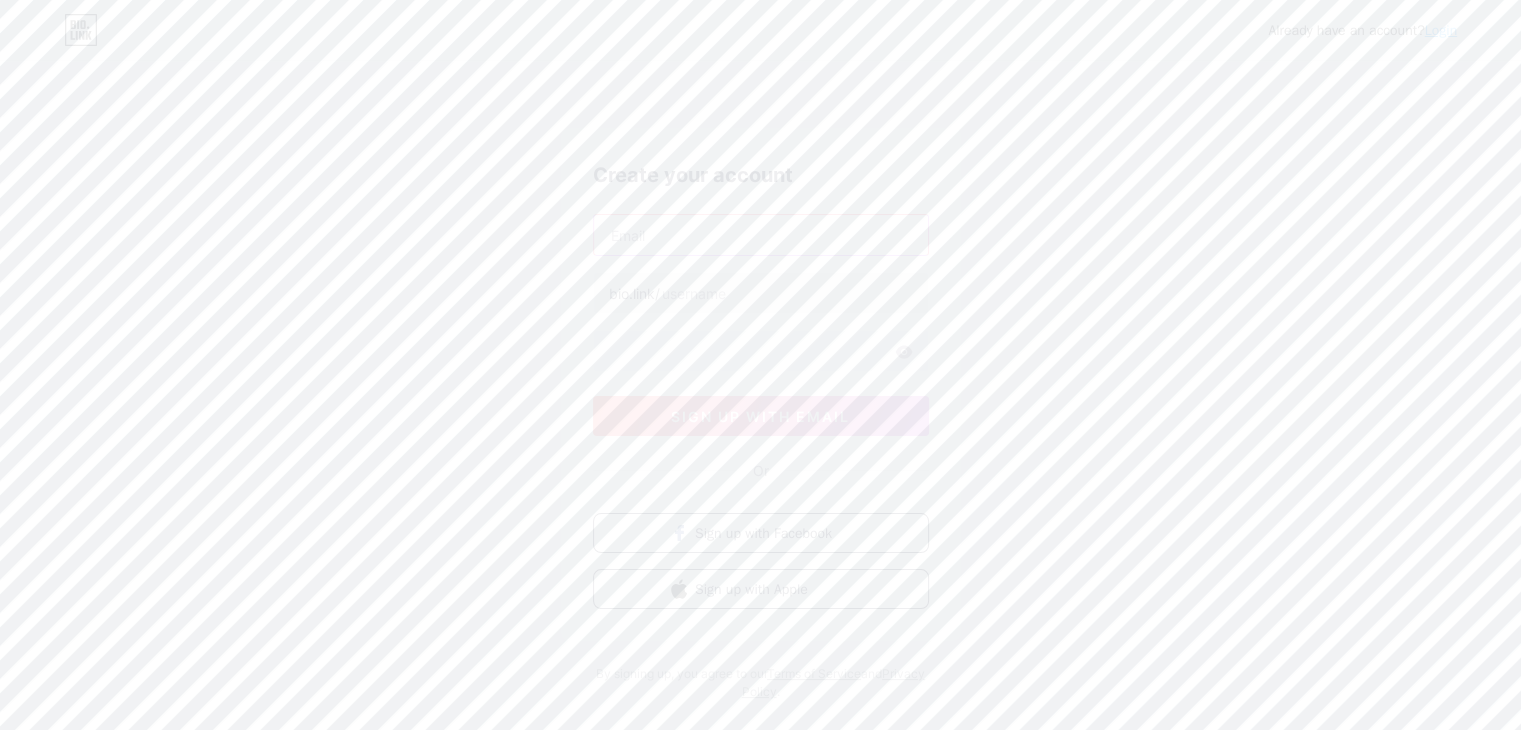 click at bounding box center [761, 235] 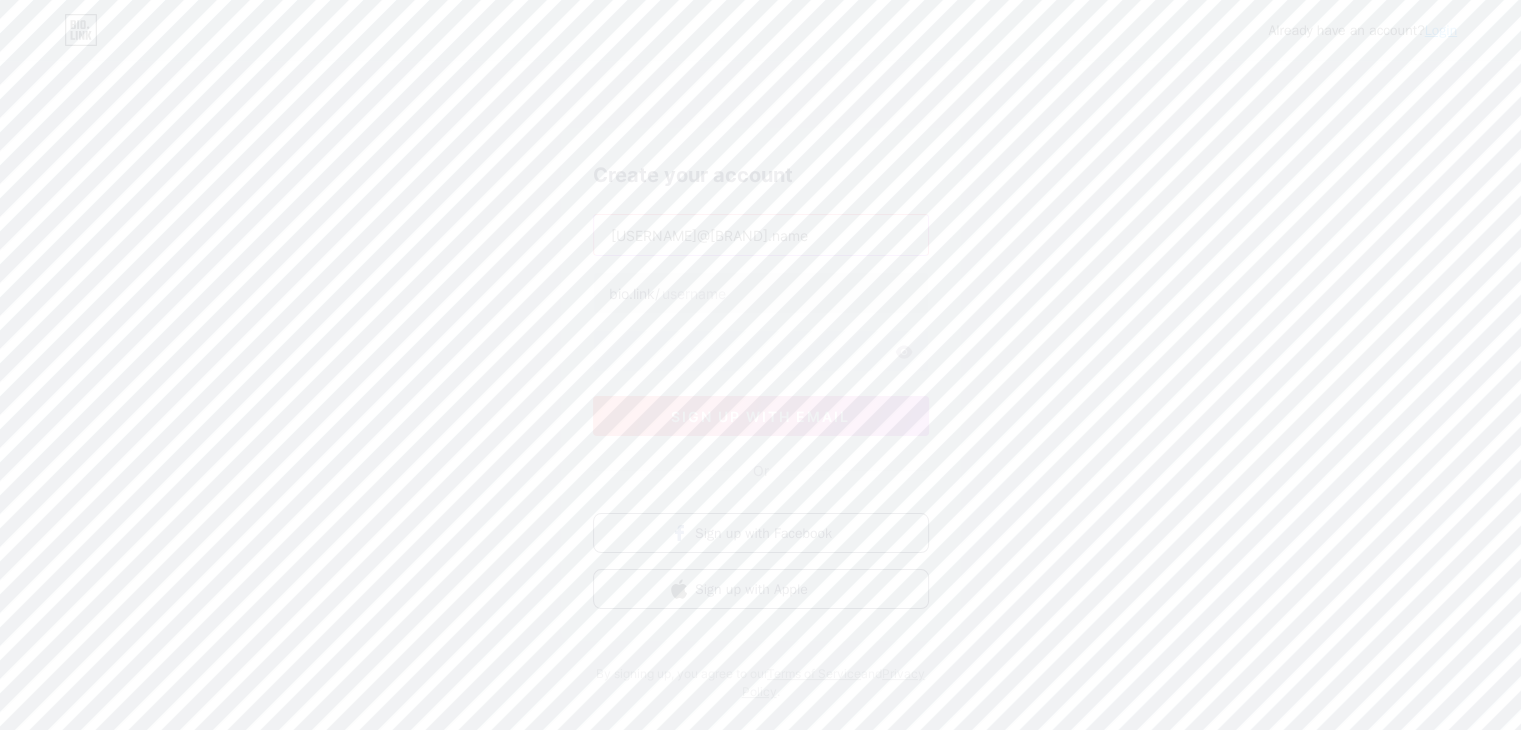 type on "[USERNAME]@[BRAND].name" 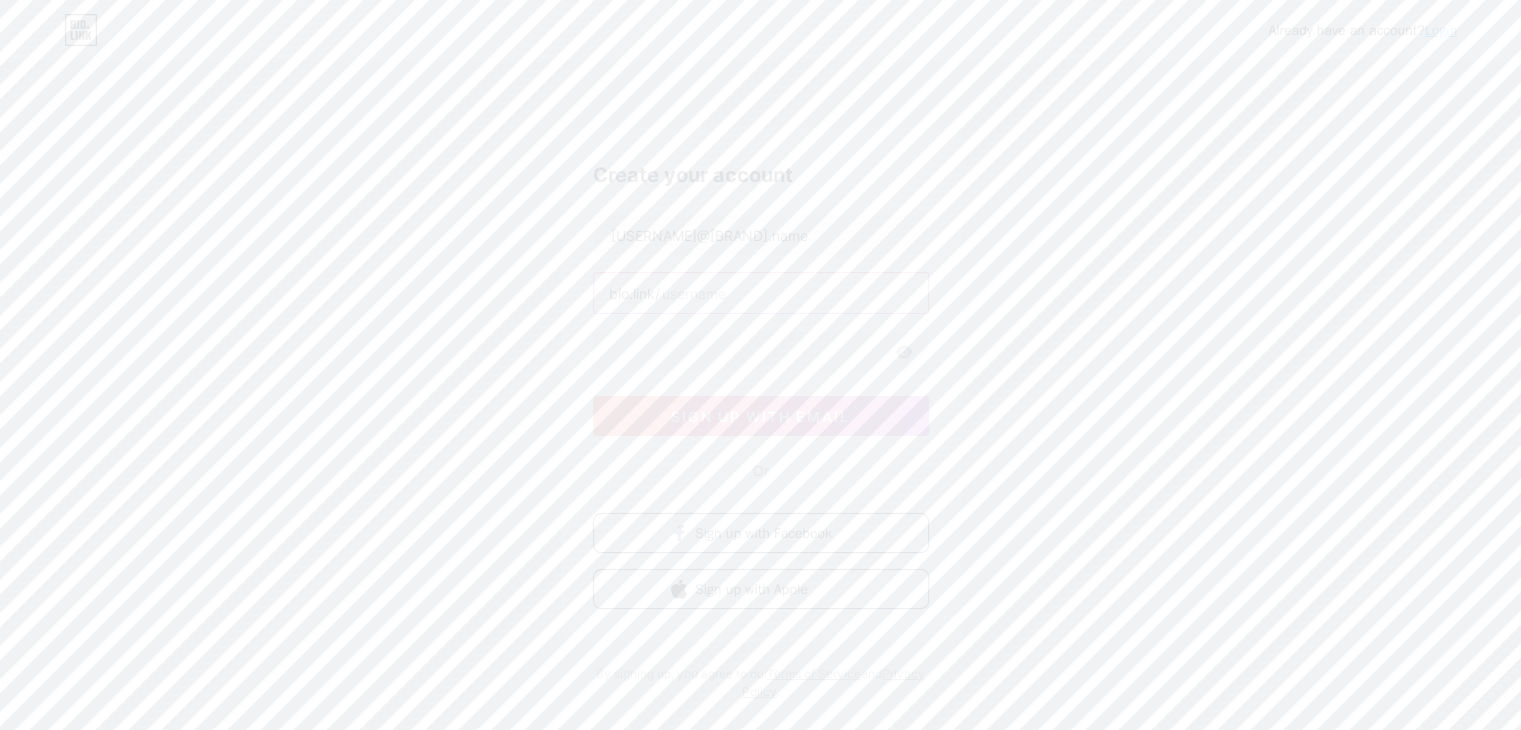 click at bounding box center [761, 293] 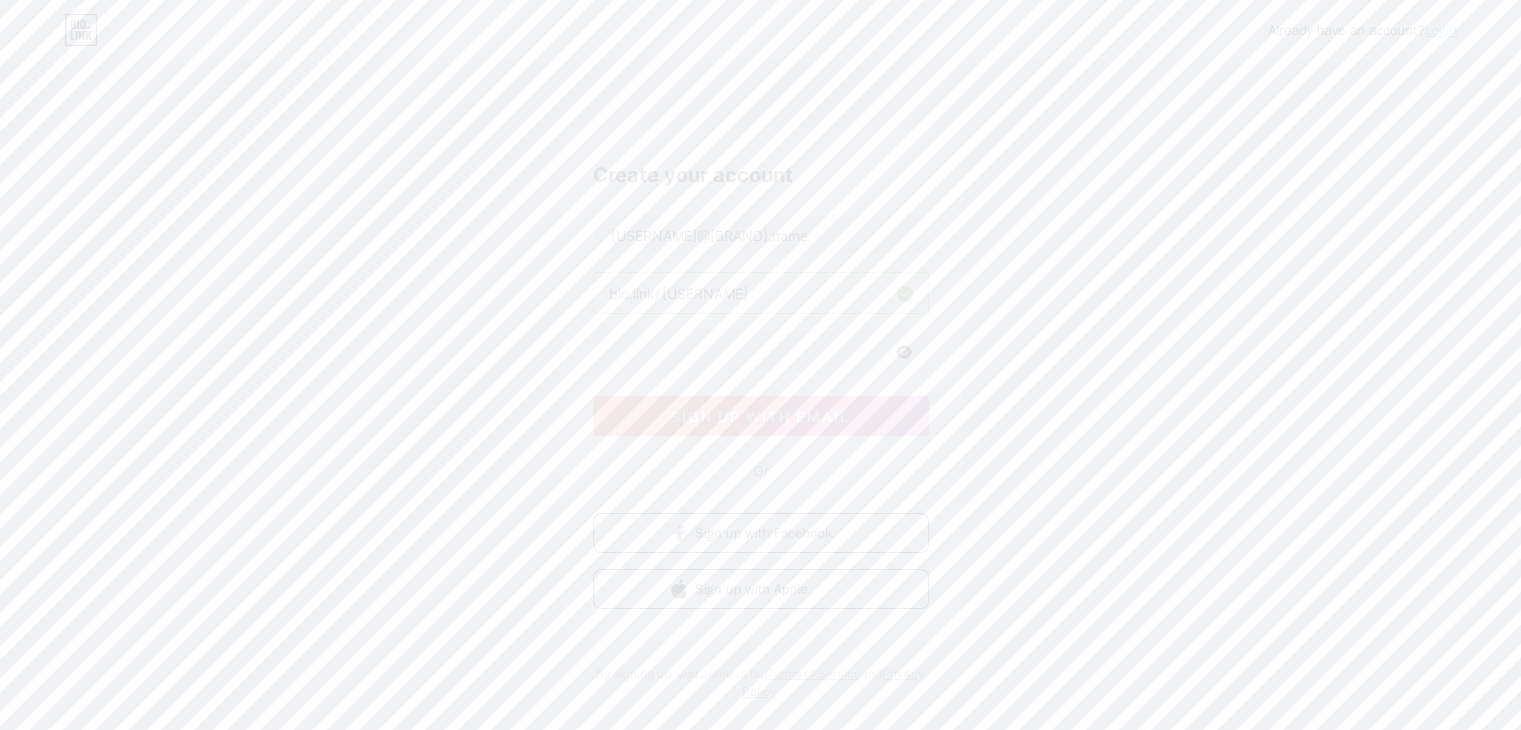 type on "[USERNAME]" 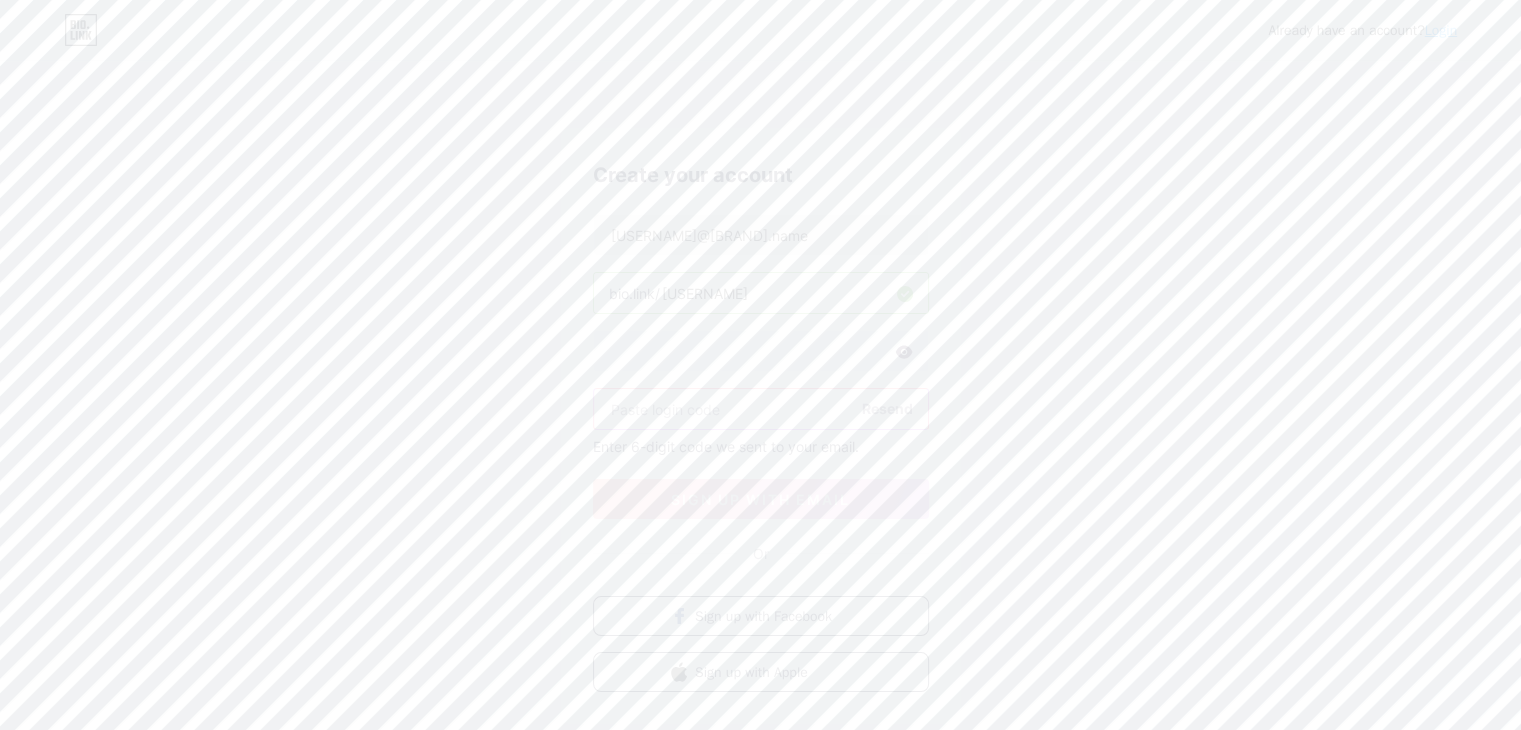 paste on "723684" 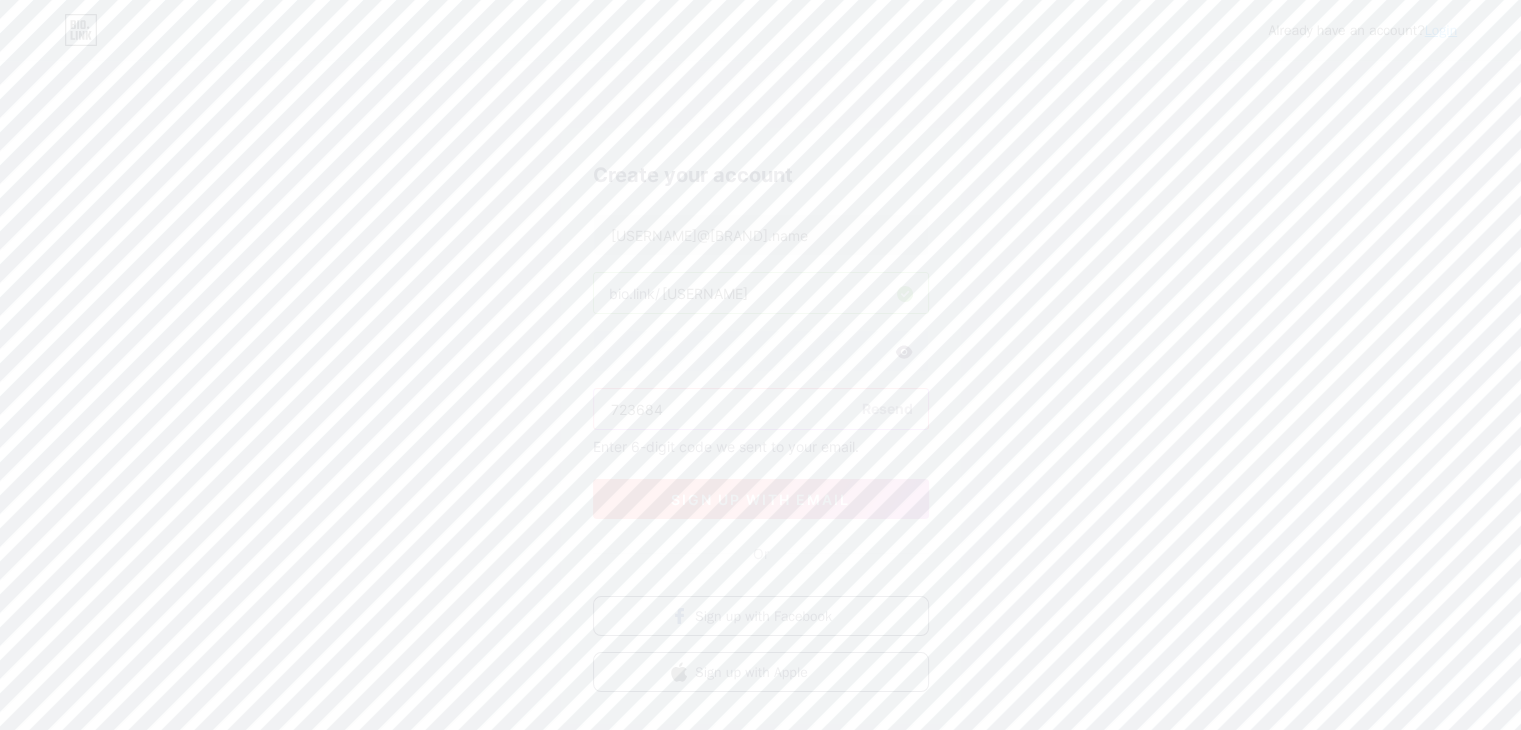 type on "723684" 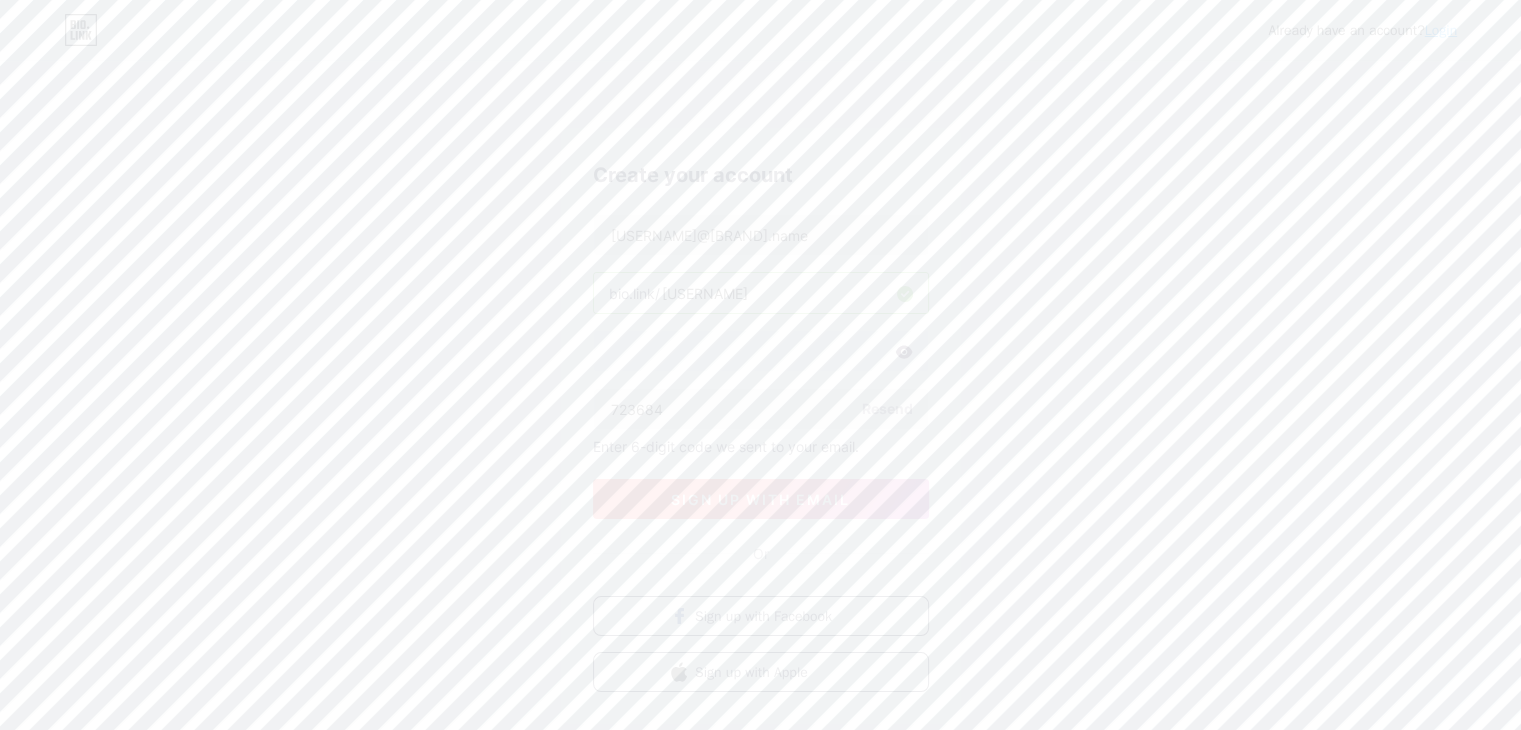 click on "sign up with email" at bounding box center (760, 499) 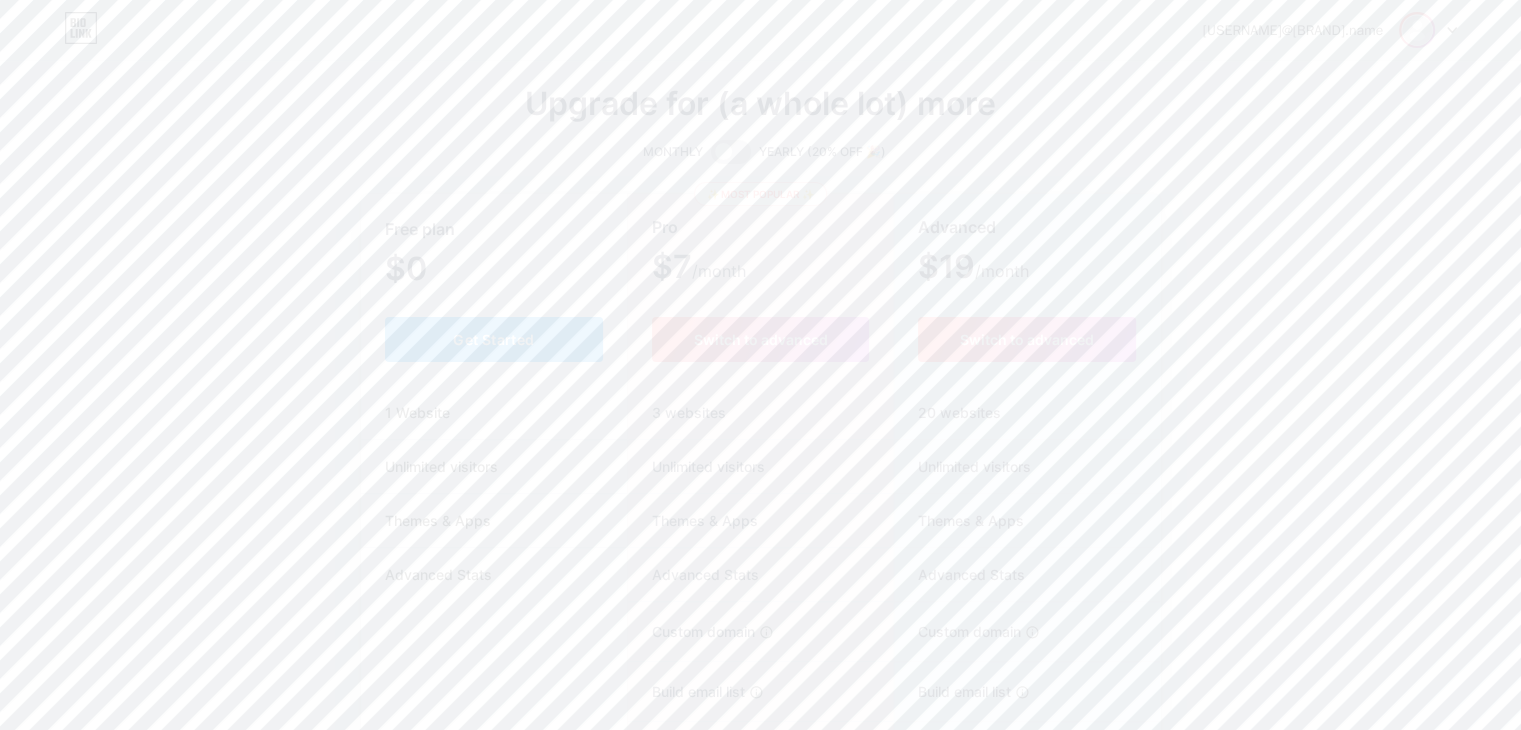 click at bounding box center (1428, 30) 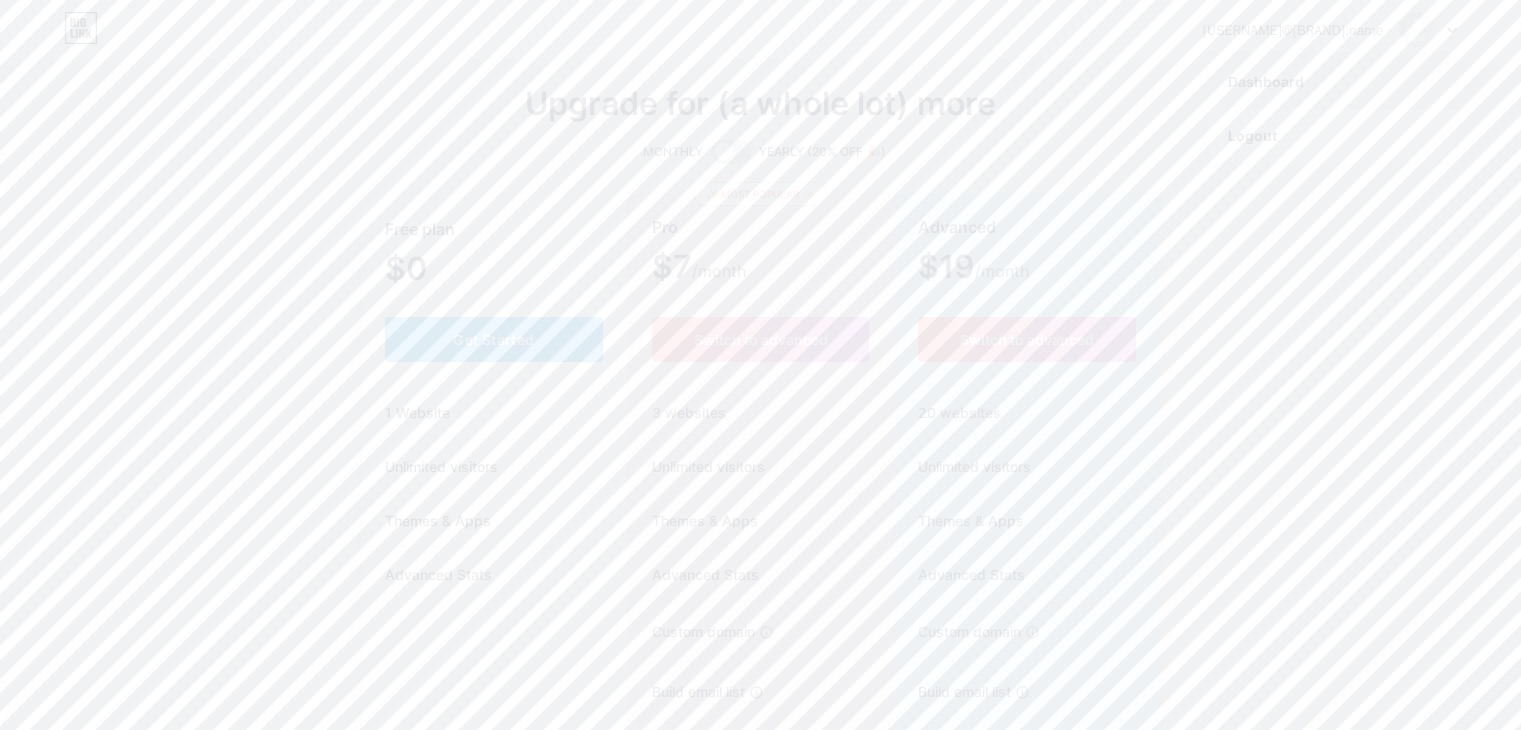 click on "Dashboard" at bounding box center [1332, 82] 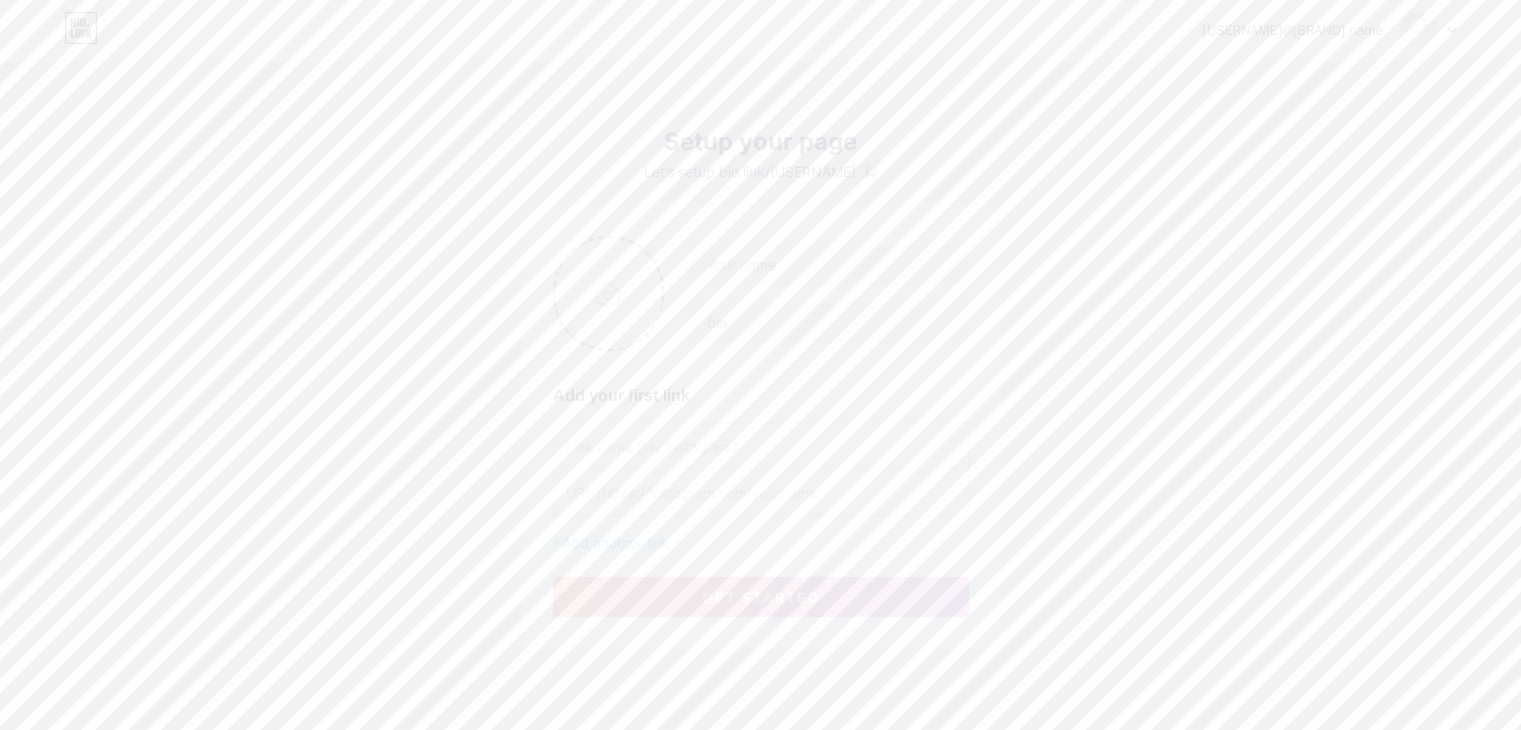 click at bounding box center (761, 492) 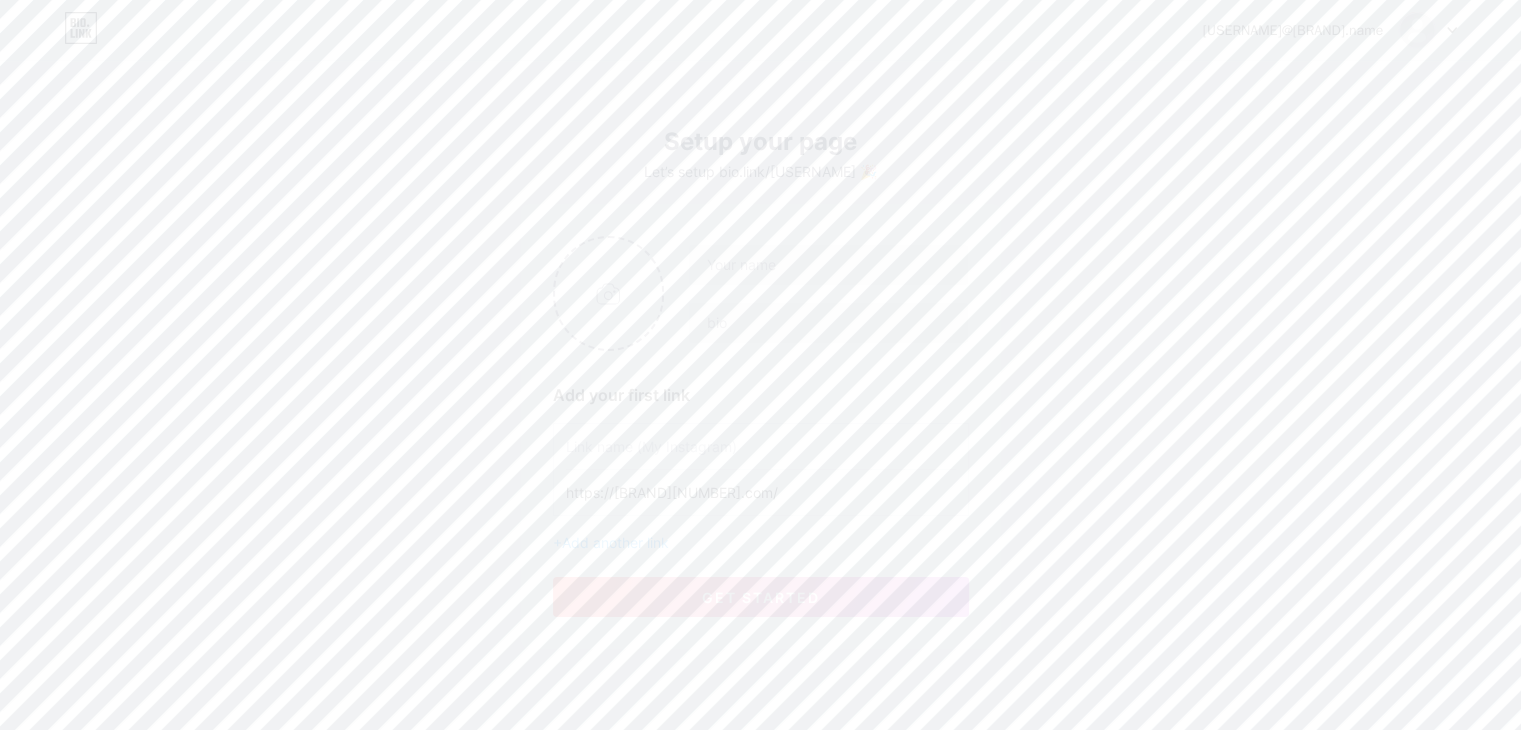 click on "https://[BRAND][NUMBER].com/" at bounding box center (761, 492) 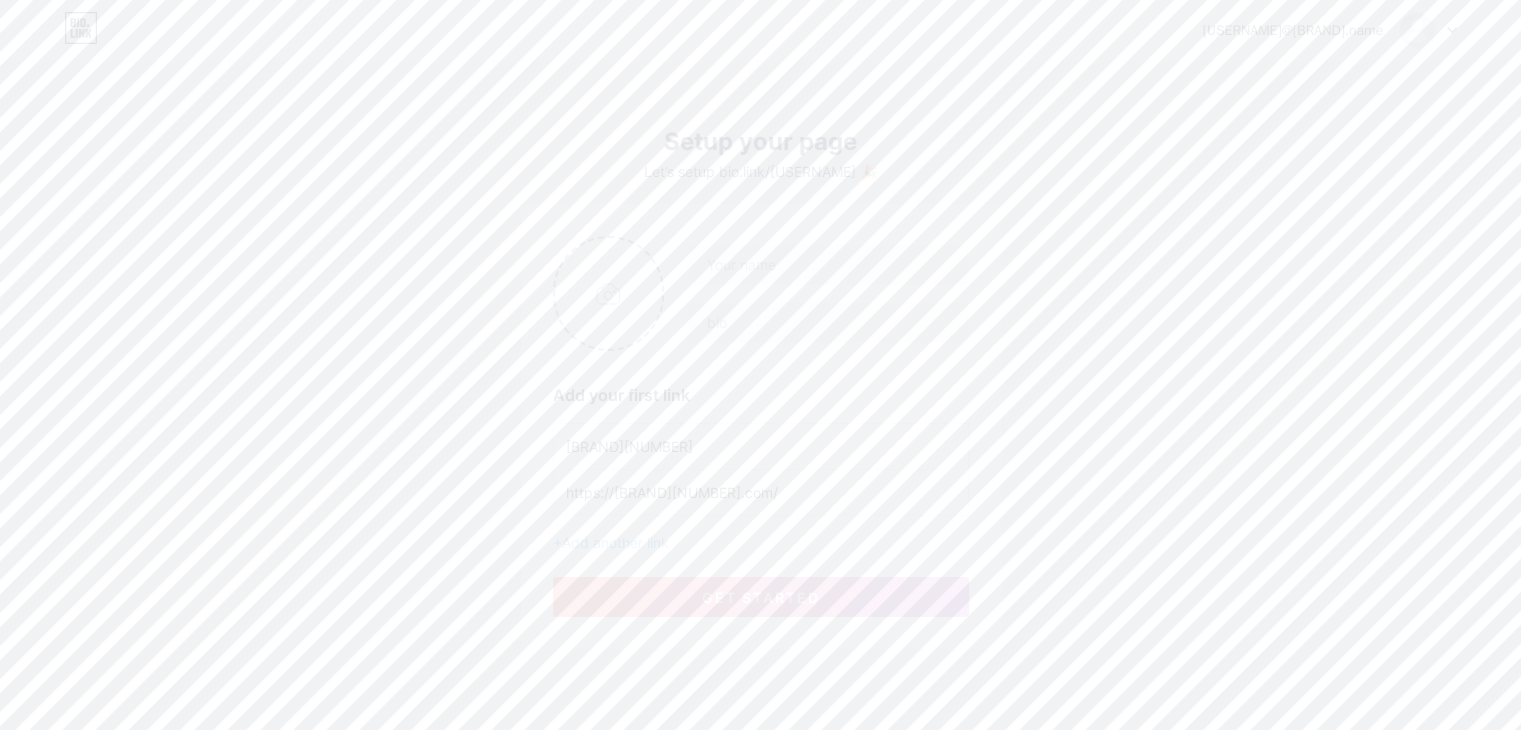 drag, startPoint x: 567, startPoint y: 453, endPoint x: 502, endPoint y: 457, distance: 65.12296 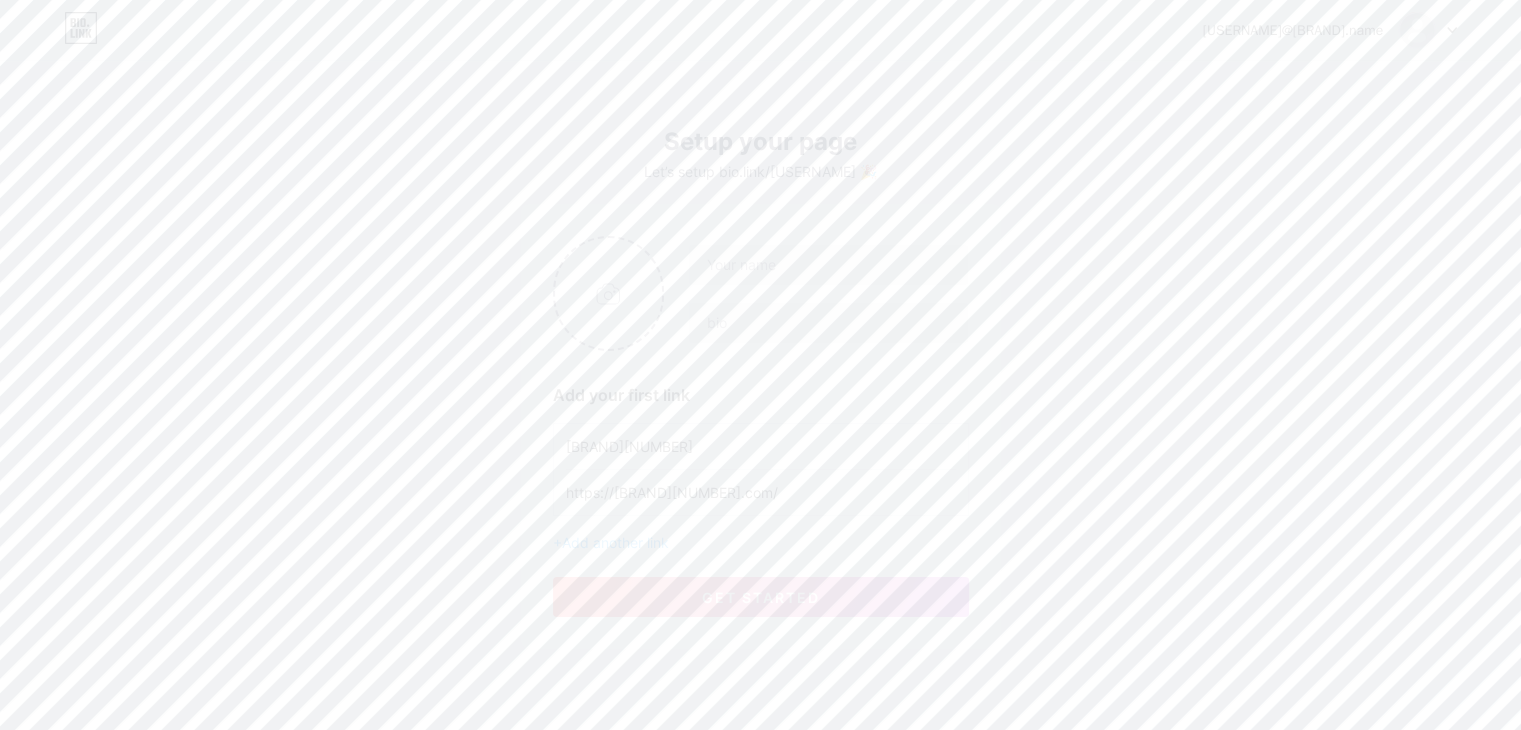 click on "[BRAND][NUMBER]" at bounding box center [761, 446] 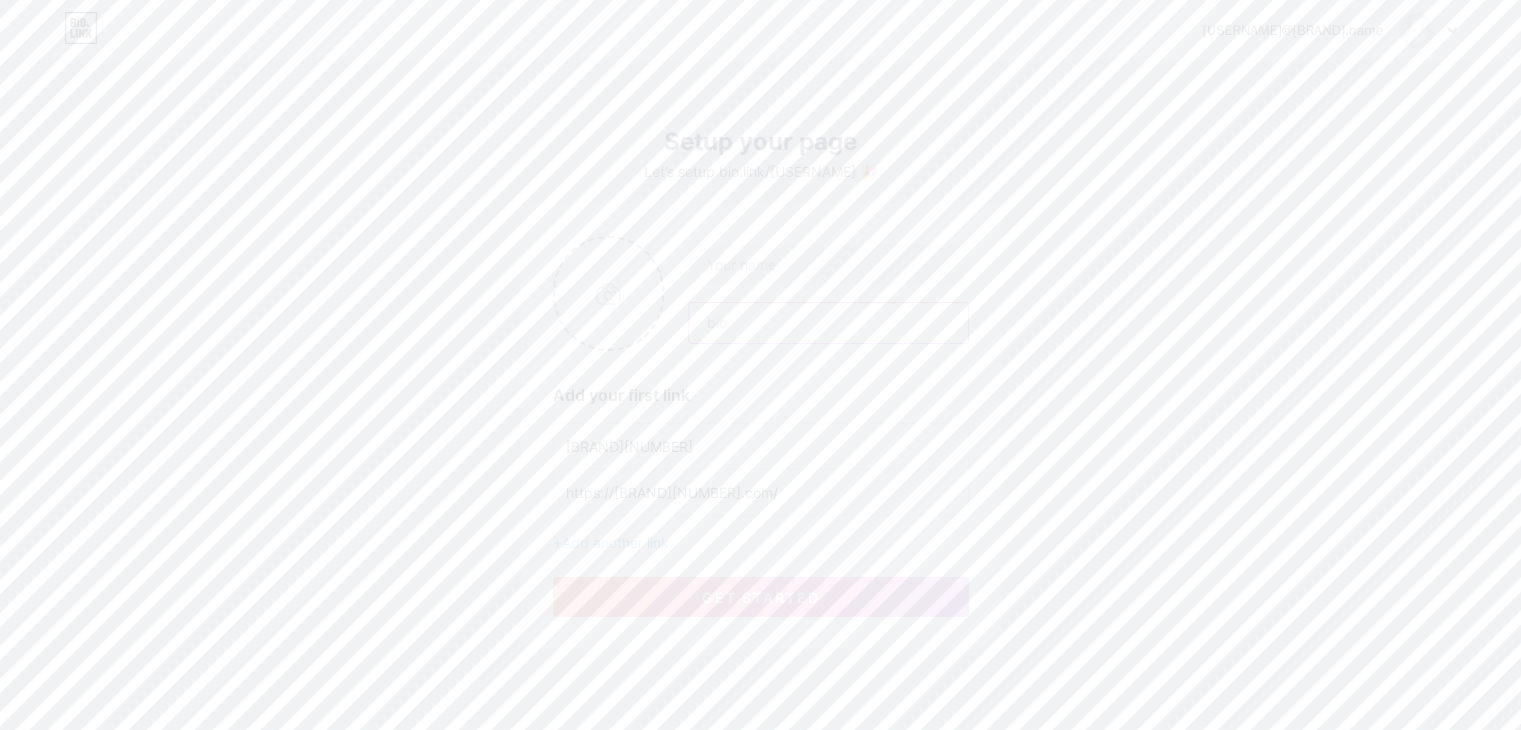 click at bounding box center [828, 323] 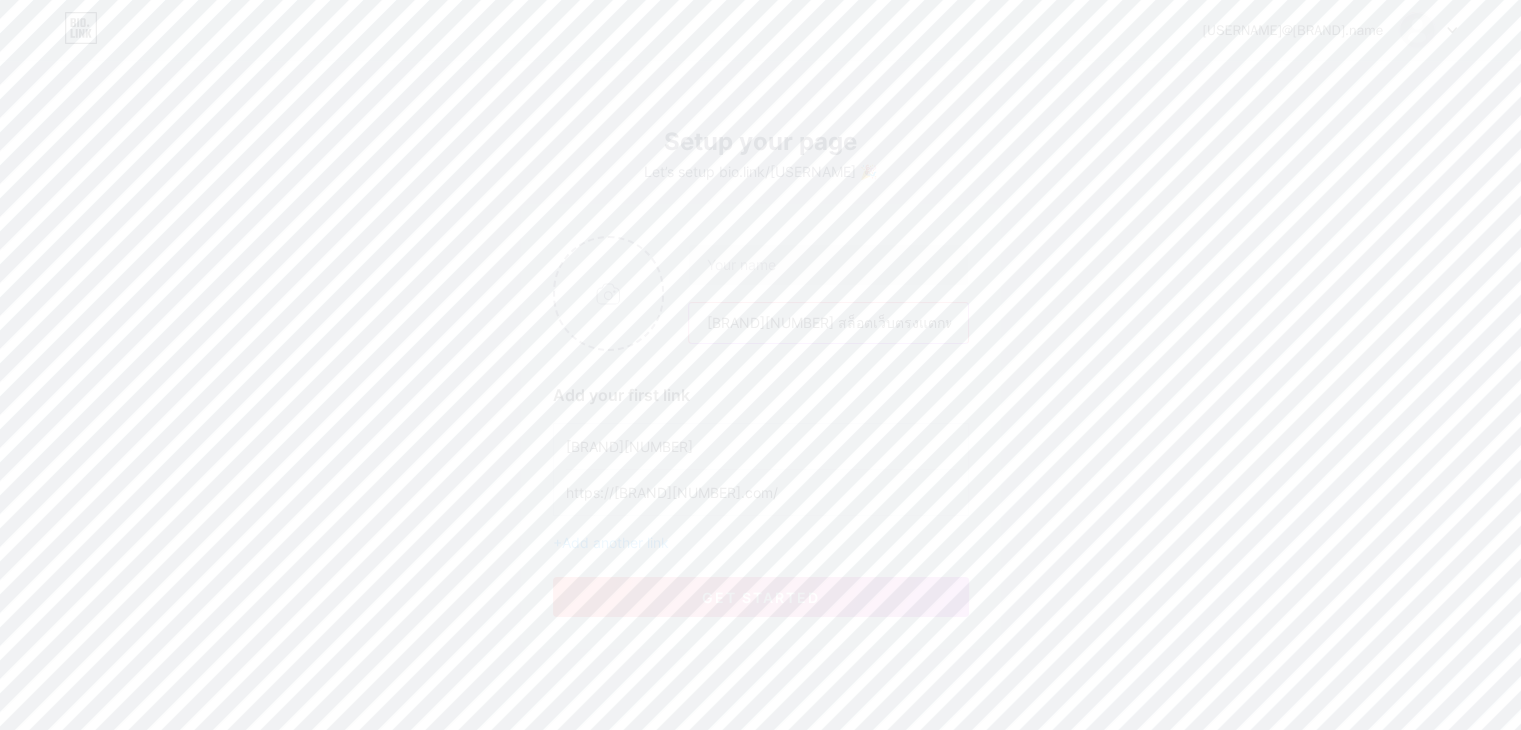scroll, scrollTop: 0, scrollLeft: 305, axis: horizontal 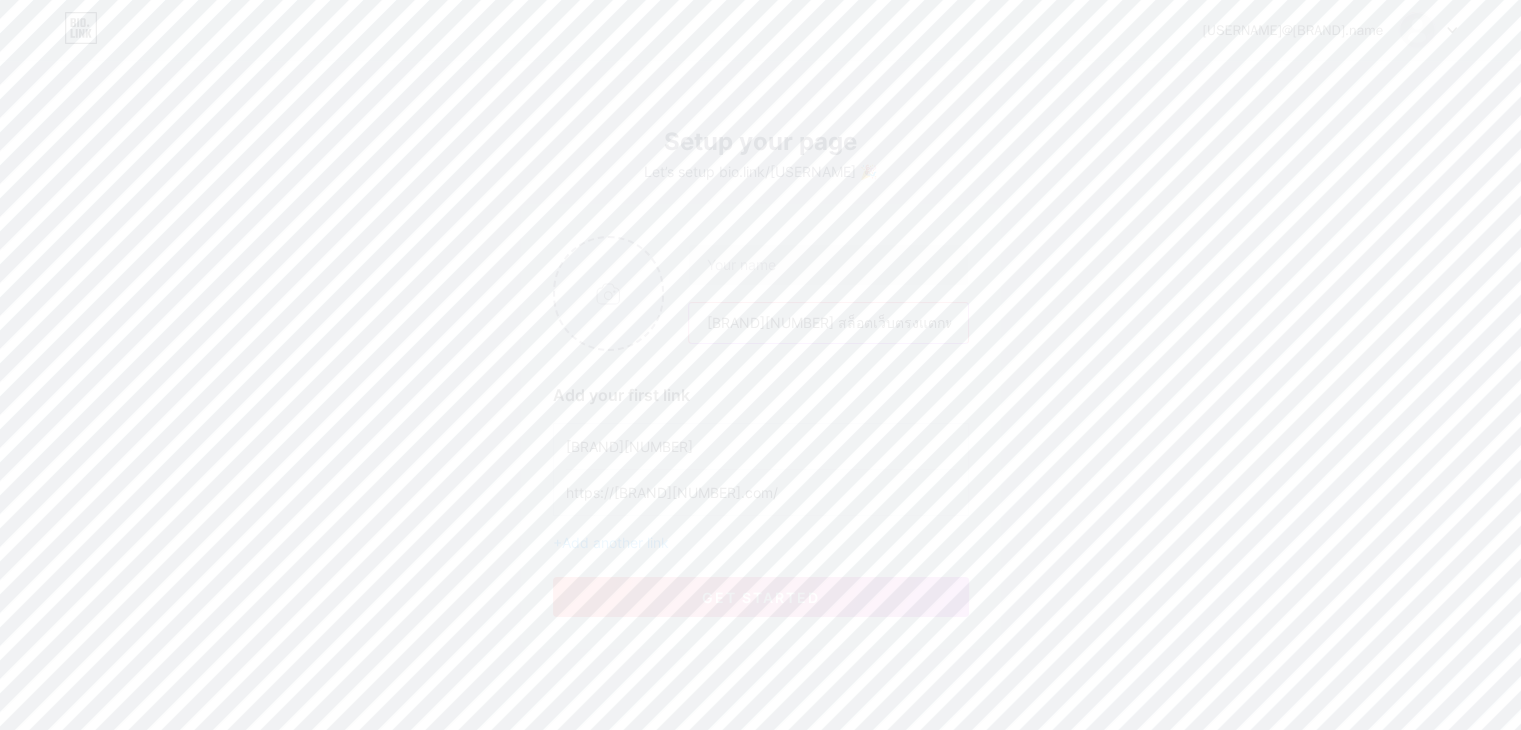 drag, startPoint x: 706, startPoint y: 325, endPoint x: 559, endPoint y: 336, distance: 147.411 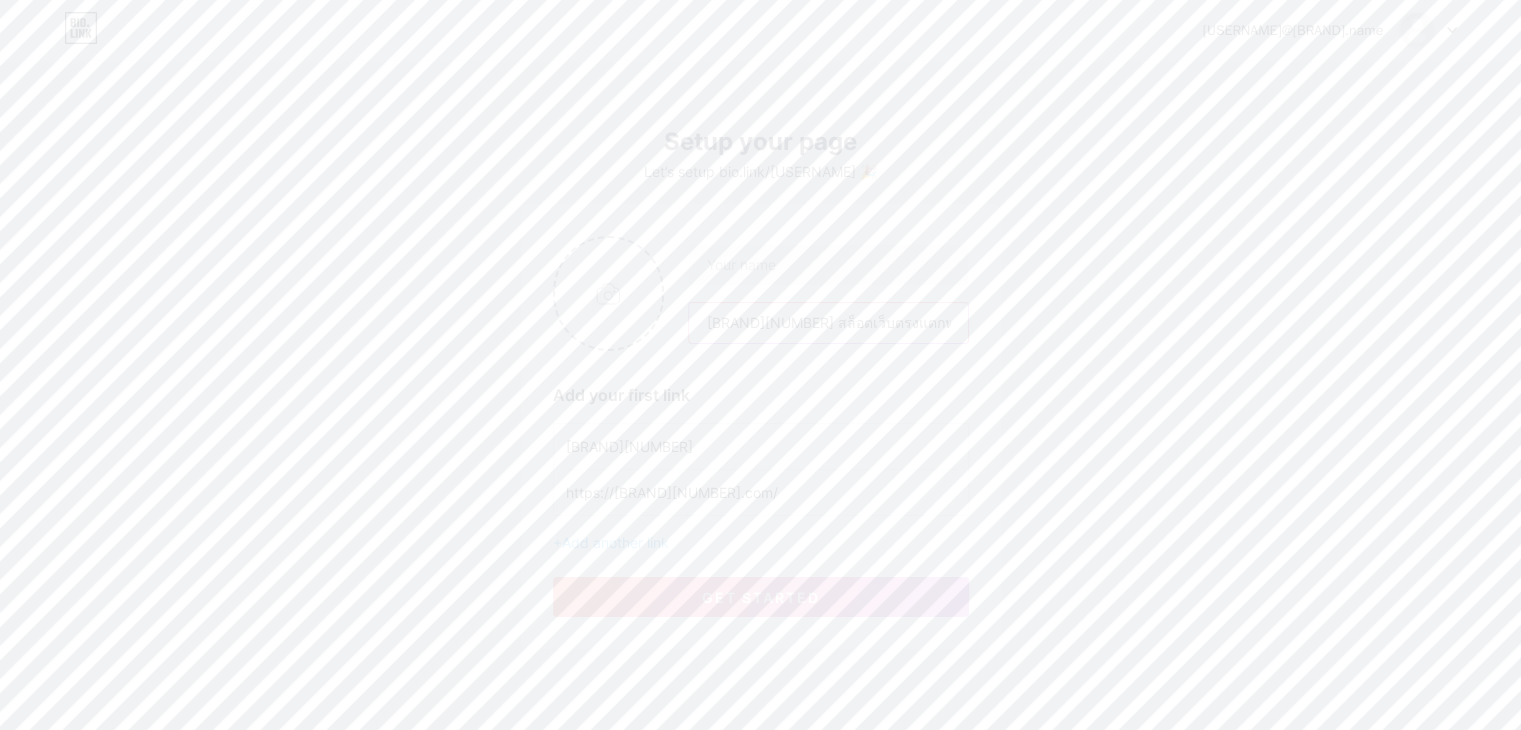 click on "[BRAND][NUMBER] สล็อตเว็บตรงแตกหนัก กับประสบการณ์การเล่นเกมที่ดีที่สุด สล็อตเว็บตรงแตกหนัก" at bounding box center [828, 323] 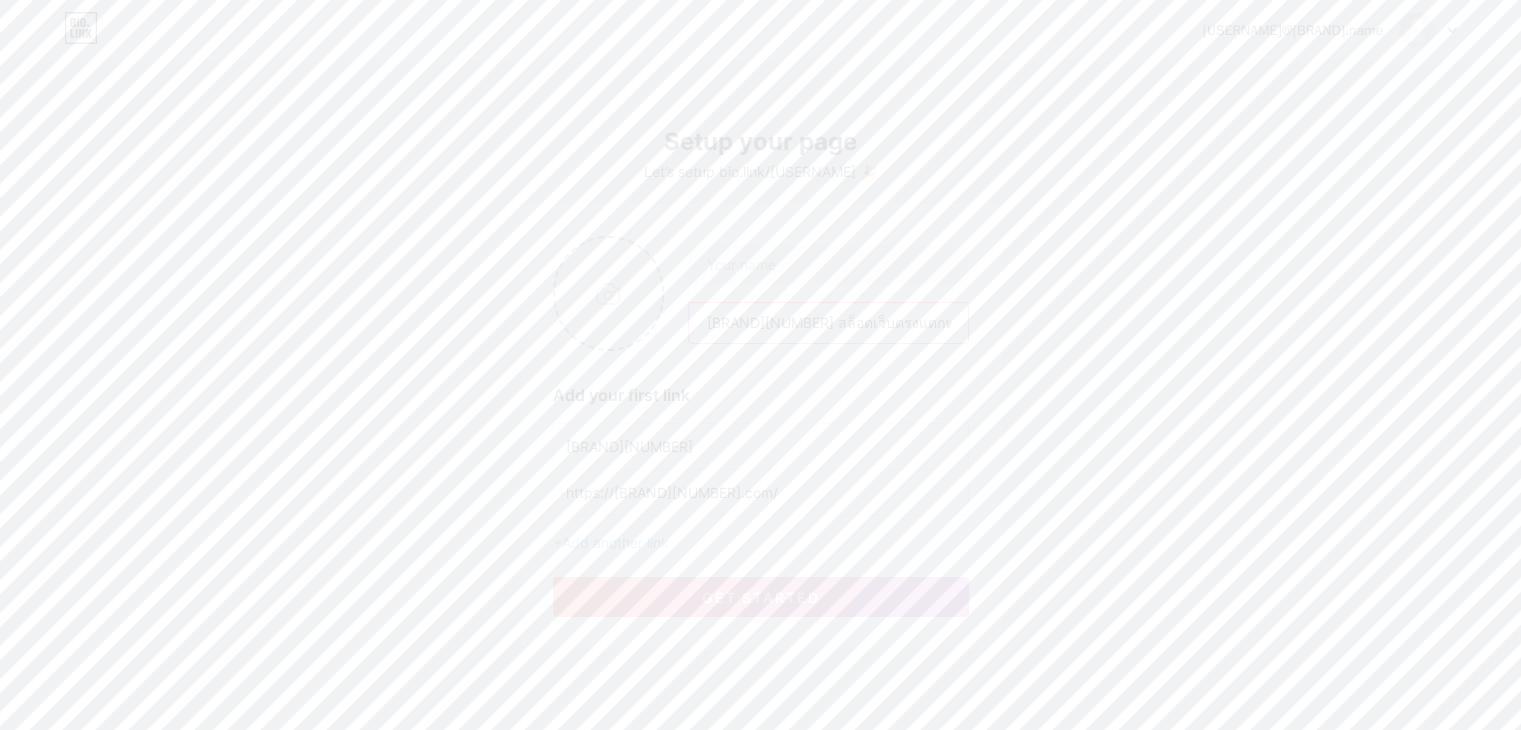 drag, startPoint x: 708, startPoint y: 321, endPoint x: 631, endPoint y: 328, distance: 77.31753 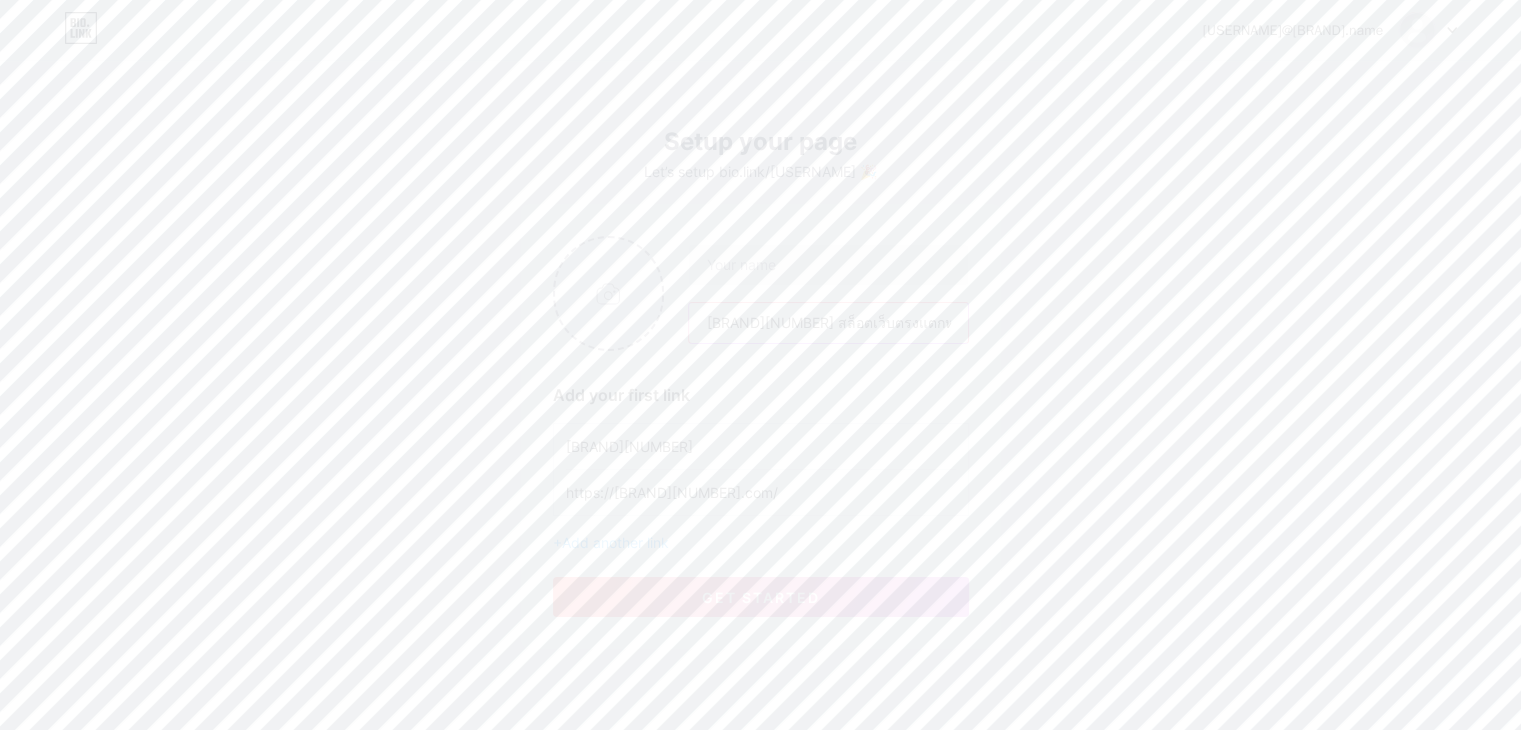 click on "[BRAND][NUMBER] สล็อตเว็บตรงแตกหนัก กับประสบการณ์การเล่นเกมที่ดีที่สุด สล็อตเว็บตรงแตกหนัก" at bounding box center (761, 293) 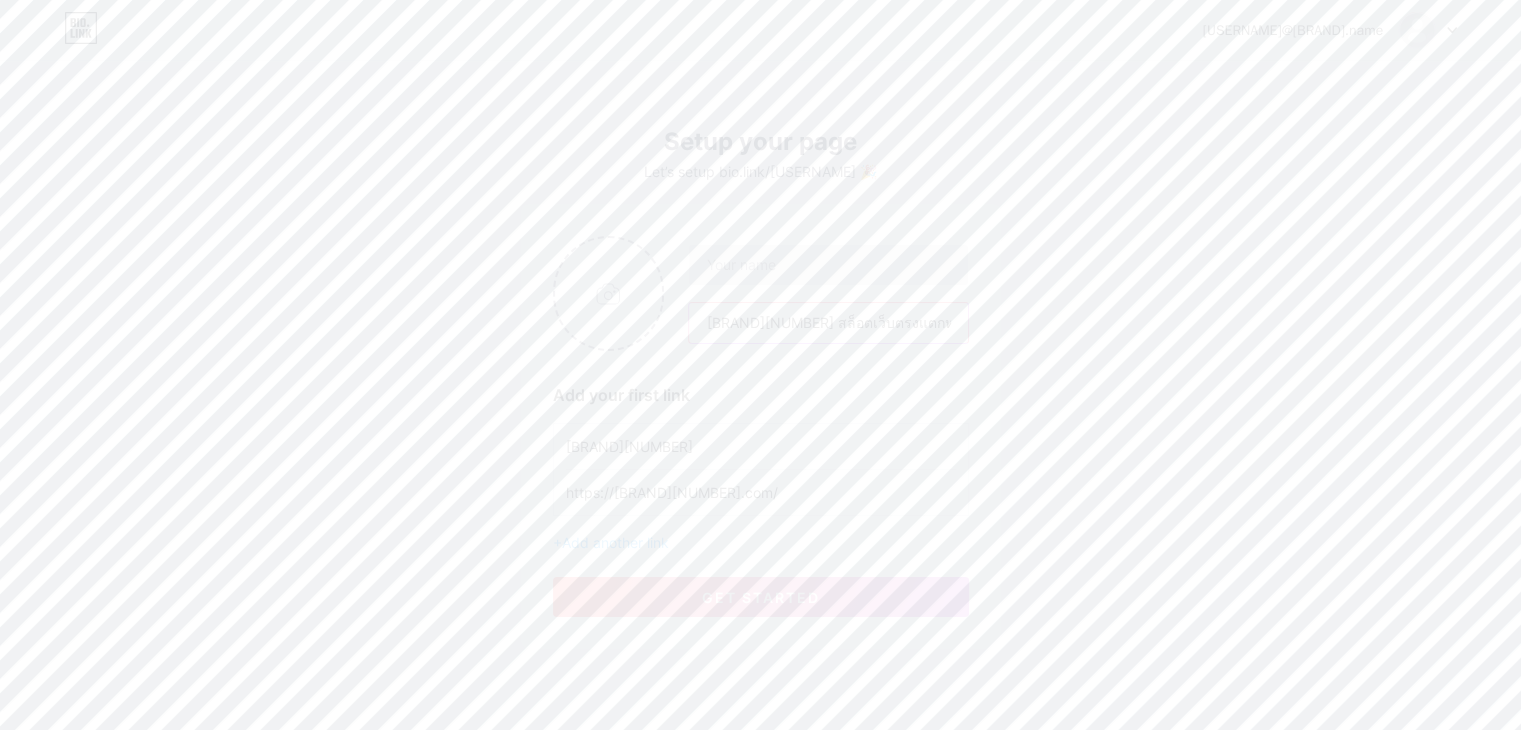 type on "[BRAND][NUMBER] สล็อตเว็บตรงแตกหนัก กับประสบการณ์การเล่นเกมที่ดีที่สุด สล็อตเว็บตรงแตกหนัก" 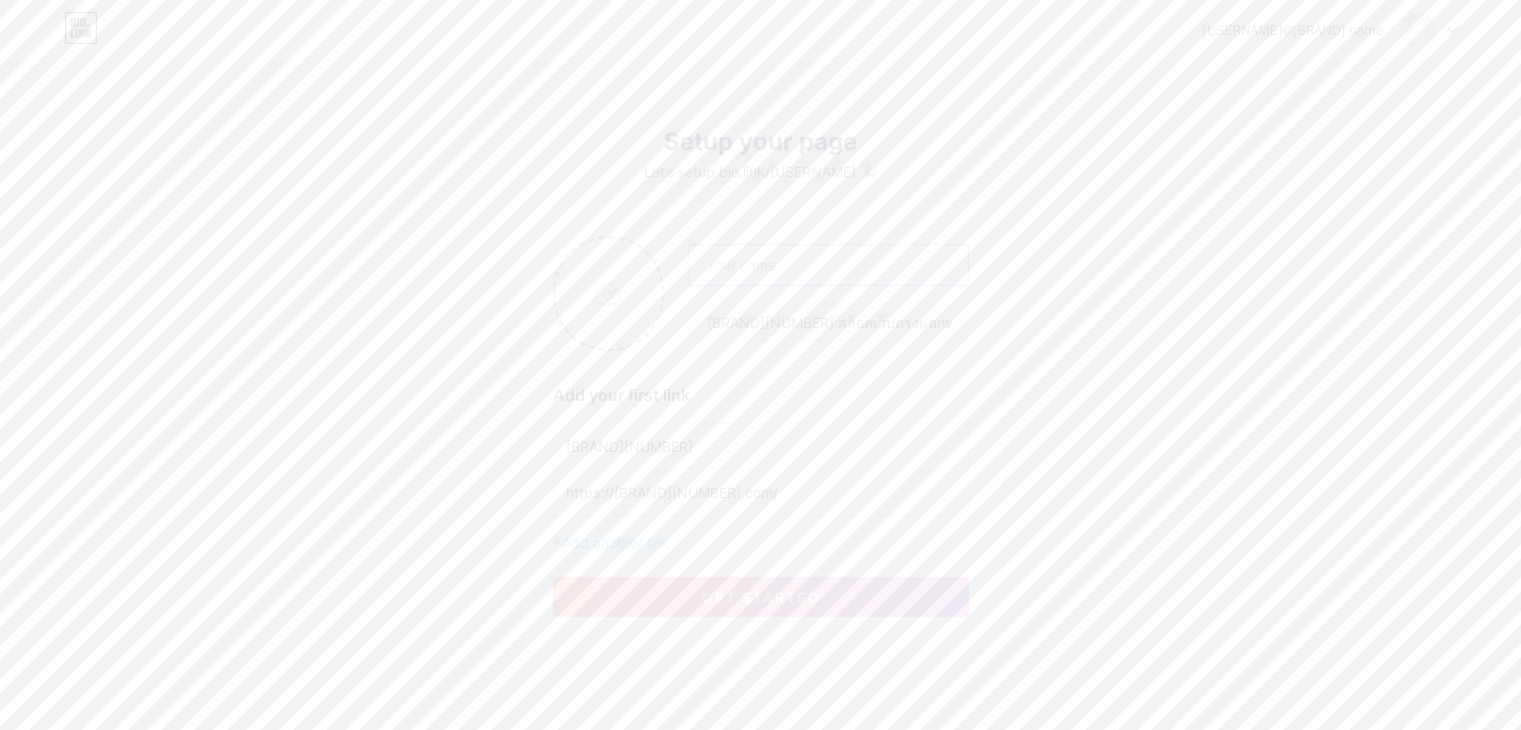 click at bounding box center [828, 265] 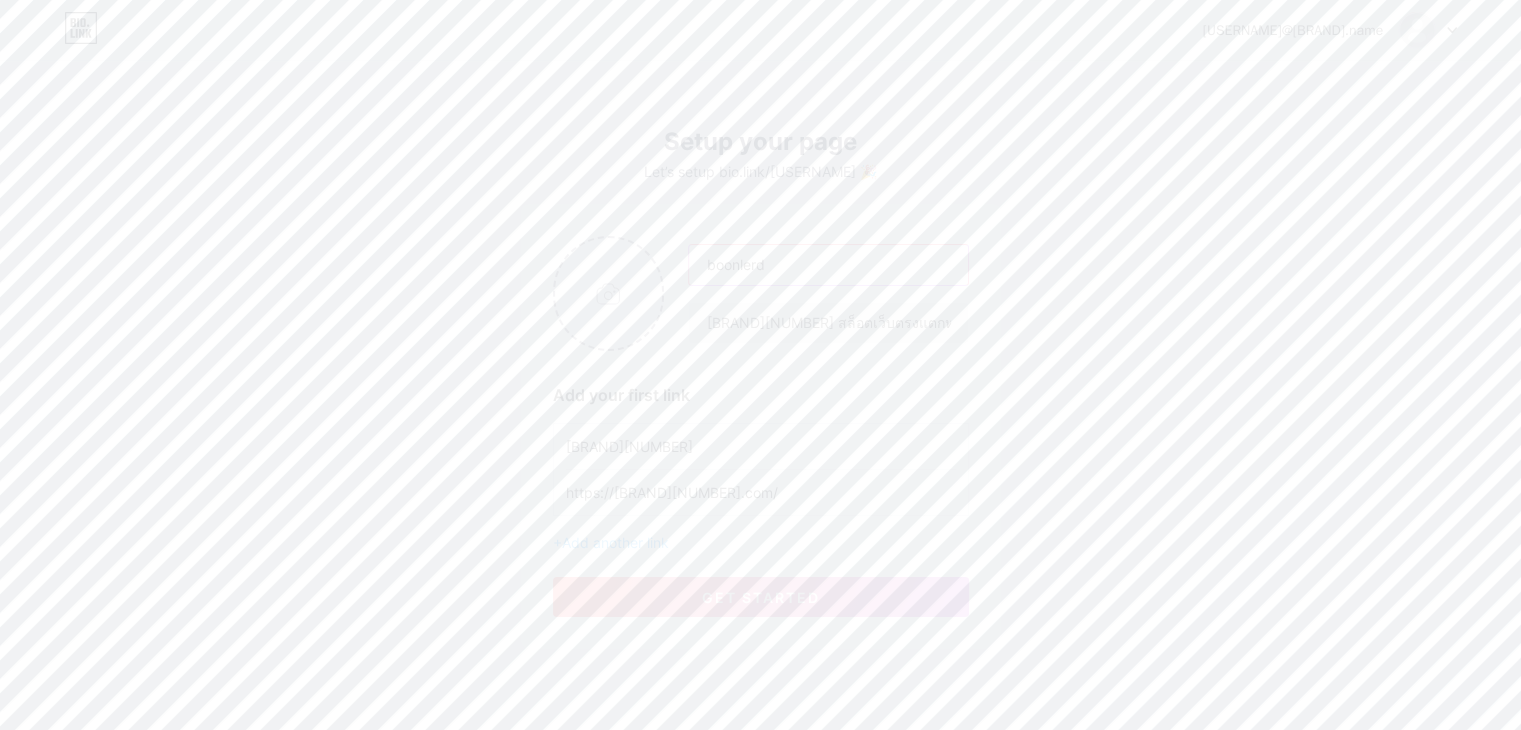 type on "boonlerd" 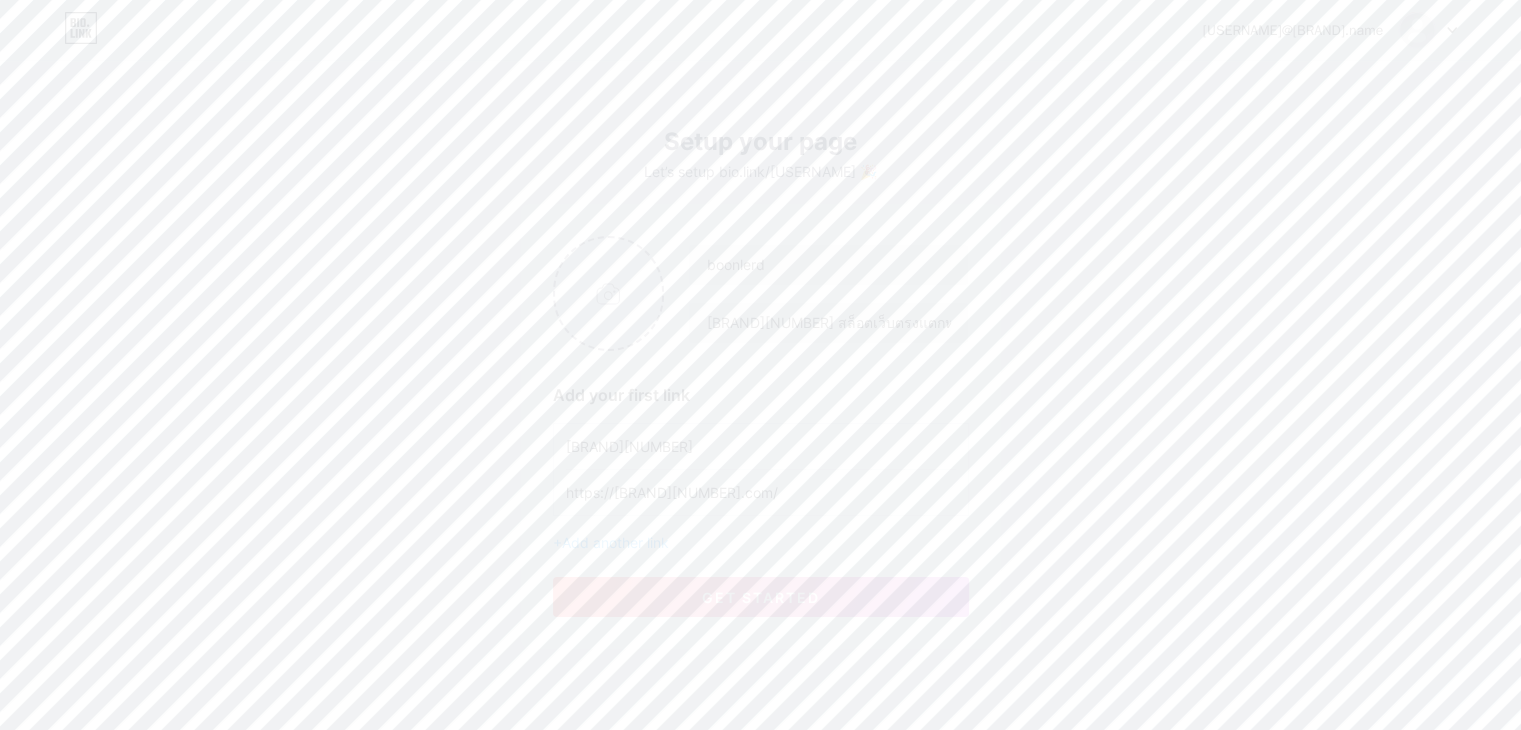click at bounding box center (609, 293) 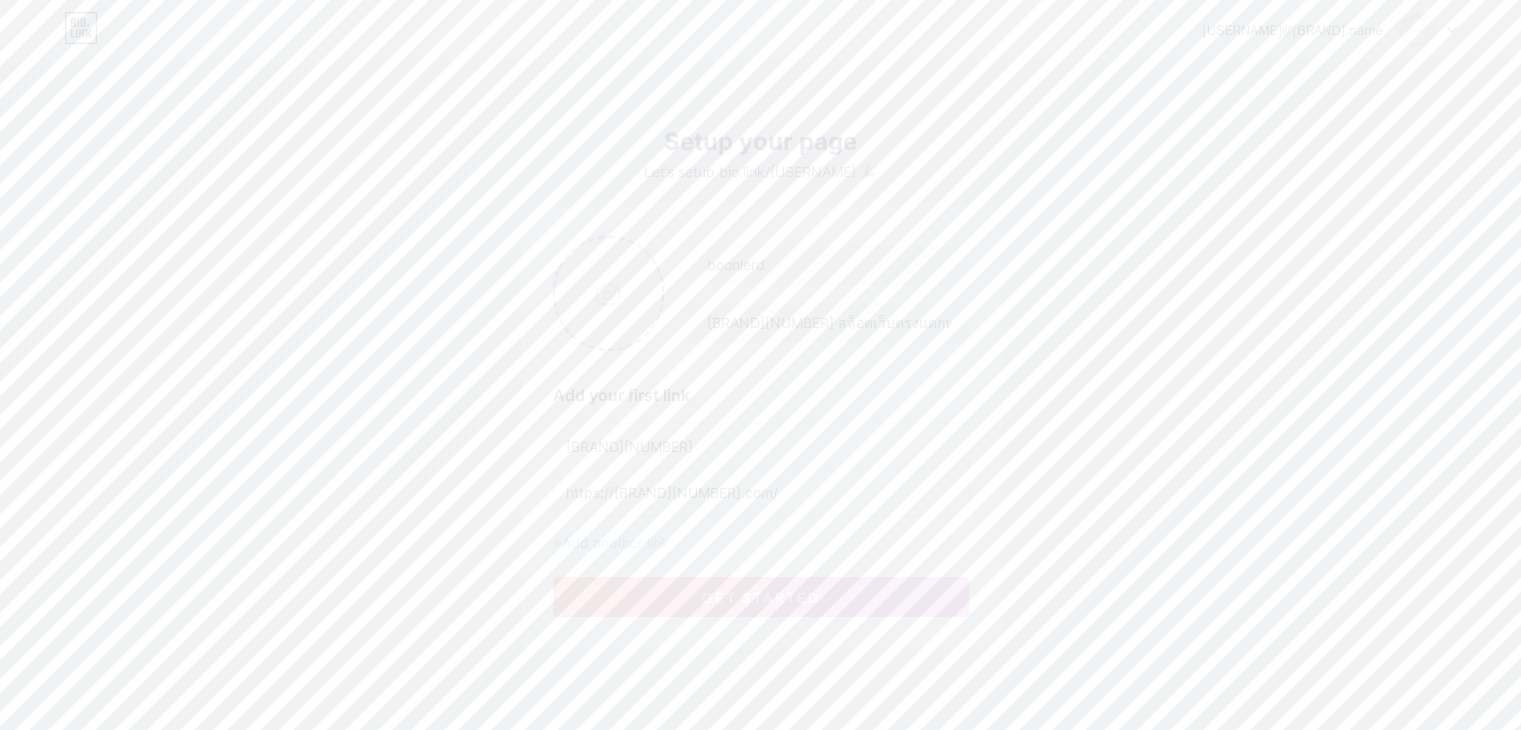 type on "C:\fakepath\*.jpeg" 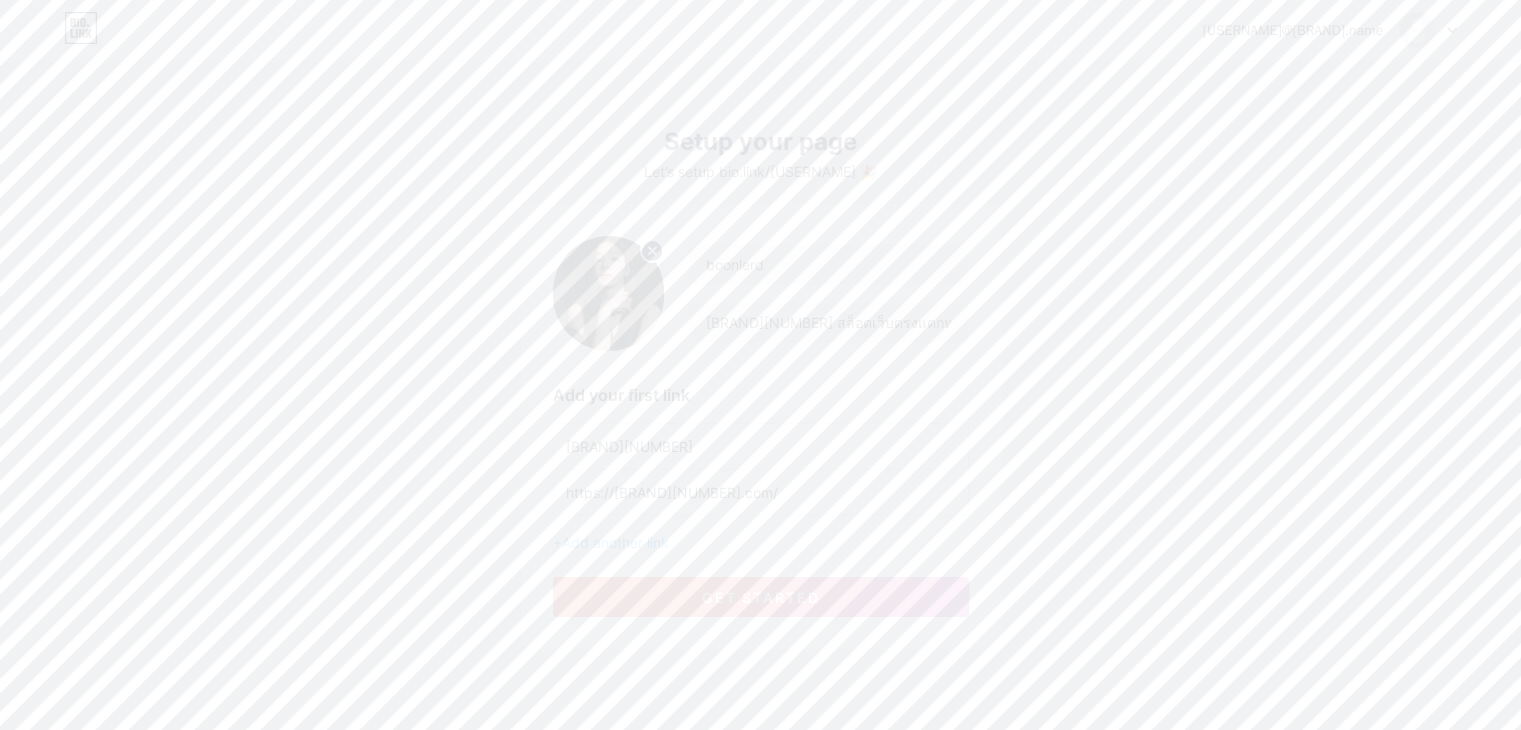 click on "get started" at bounding box center [761, 597] 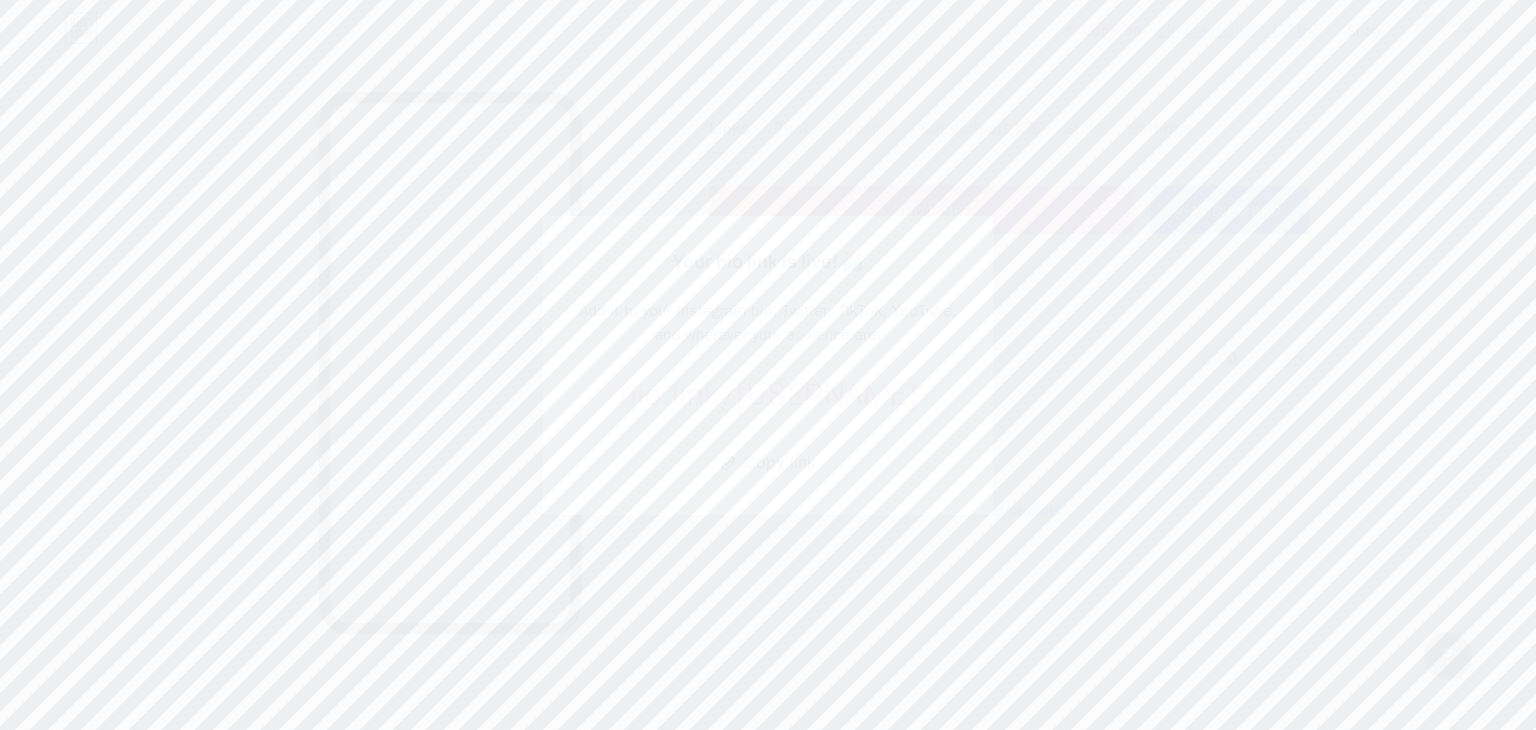 click on "Copy link" at bounding box center (768, 463) 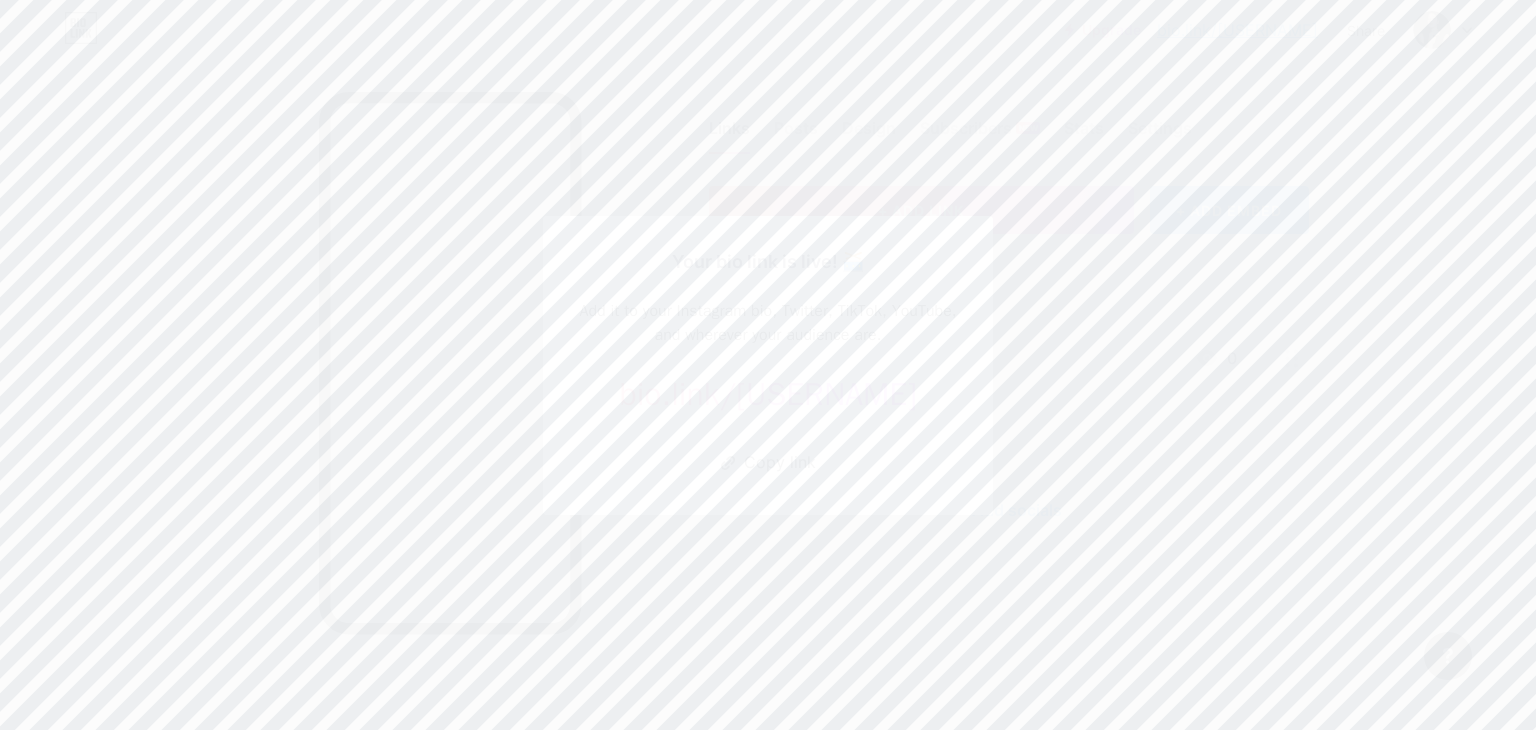 click on "Copy link" at bounding box center (768, 463) 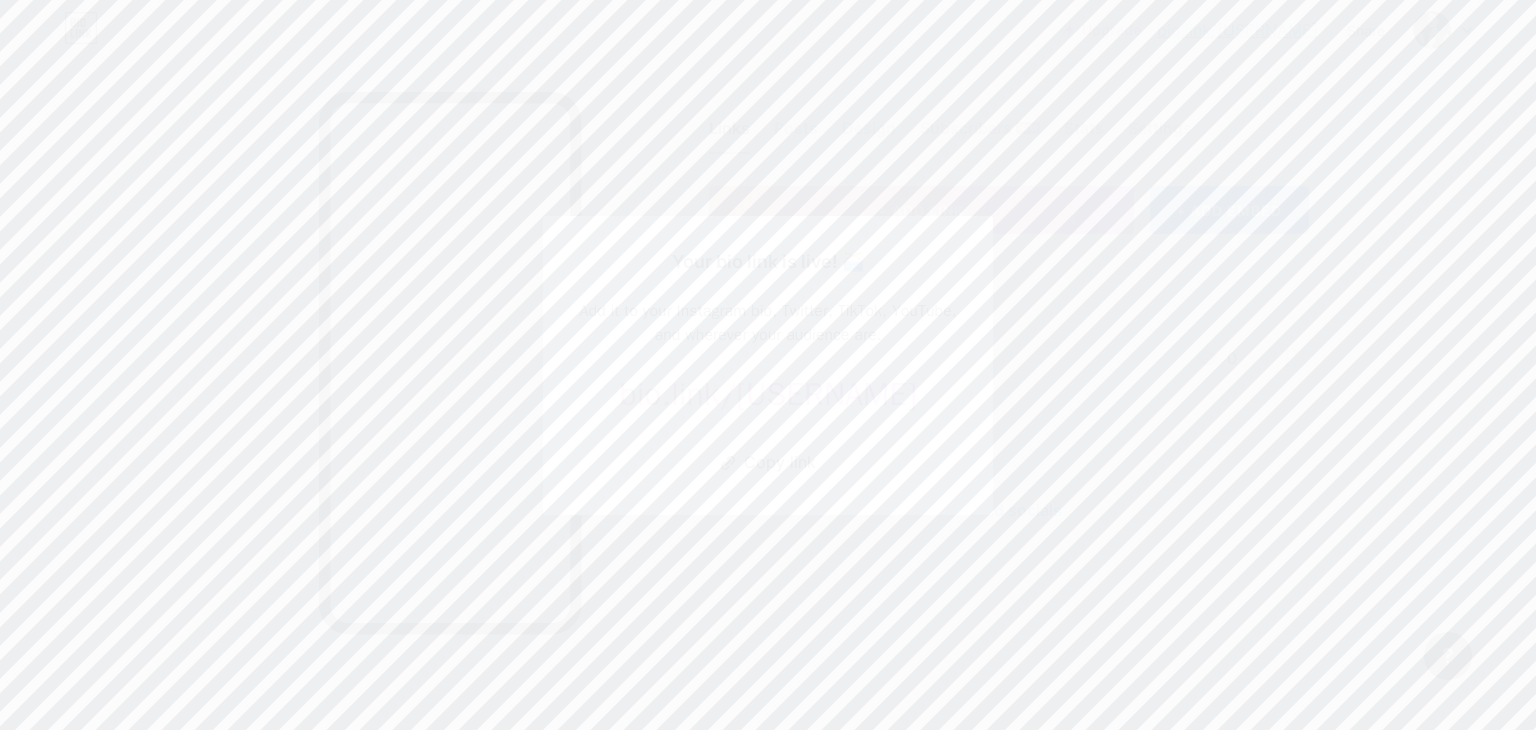 click at bounding box center [768, 365] 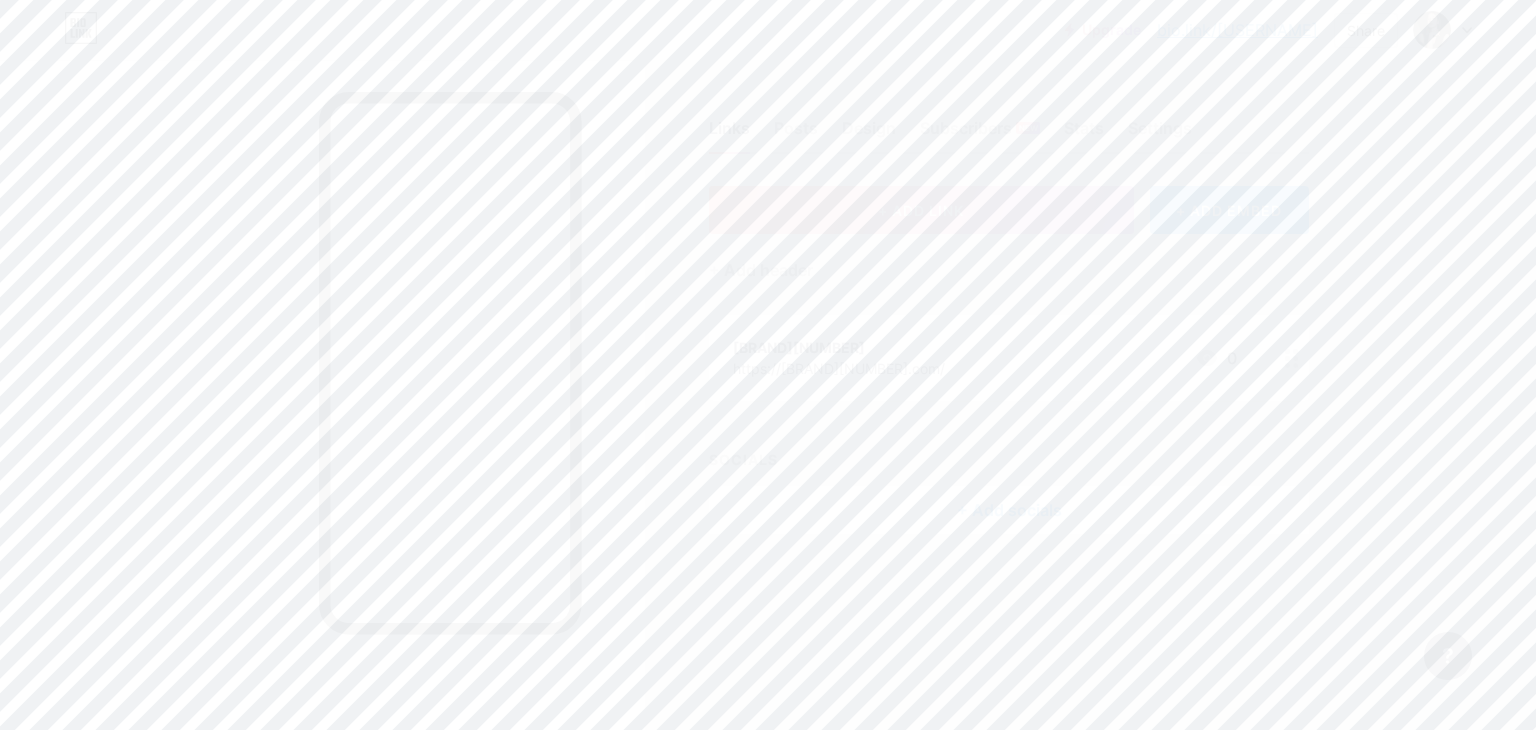 click on "Upgrade   bio.link/[USERNAME]   Share               Switch accounts     [USERNAME]   bio.link/[USERNAME]       + Add a new page        Account settings   Logout" at bounding box center [768, 30] 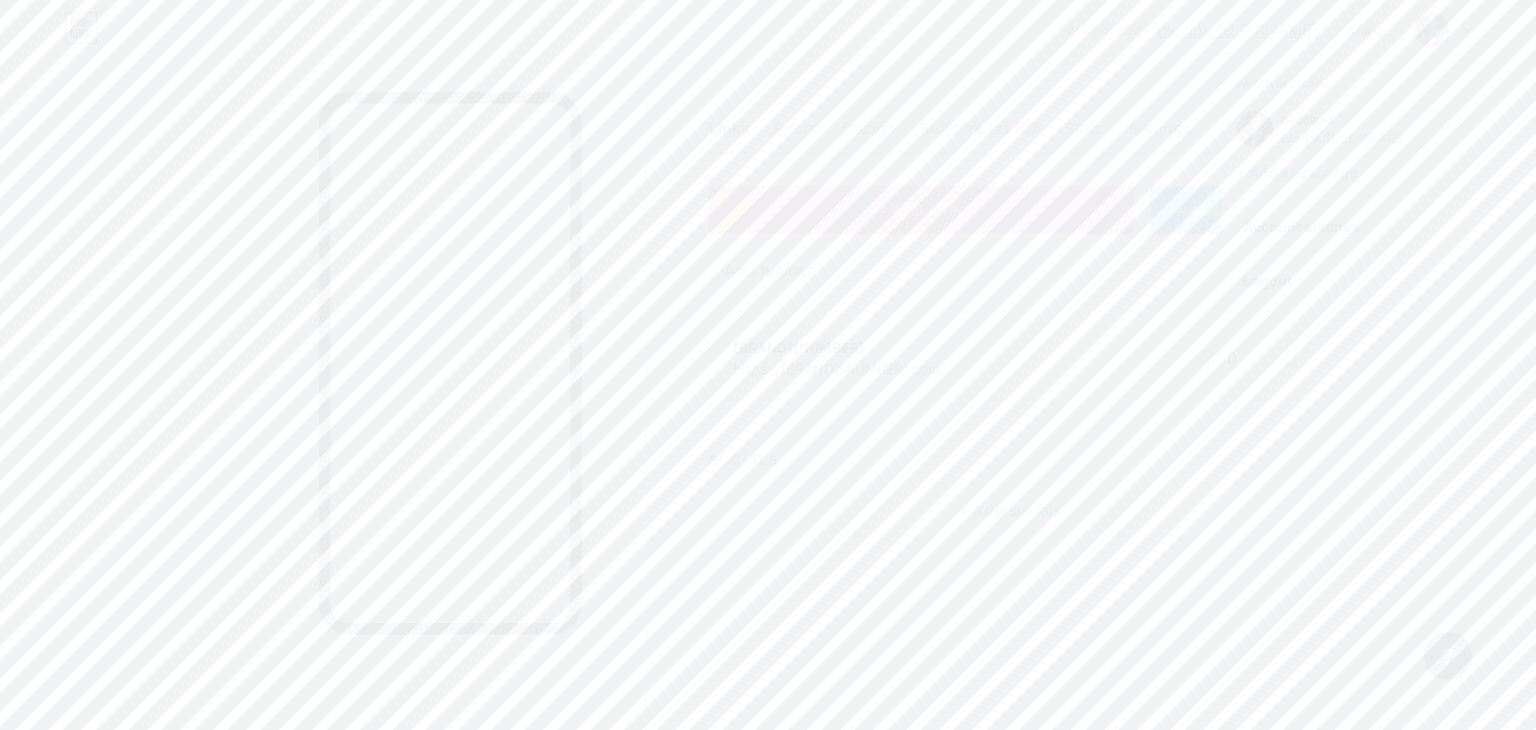 click on "Logout" at bounding box center [1347, 281] 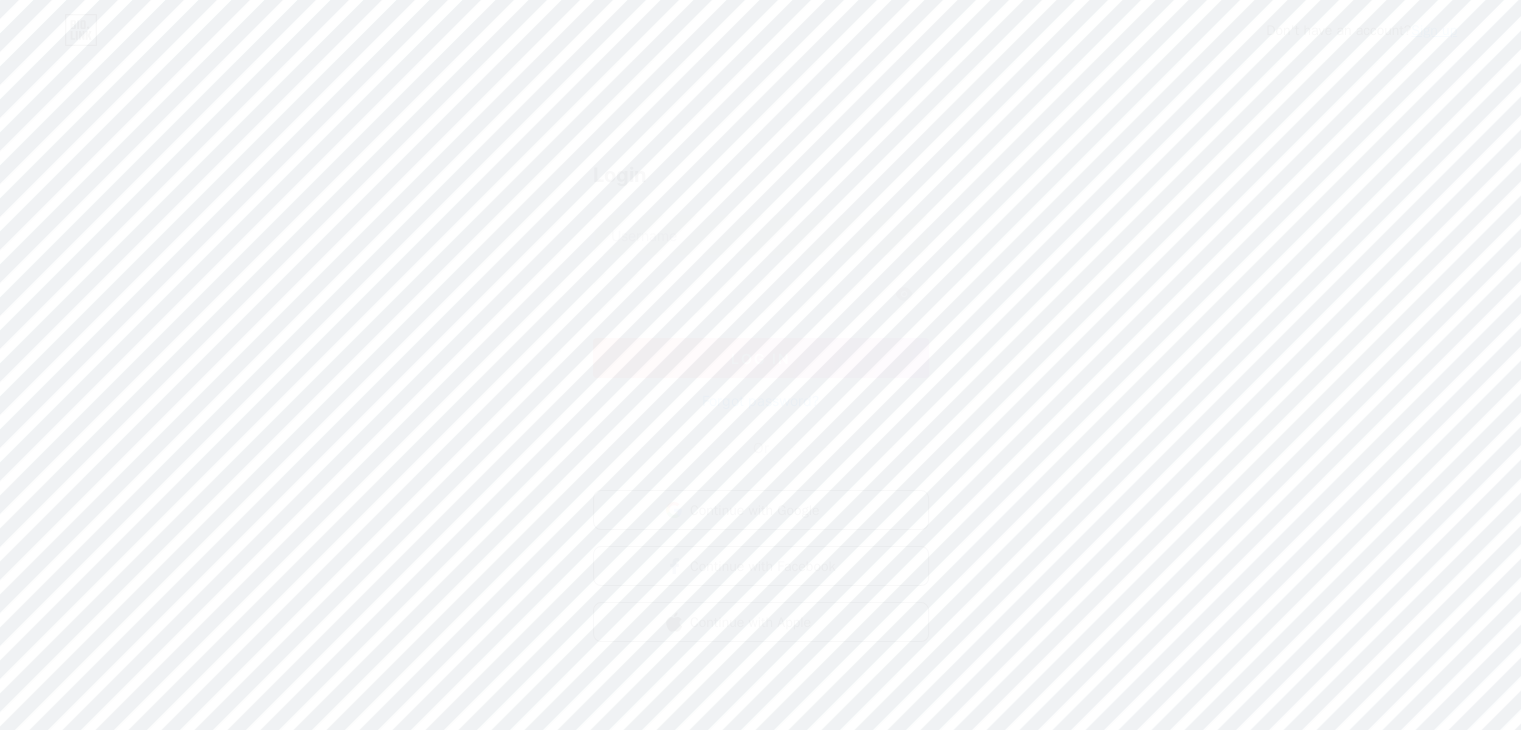 click on "Sign up" at bounding box center (1434, 30) 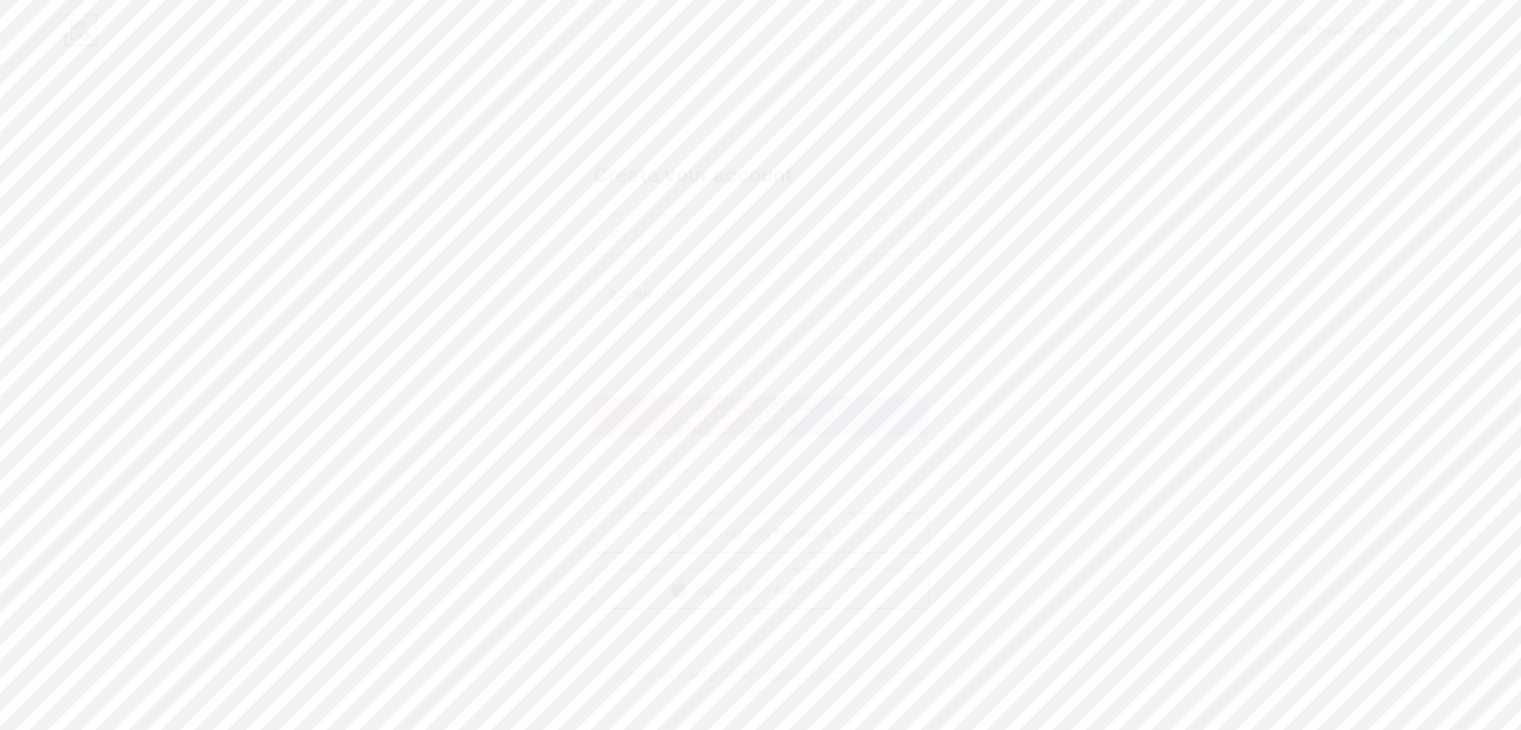 click at bounding box center [761, 235] 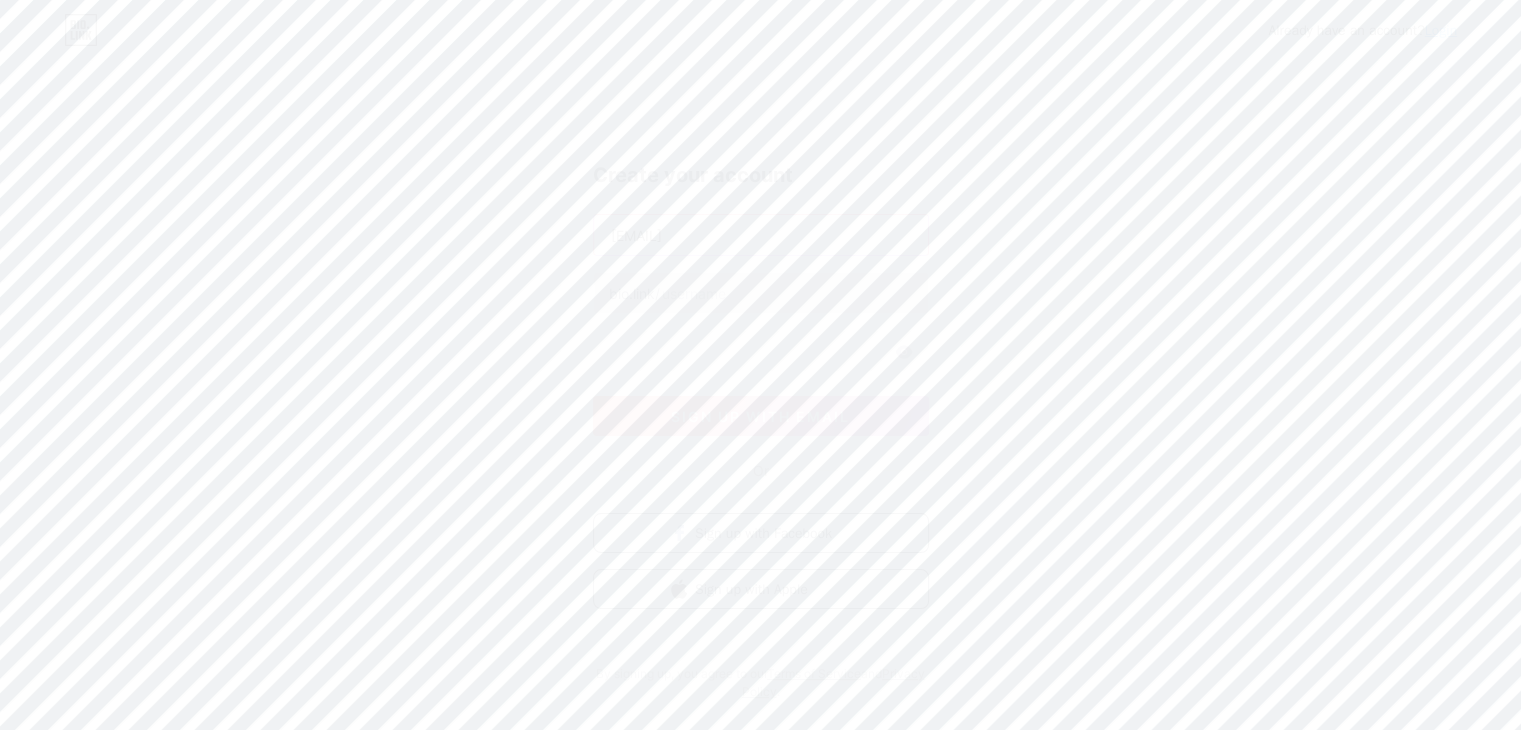 type on "[EMAIL]" 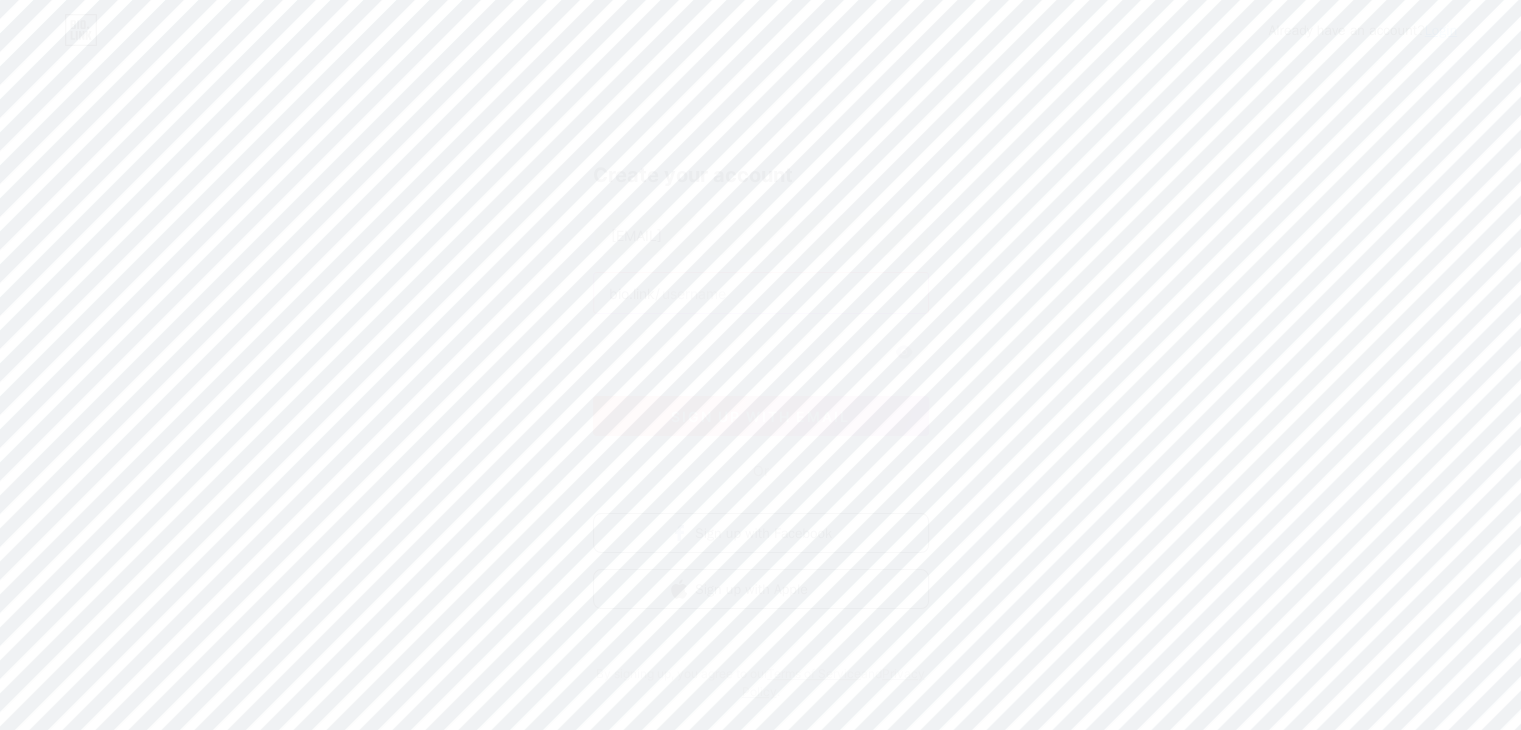 click at bounding box center [761, 293] 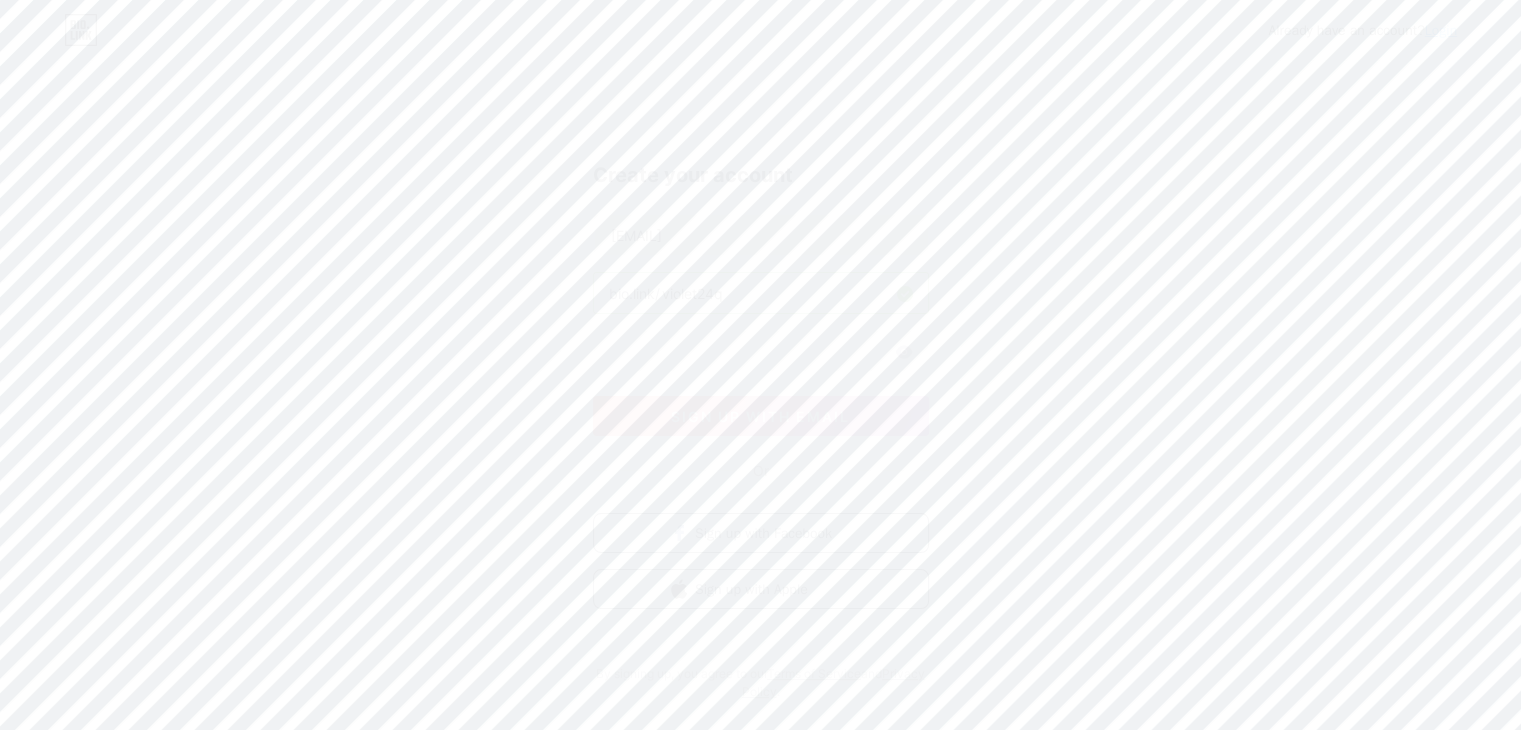 type on "violet24q" 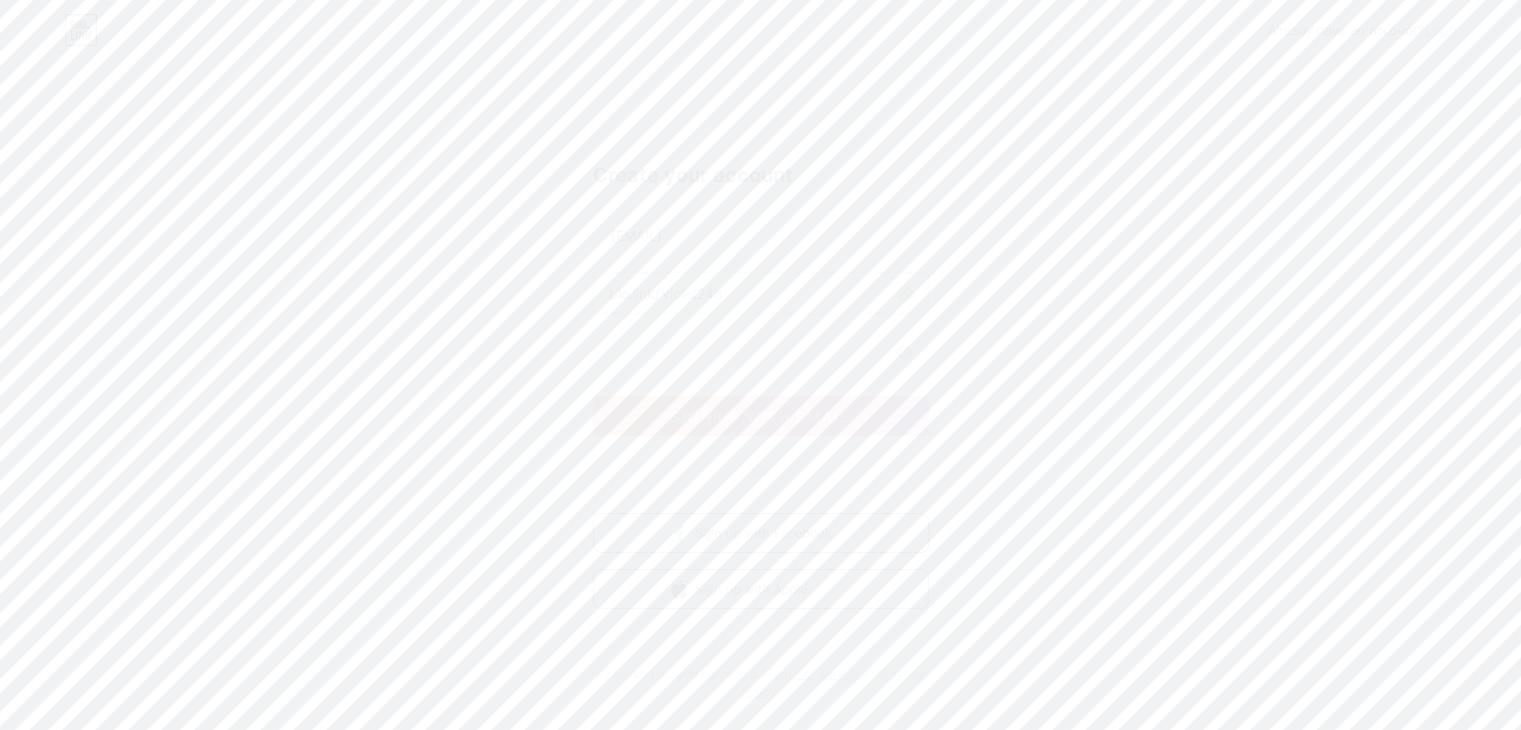 click on "sign up with email" at bounding box center [760, 416] 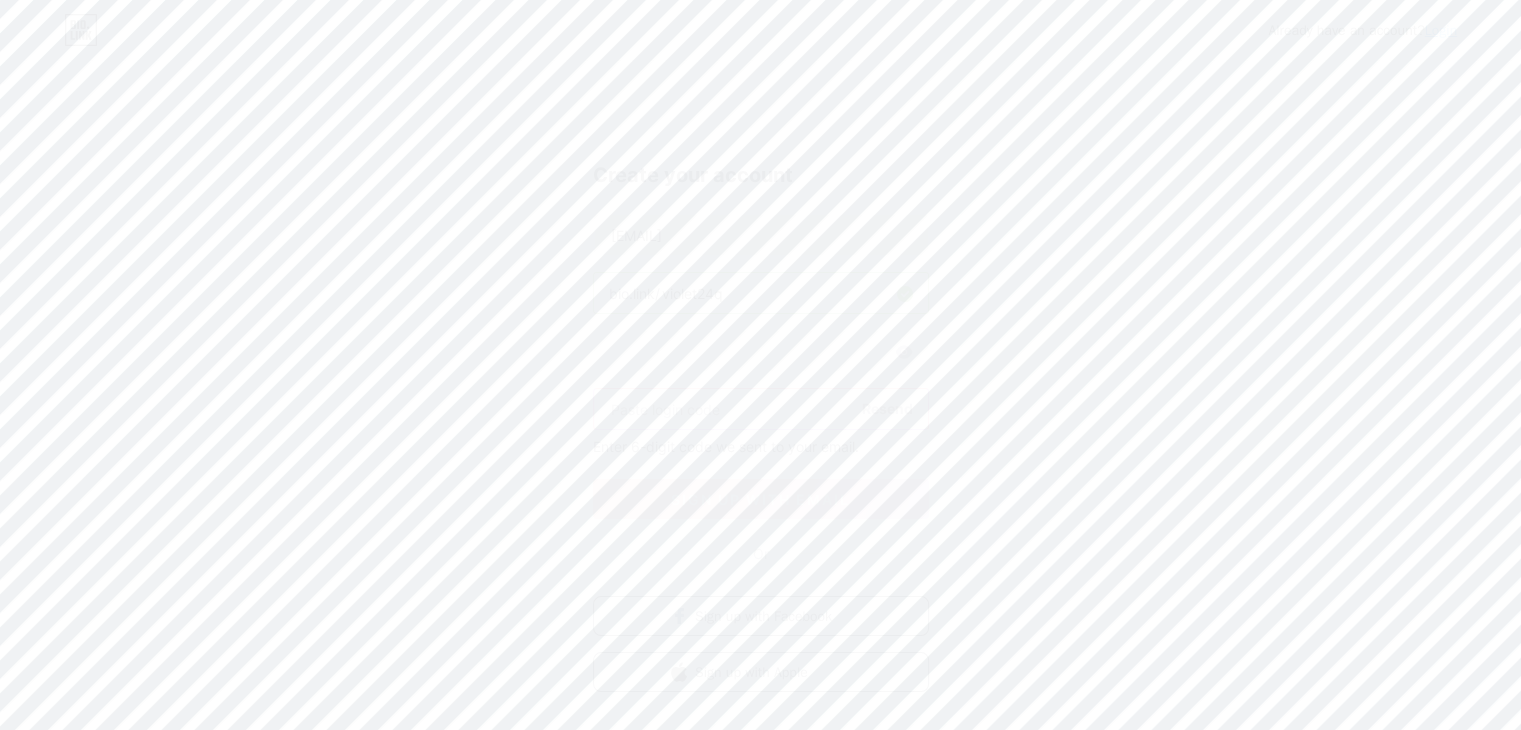 paste on "[NUMBER]" 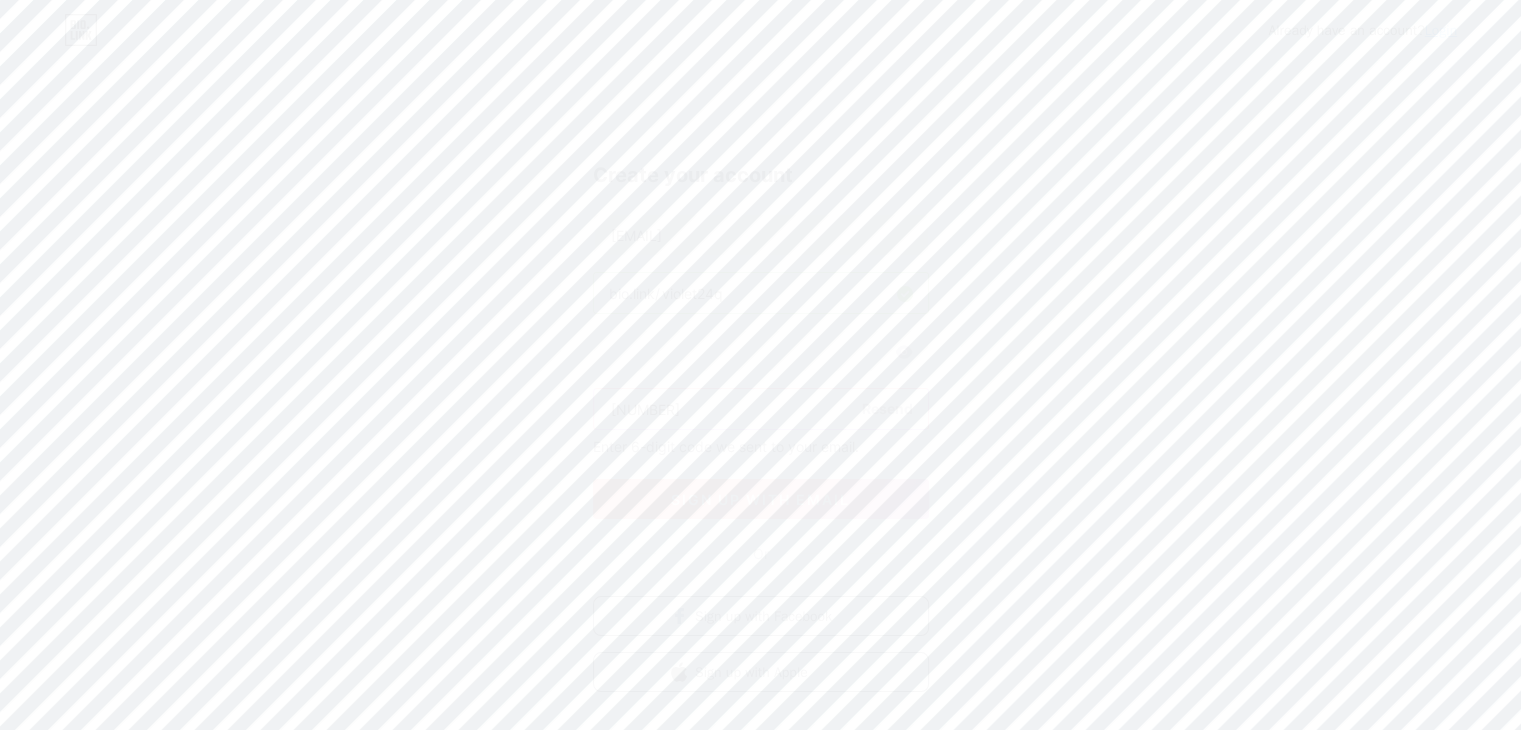 type on "[NUMBER]" 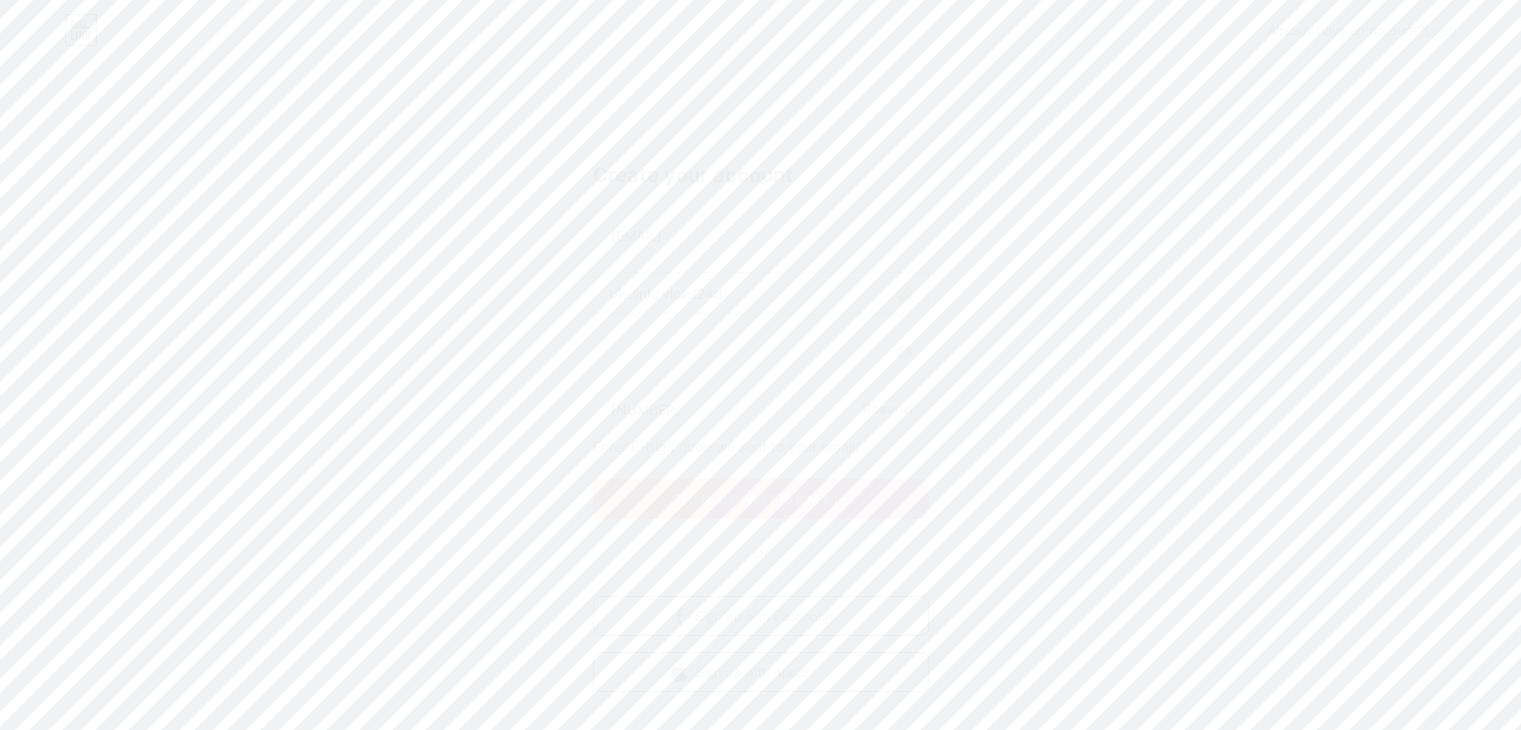 click on "sign up with email" at bounding box center [760, 499] 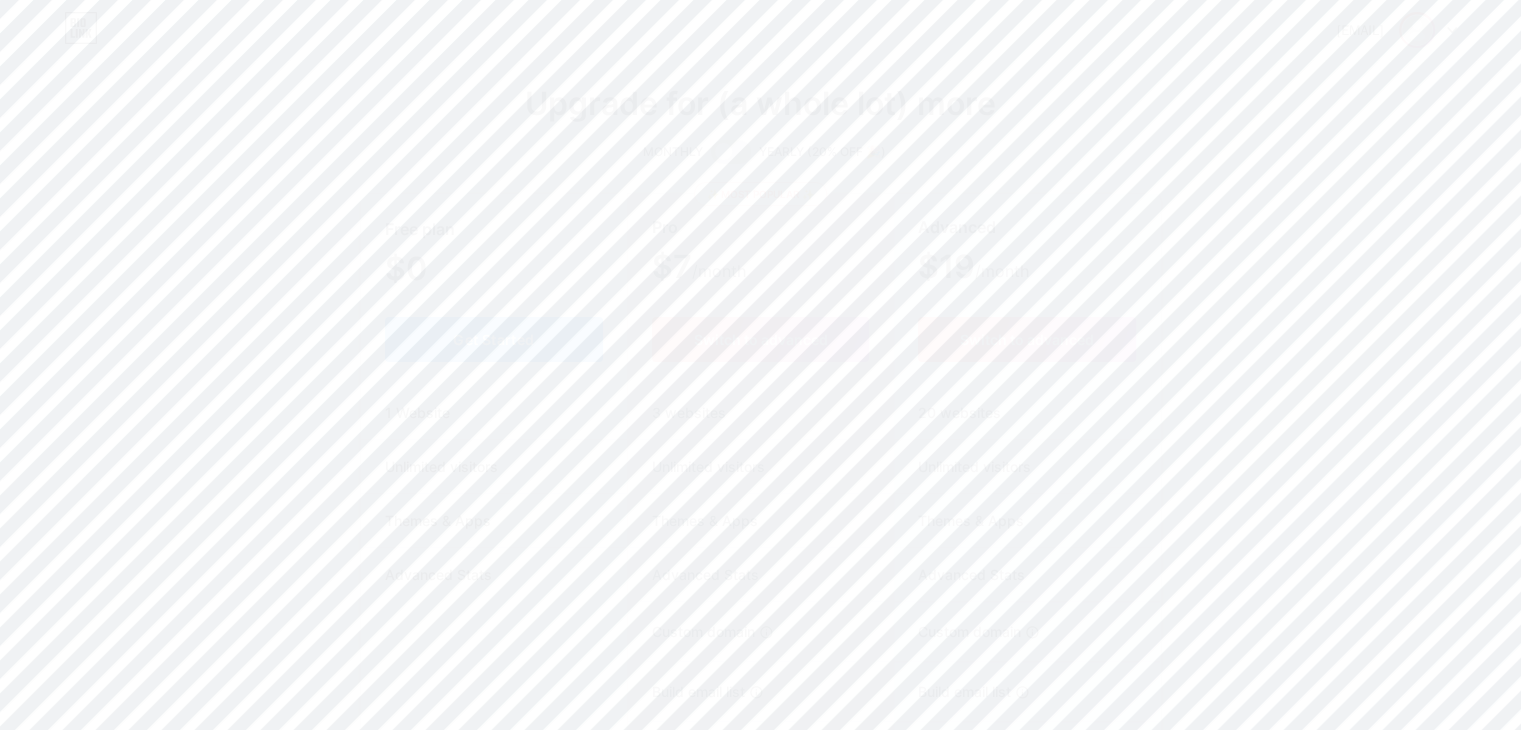 click at bounding box center [1417, 30] 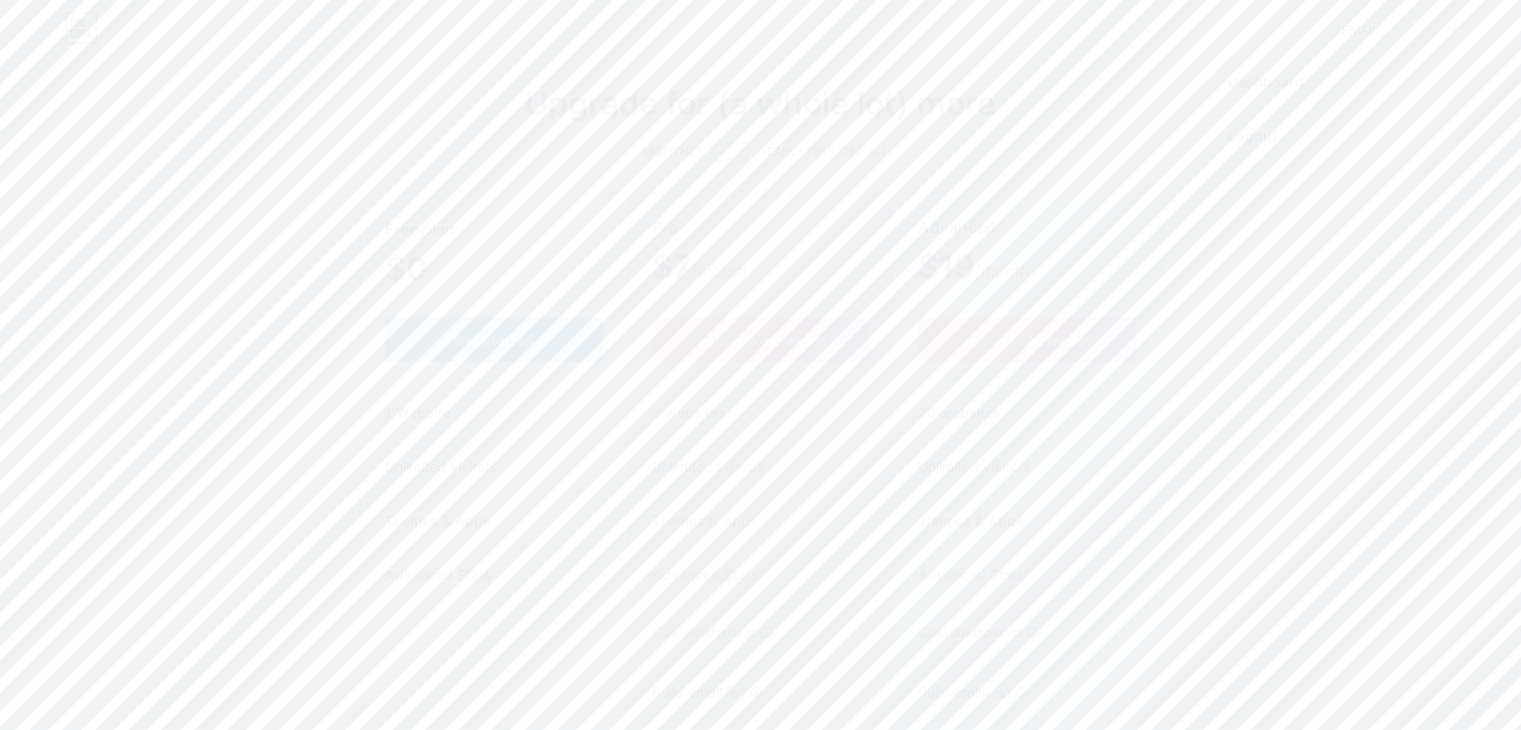 click on "Dashboard" at bounding box center (1332, 82) 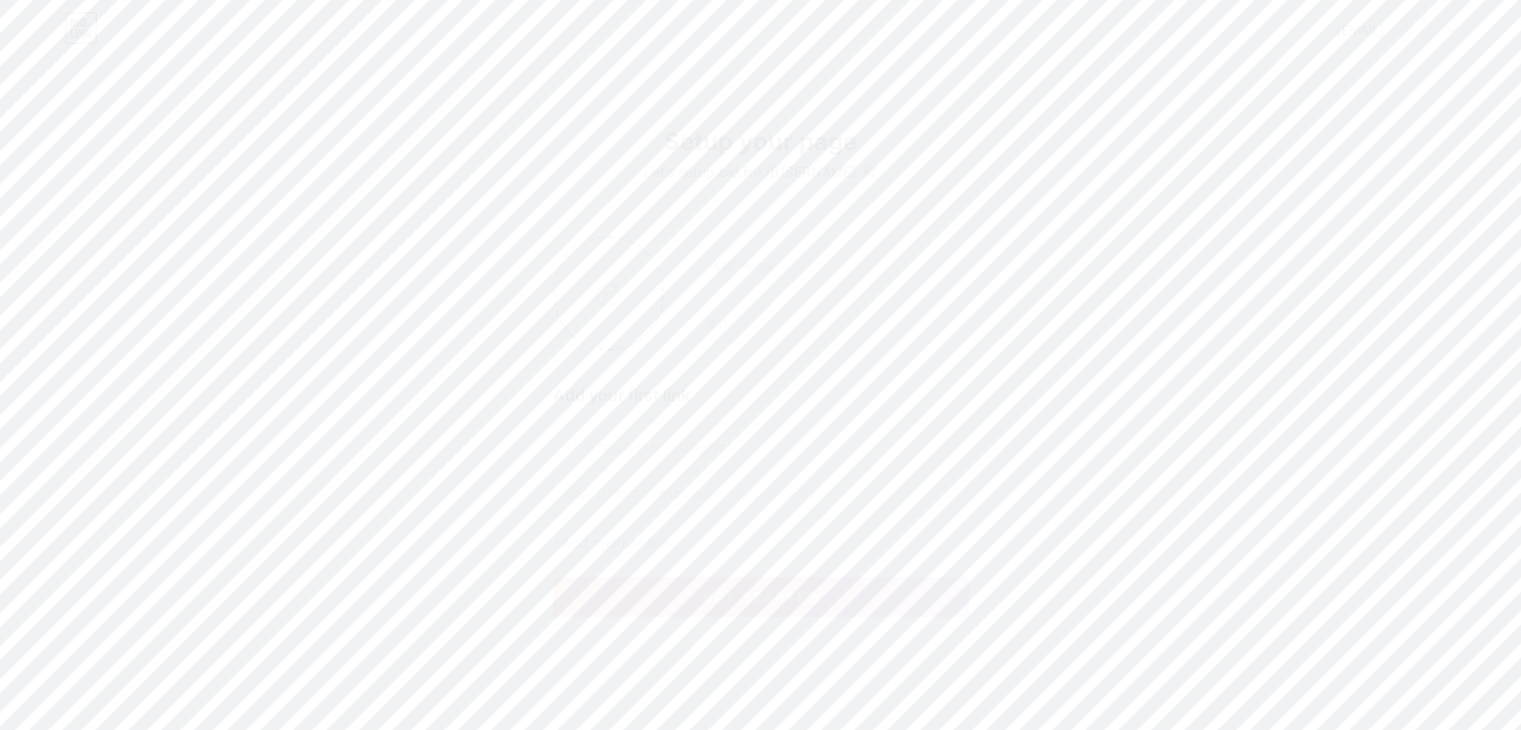 click at bounding box center [609, 293] 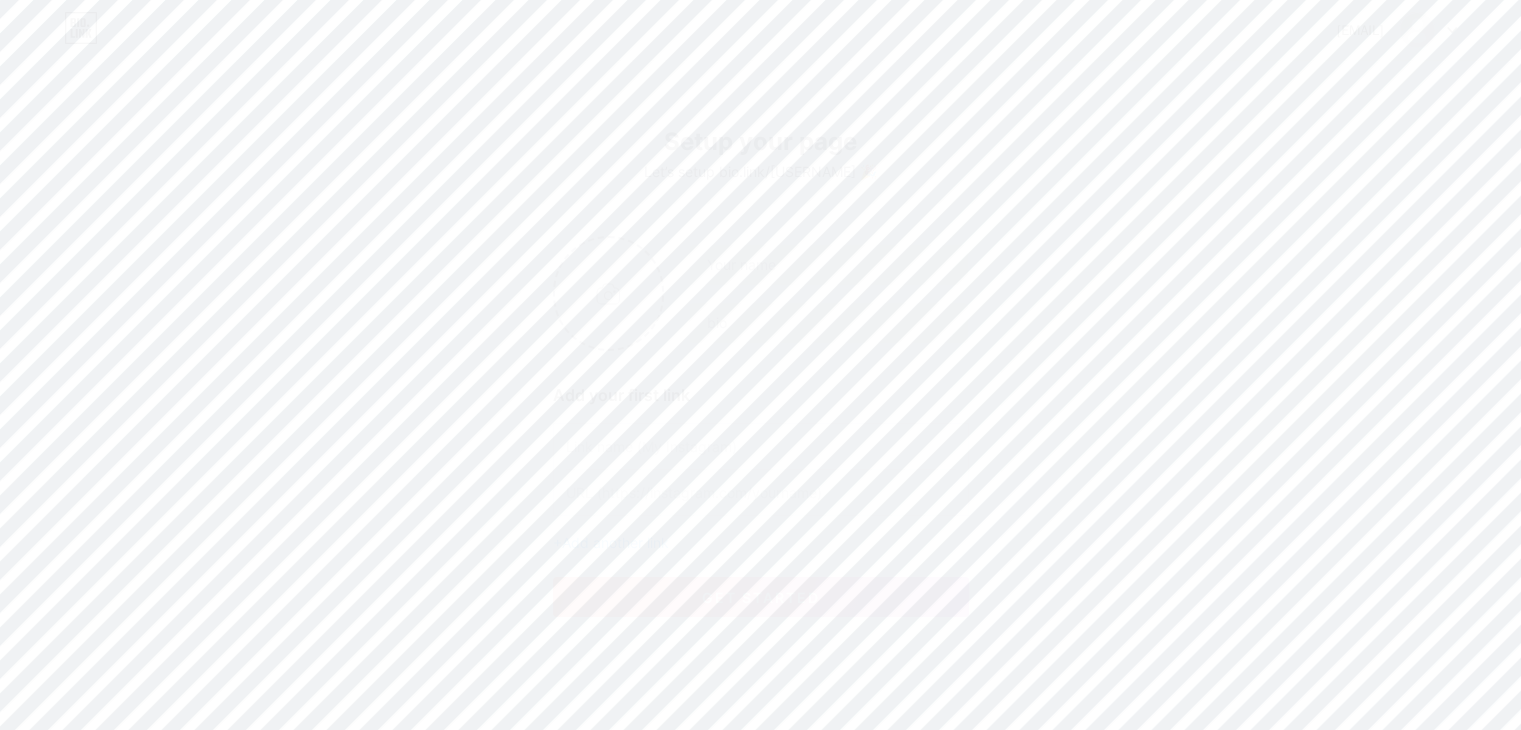 type on "C:\fakepath\*.jpg" 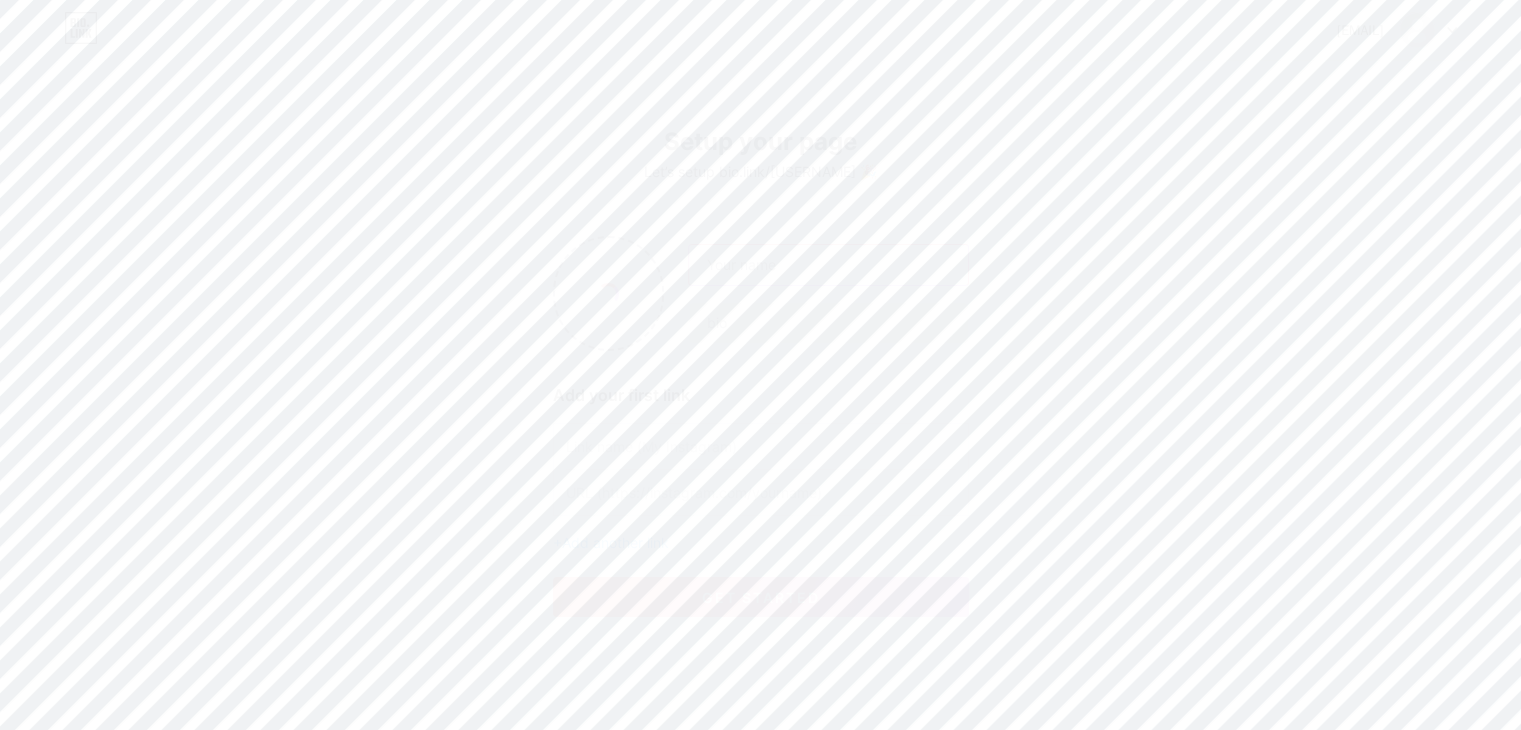 click at bounding box center (828, 265) 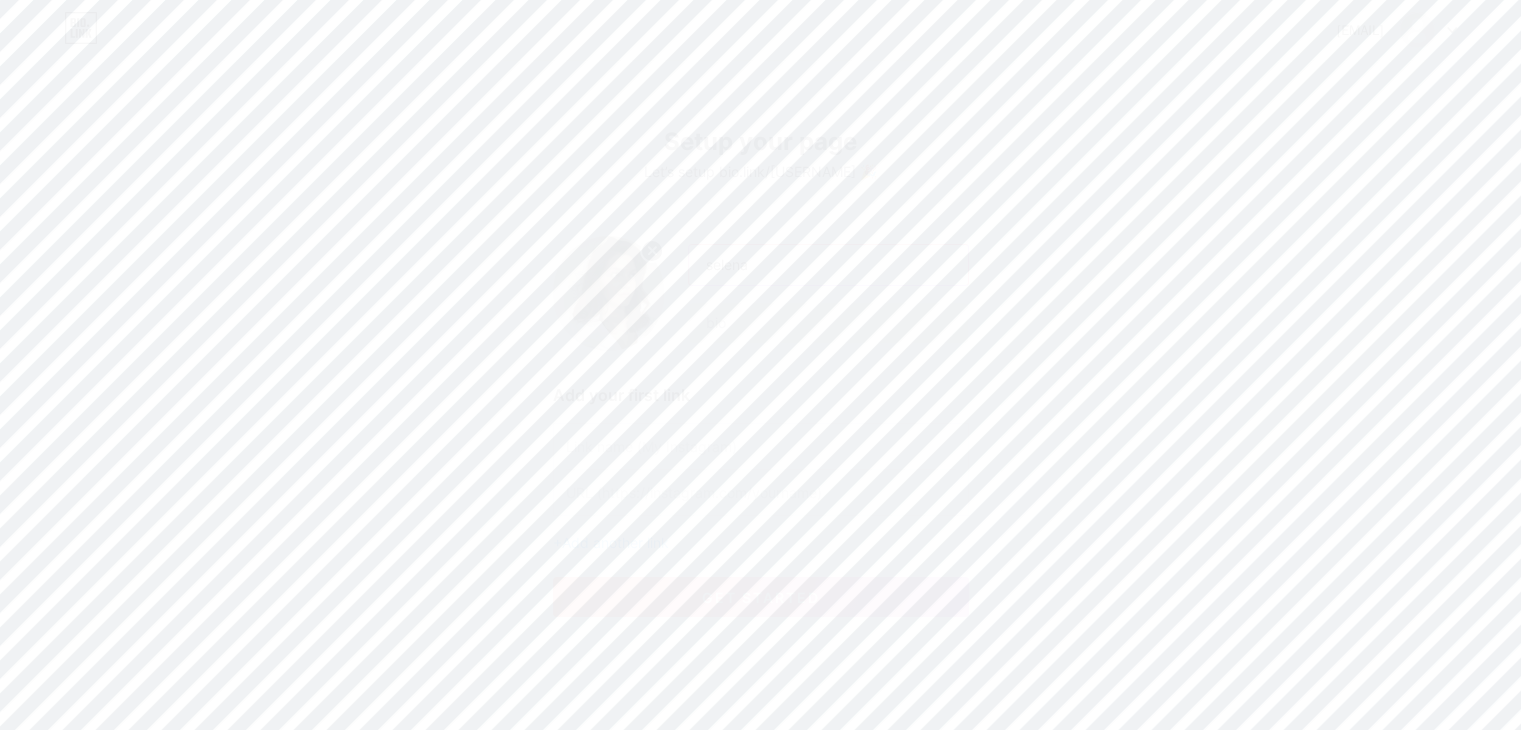 type on "selena" 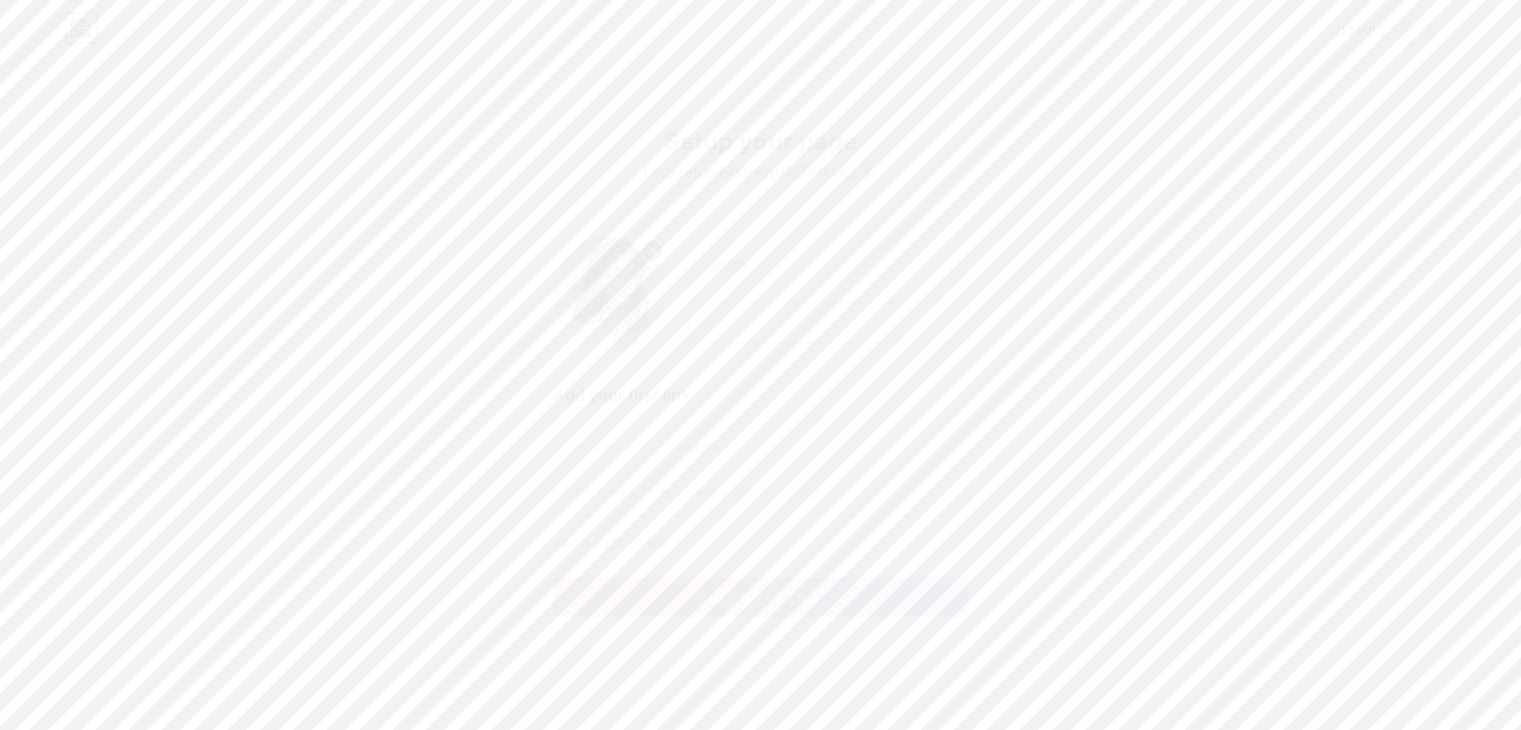 click at bounding box center (828, 323) 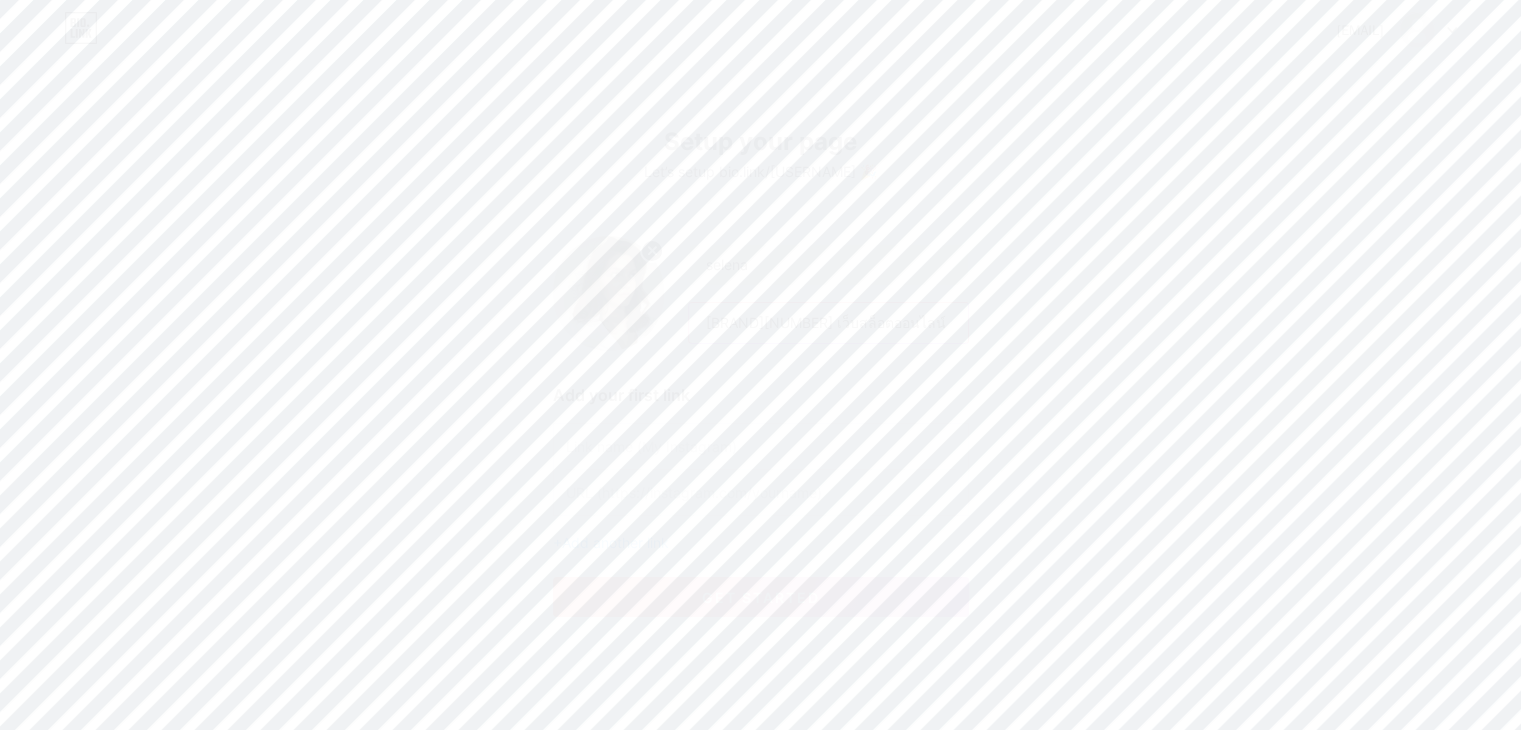 scroll, scrollTop: 0, scrollLeft: 120, axis: horizontal 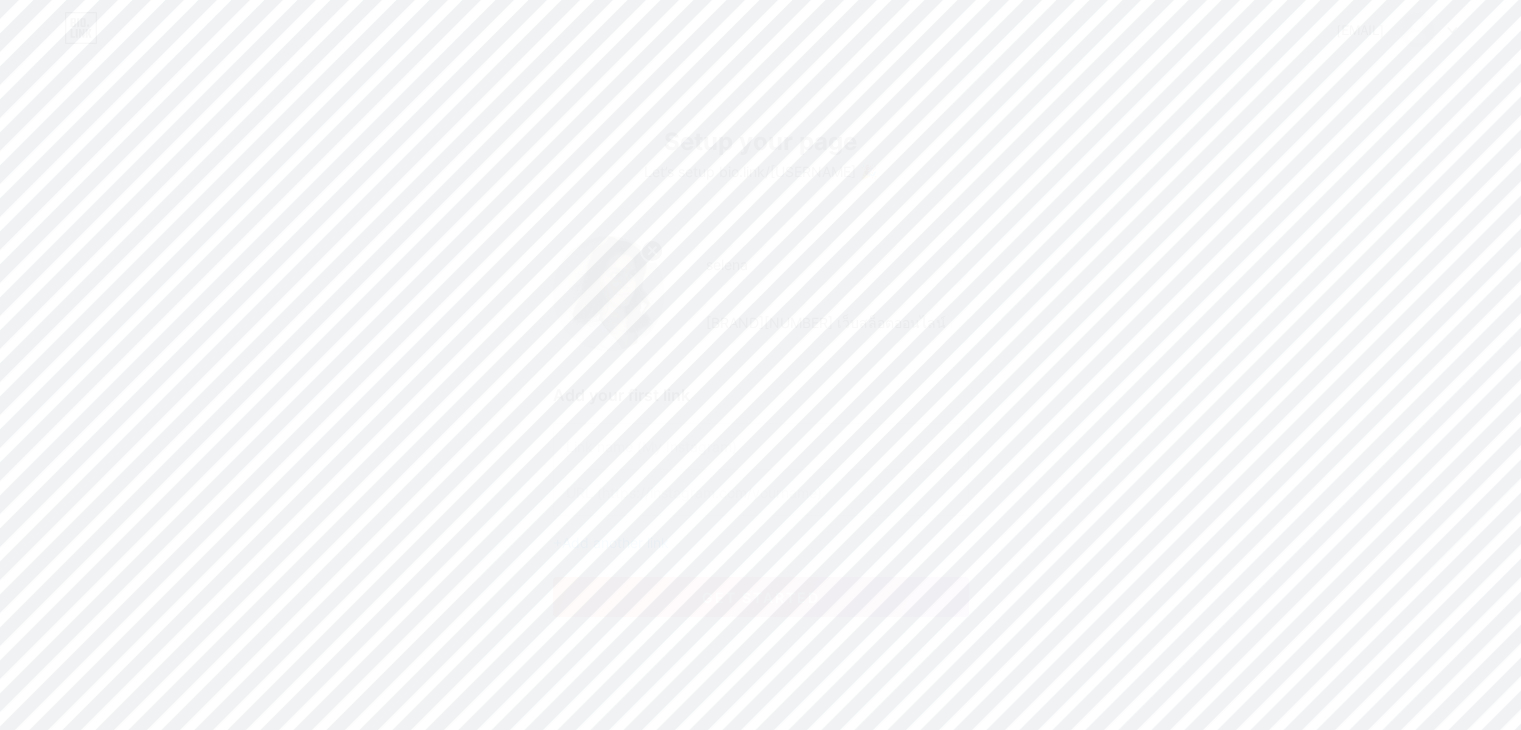 click at bounding box center [761, 446] 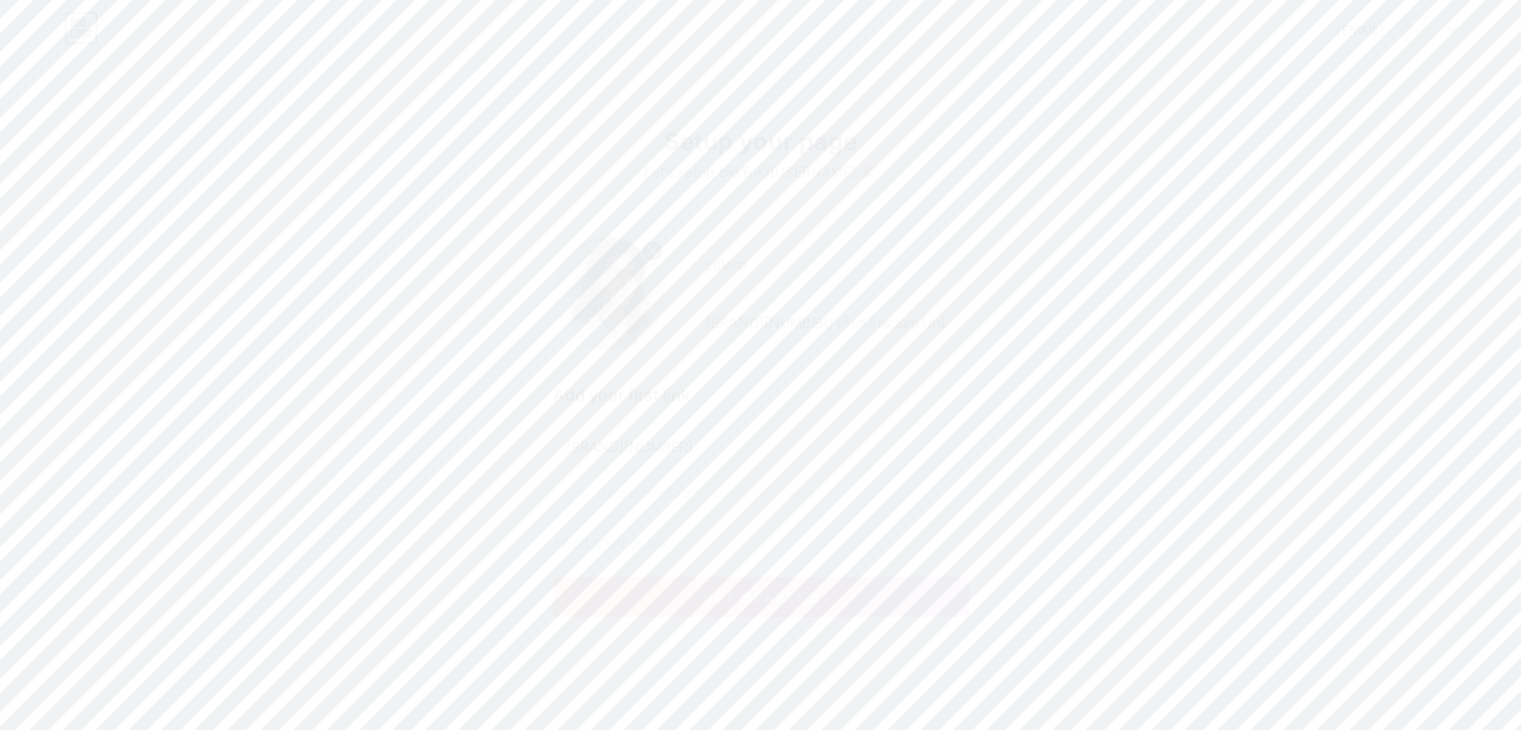 type on "[BRAND][NUMBER]" 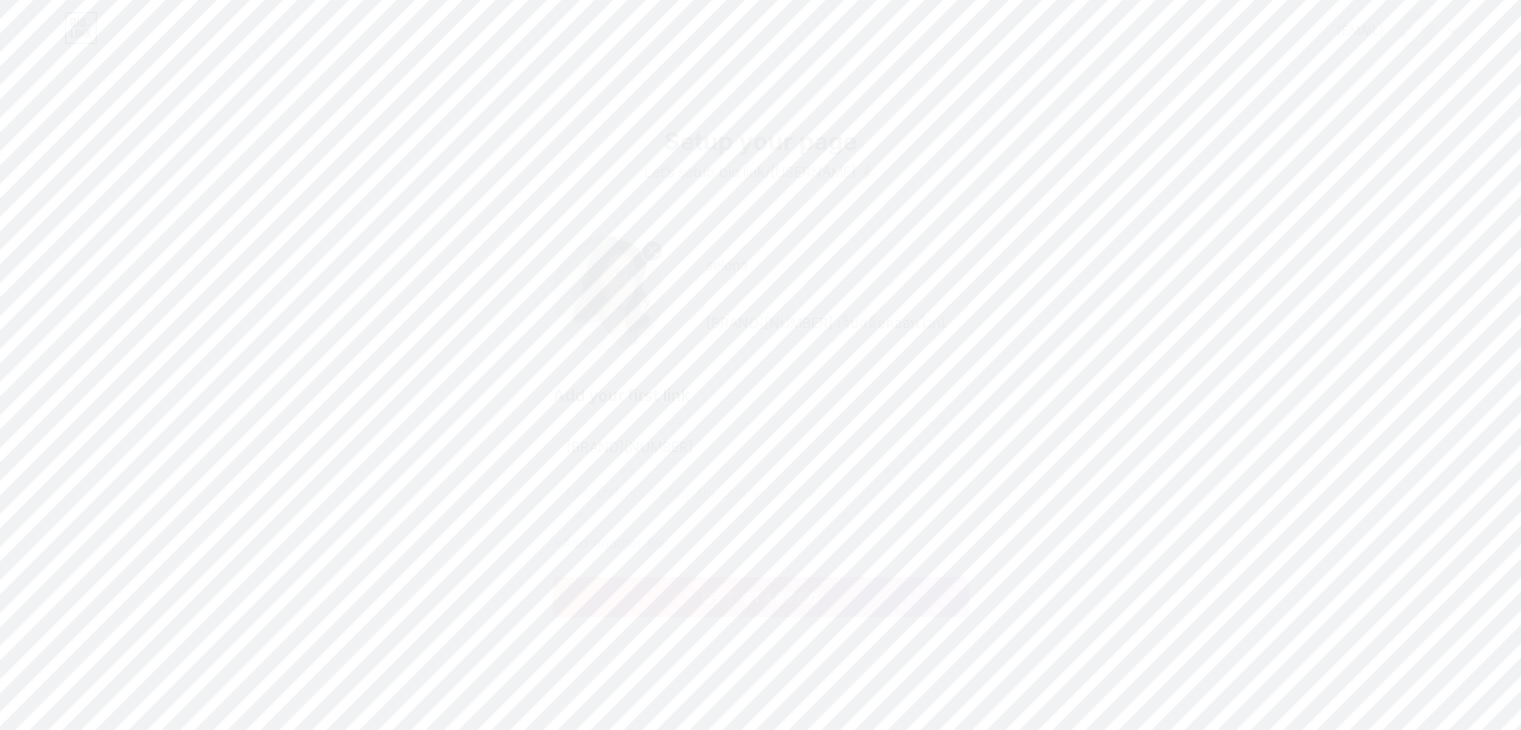 click at bounding box center [761, 492] 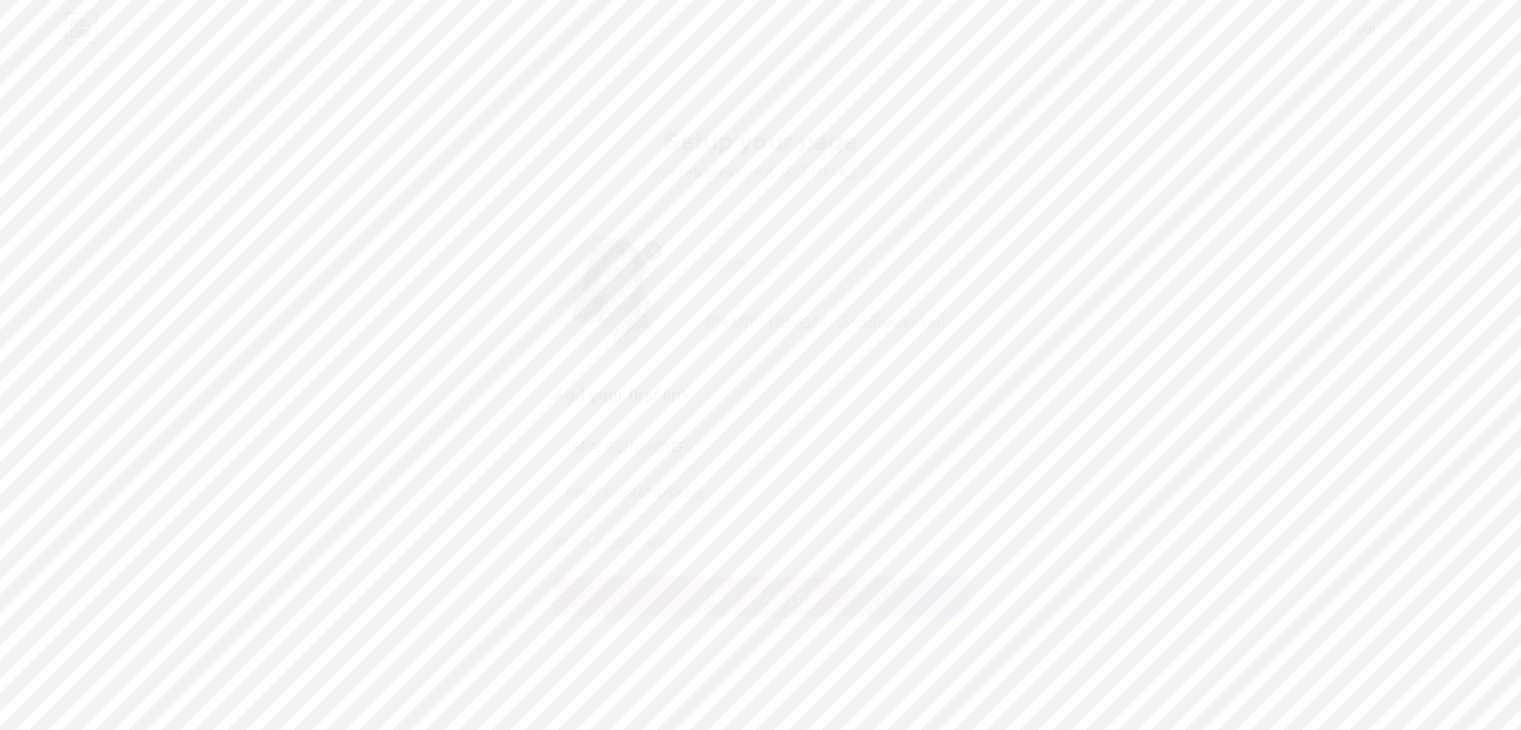 type on "https://[BRAND].cam" 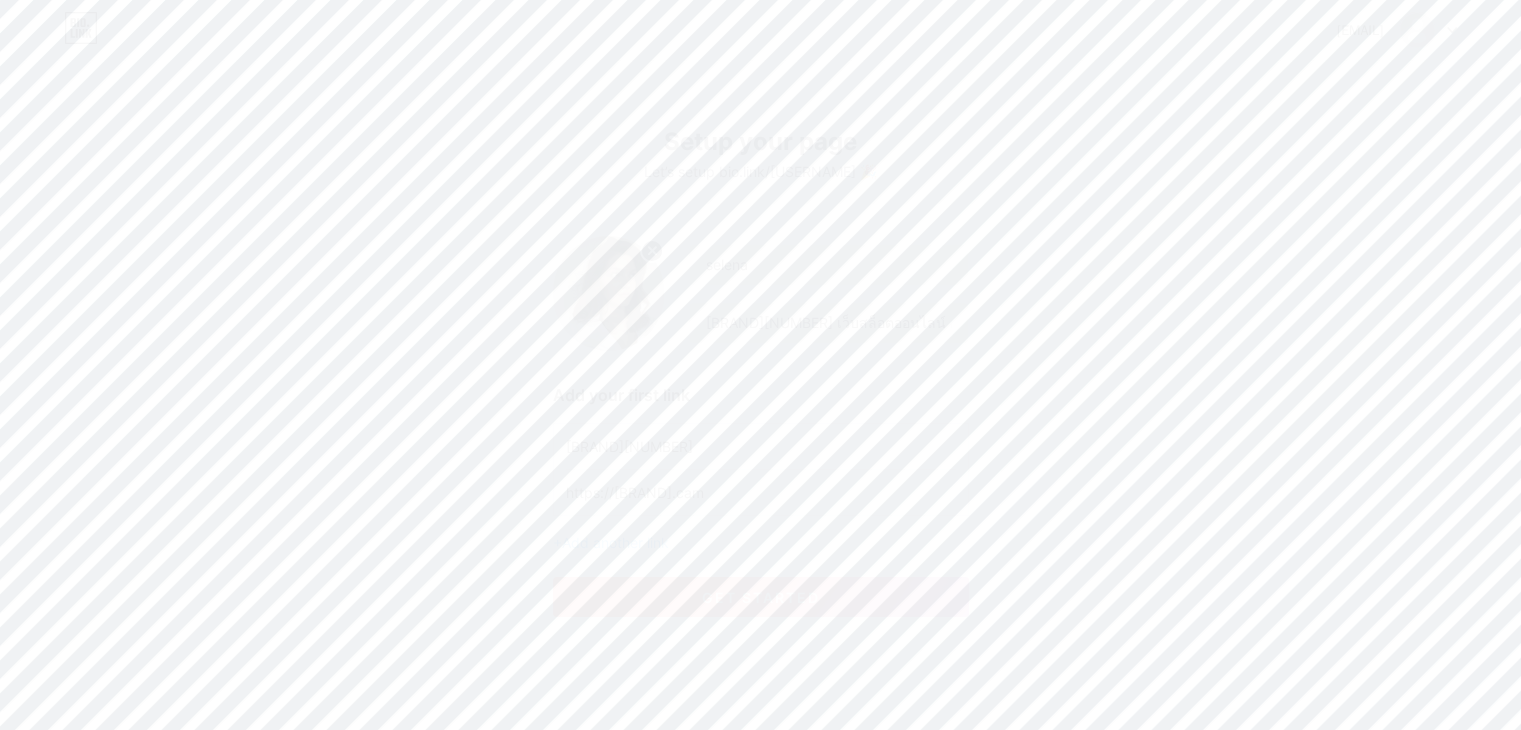 click on "get started" at bounding box center (761, 597) 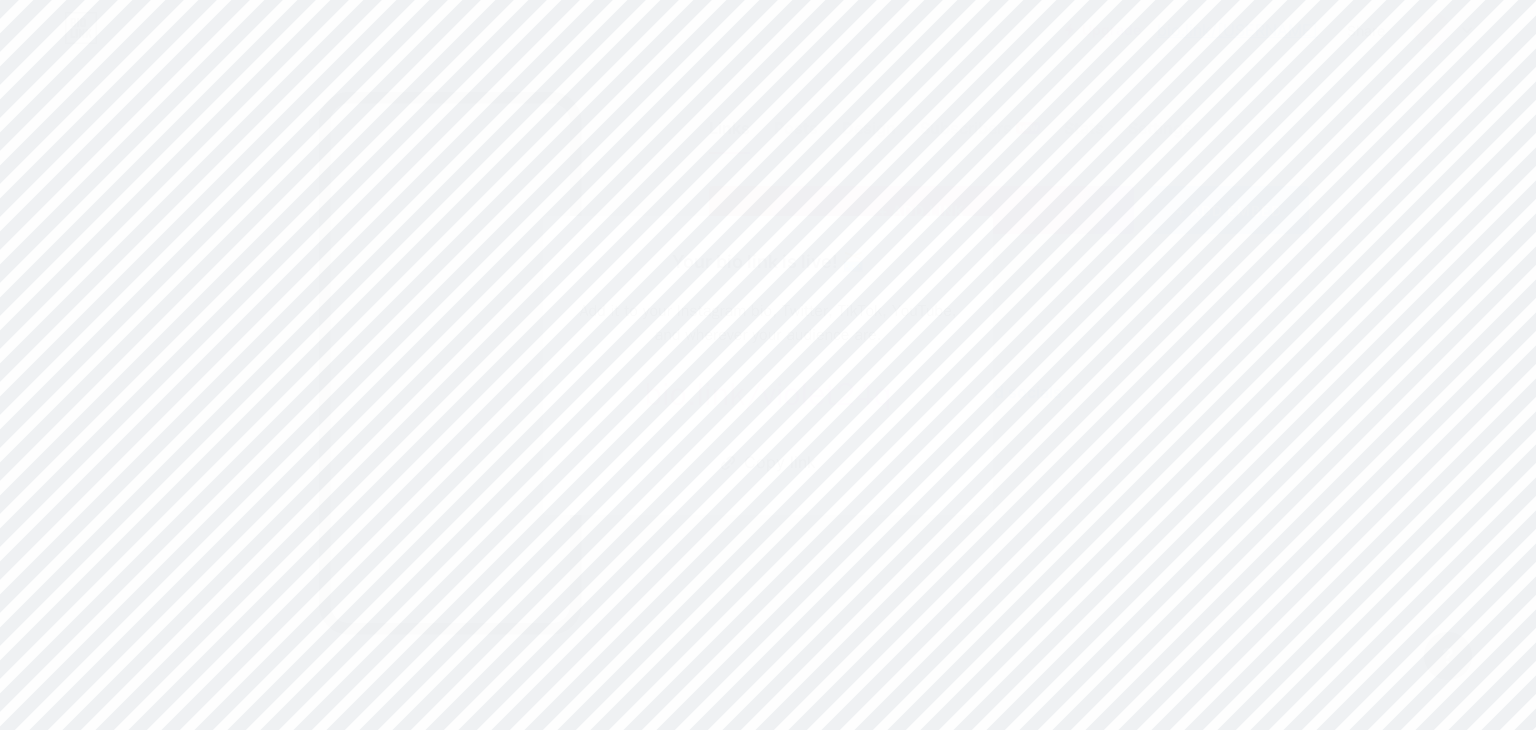 click on "Copy link" at bounding box center (768, 463) 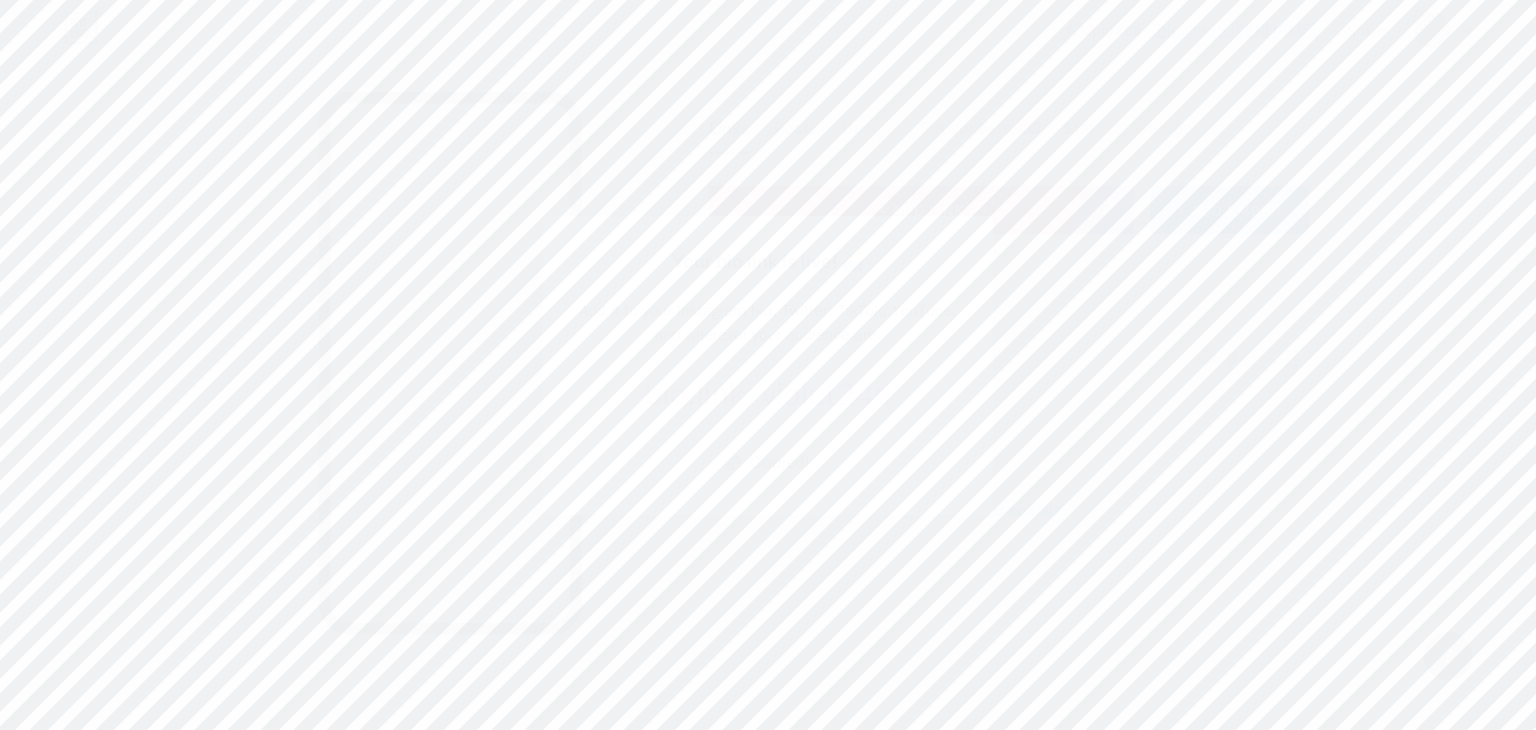 drag, startPoint x: 1390, startPoint y: 59, endPoint x: 1451, endPoint y: 53, distance: 61.294373 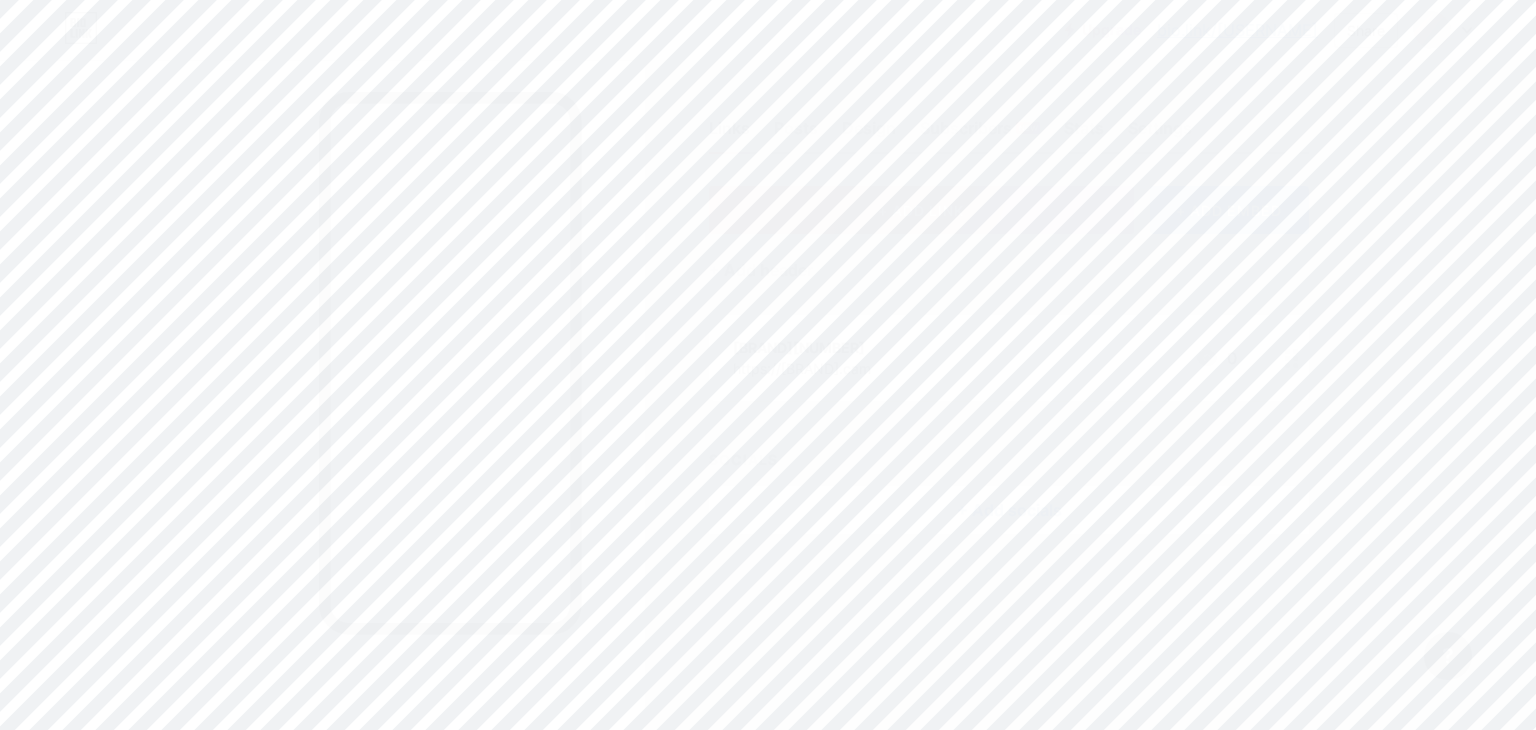 click at bounding box center [1443, 30] 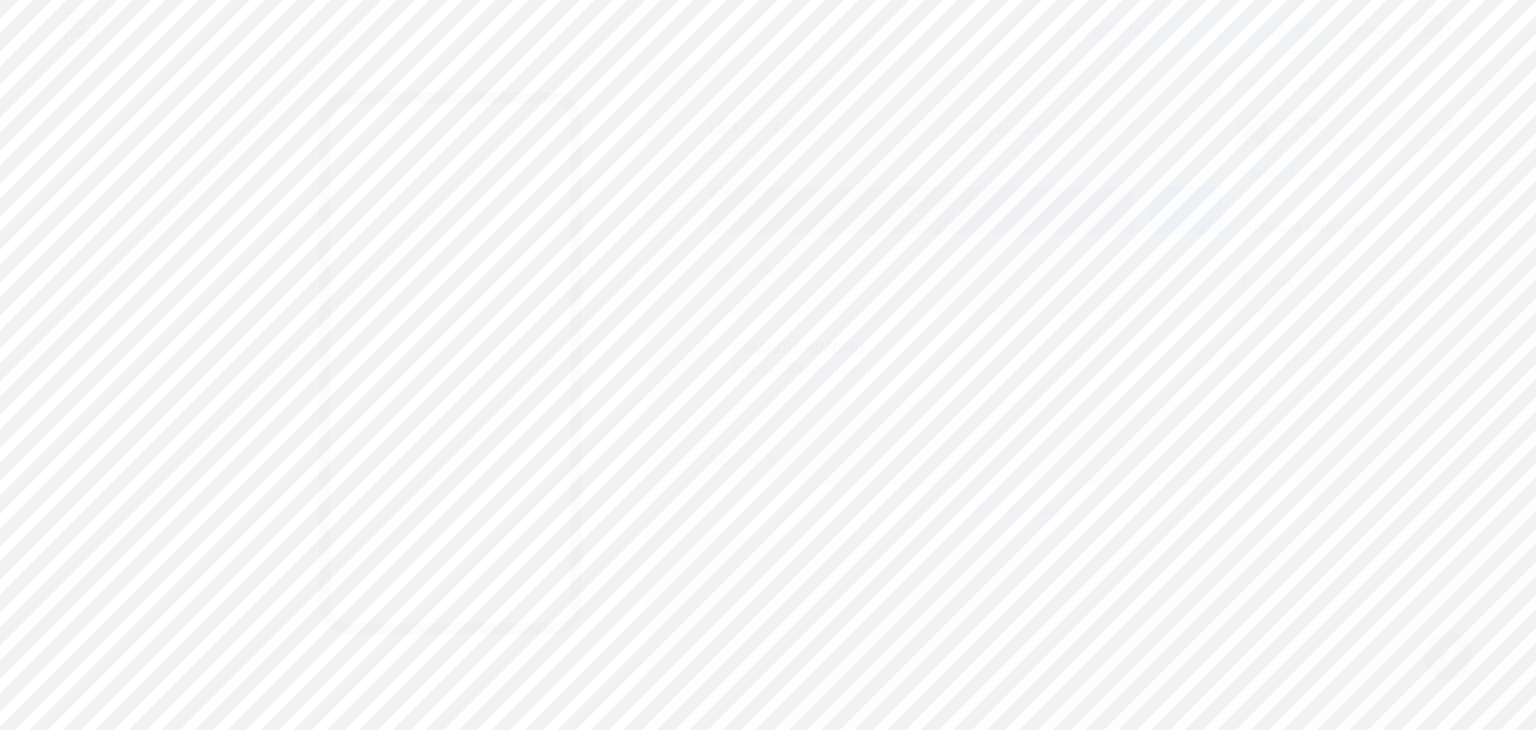 click on "Logout" at bounding box center [1347, 281] 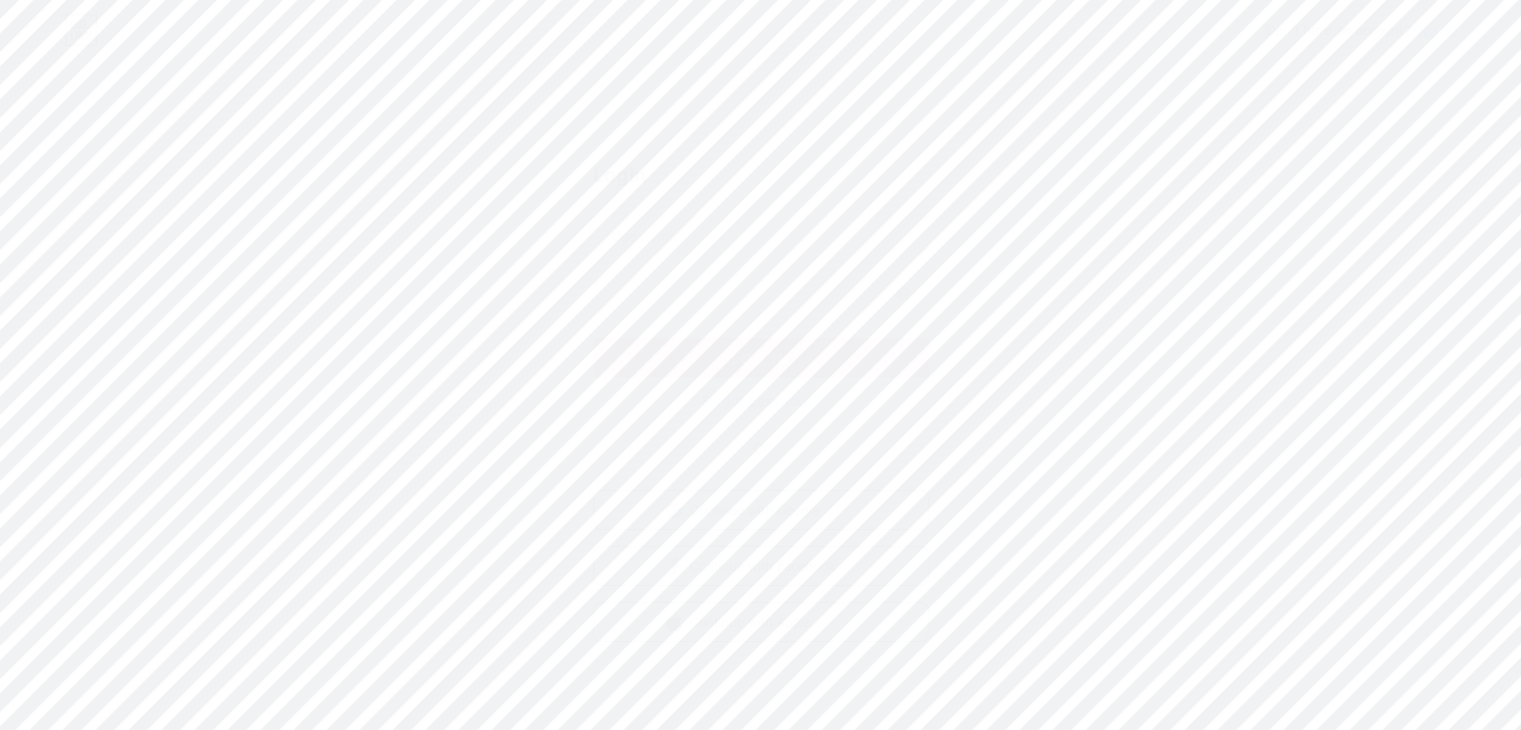 click on "Sign up" at bounding box center [1434, 30] 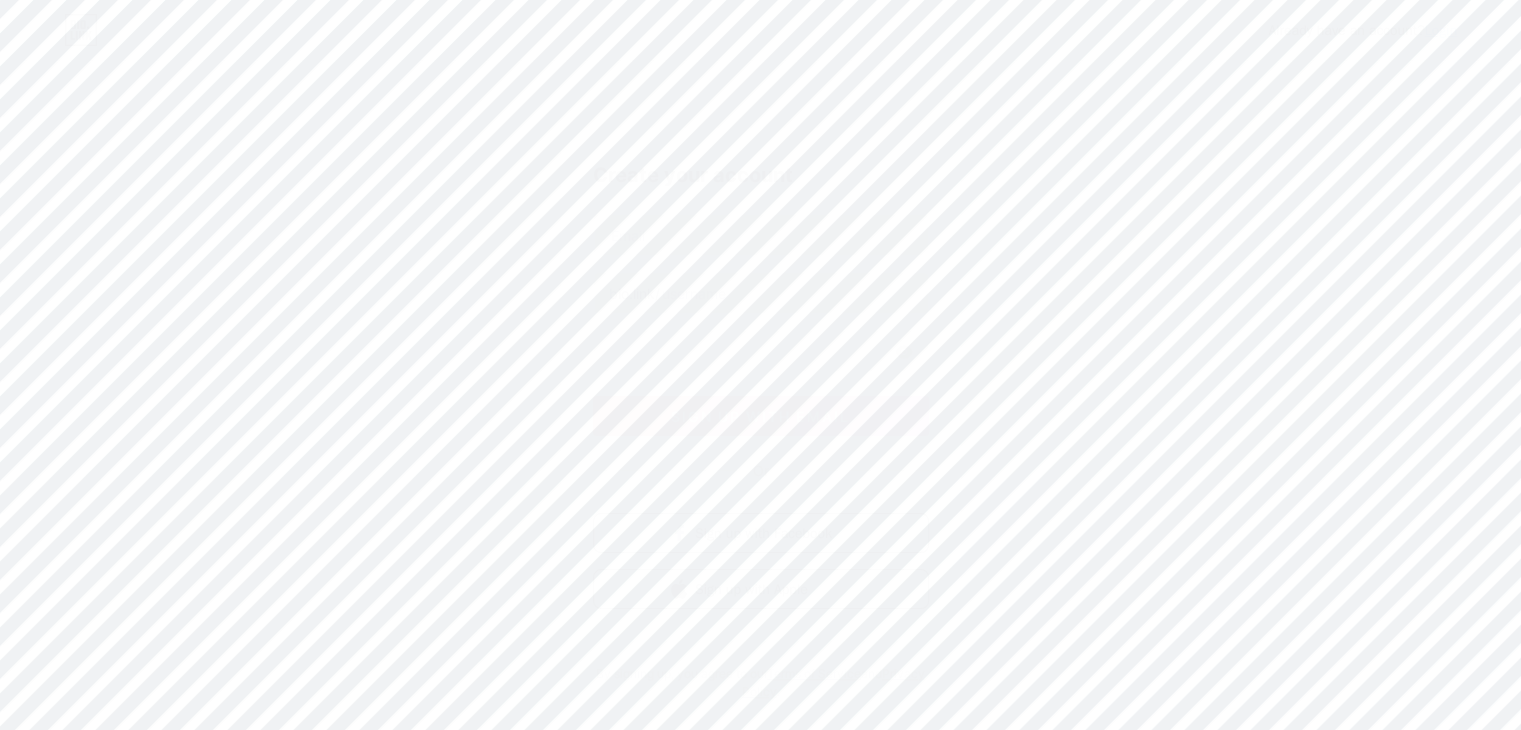 click on "bio.link/[USERNAME] sign up with email" at bounding box center (761, 325) 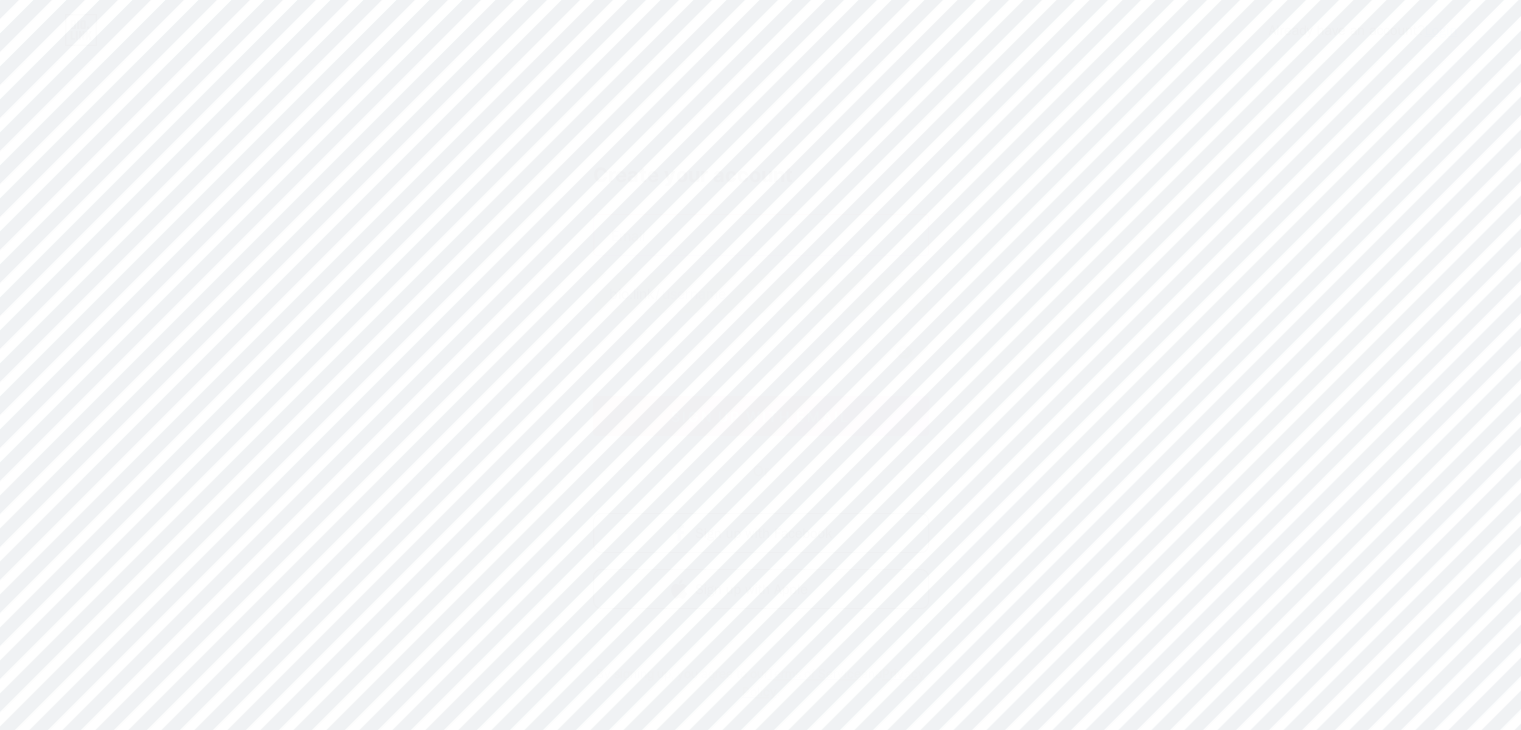 click at bounding box center [761, 235] 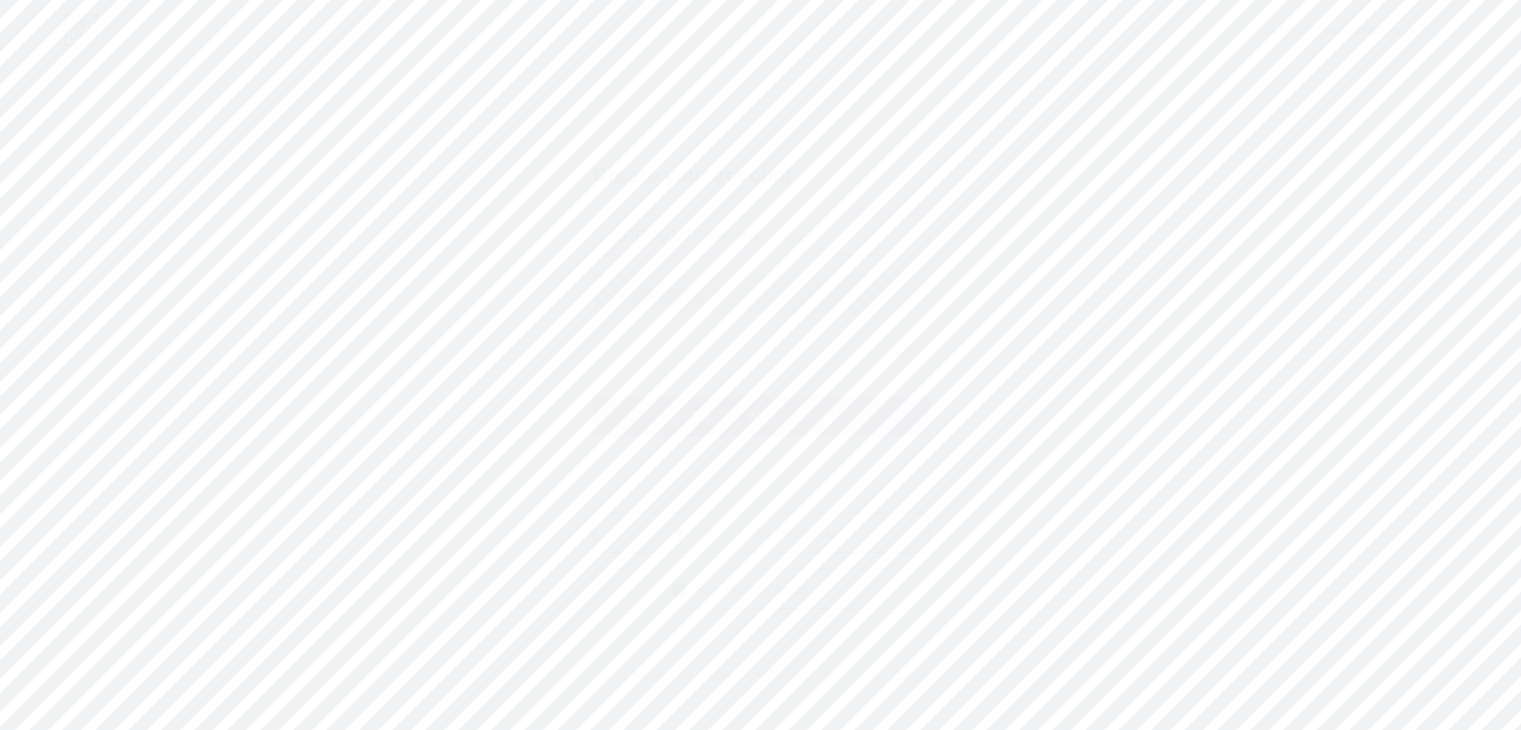 type on "[USERNAME]@[BRAND].name" 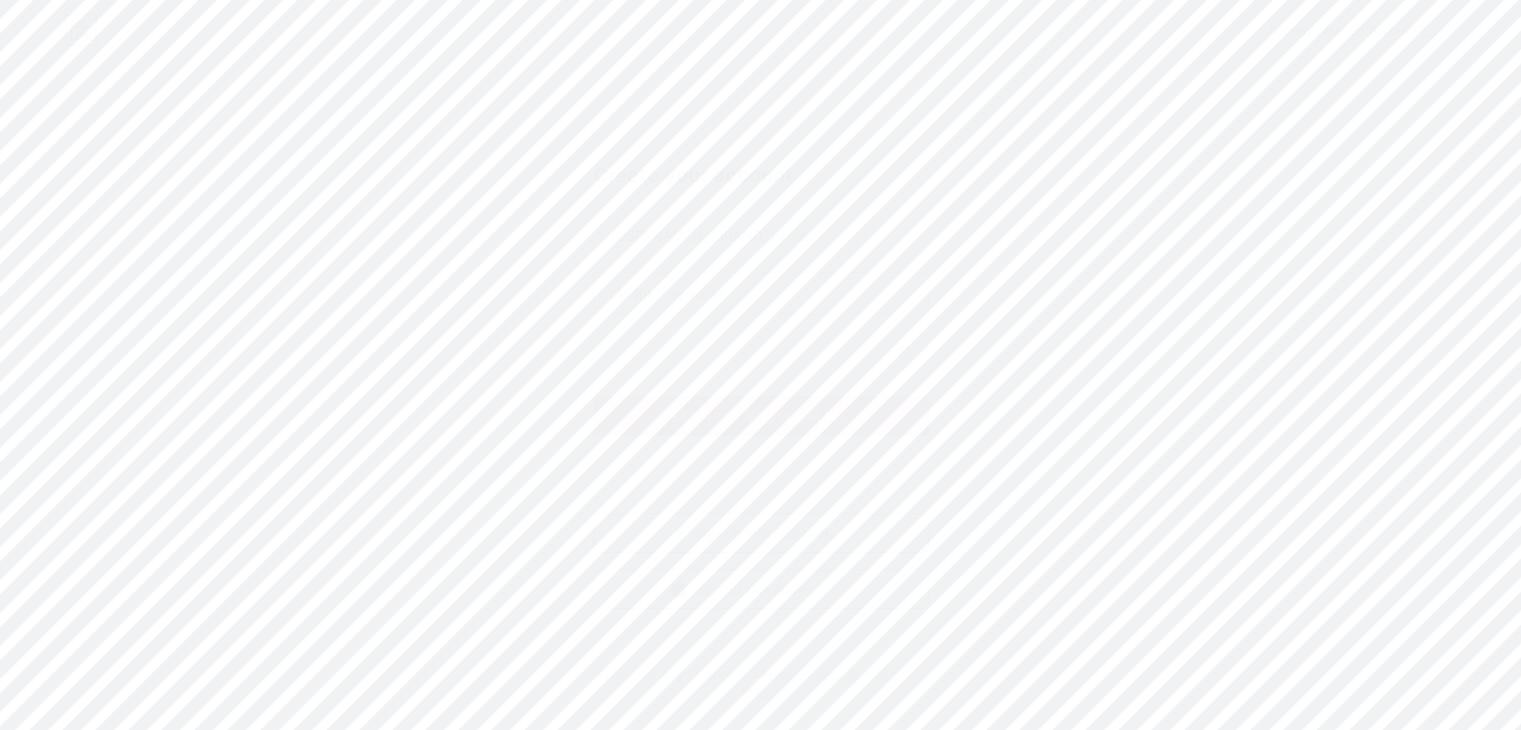 click at bounding box center [761, 293] 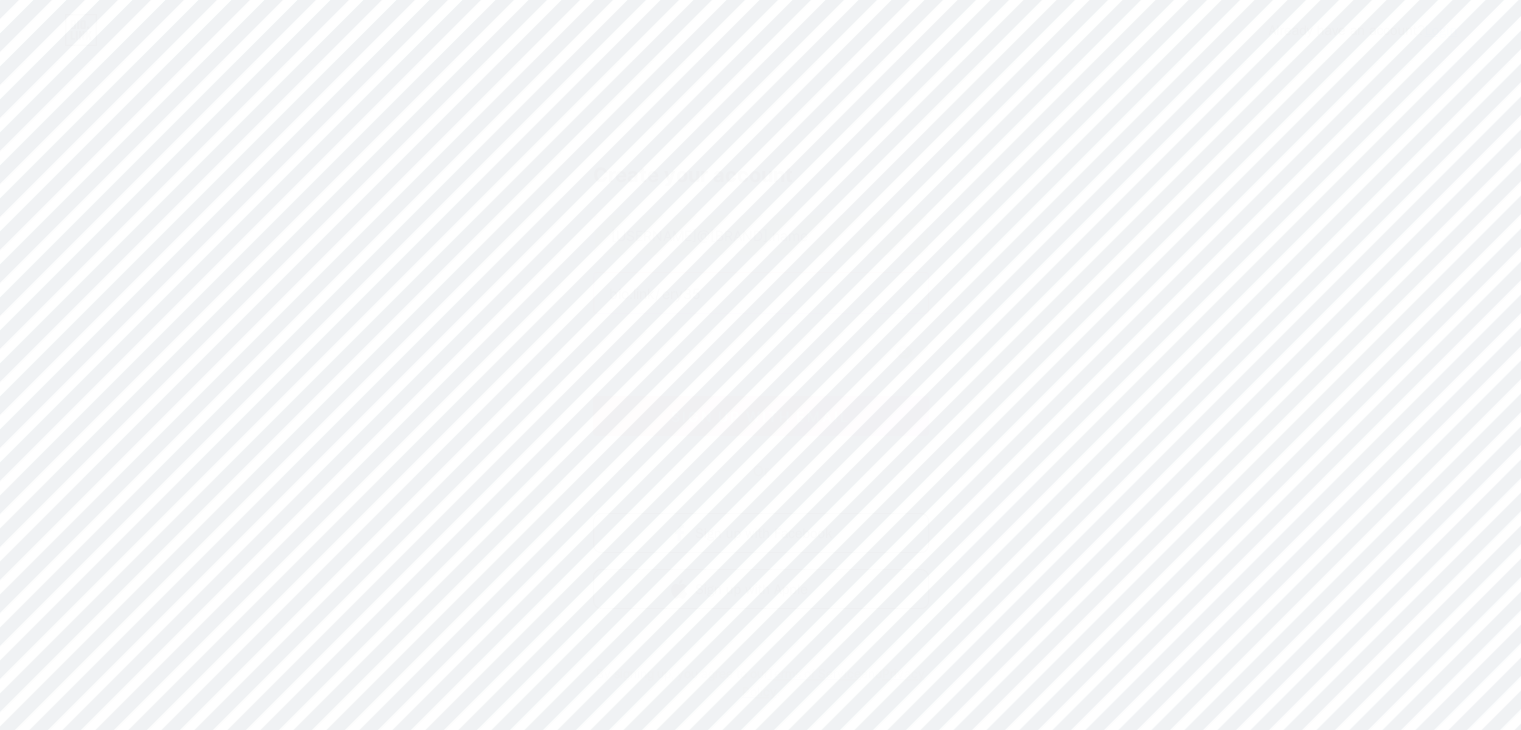 type on "ery35" 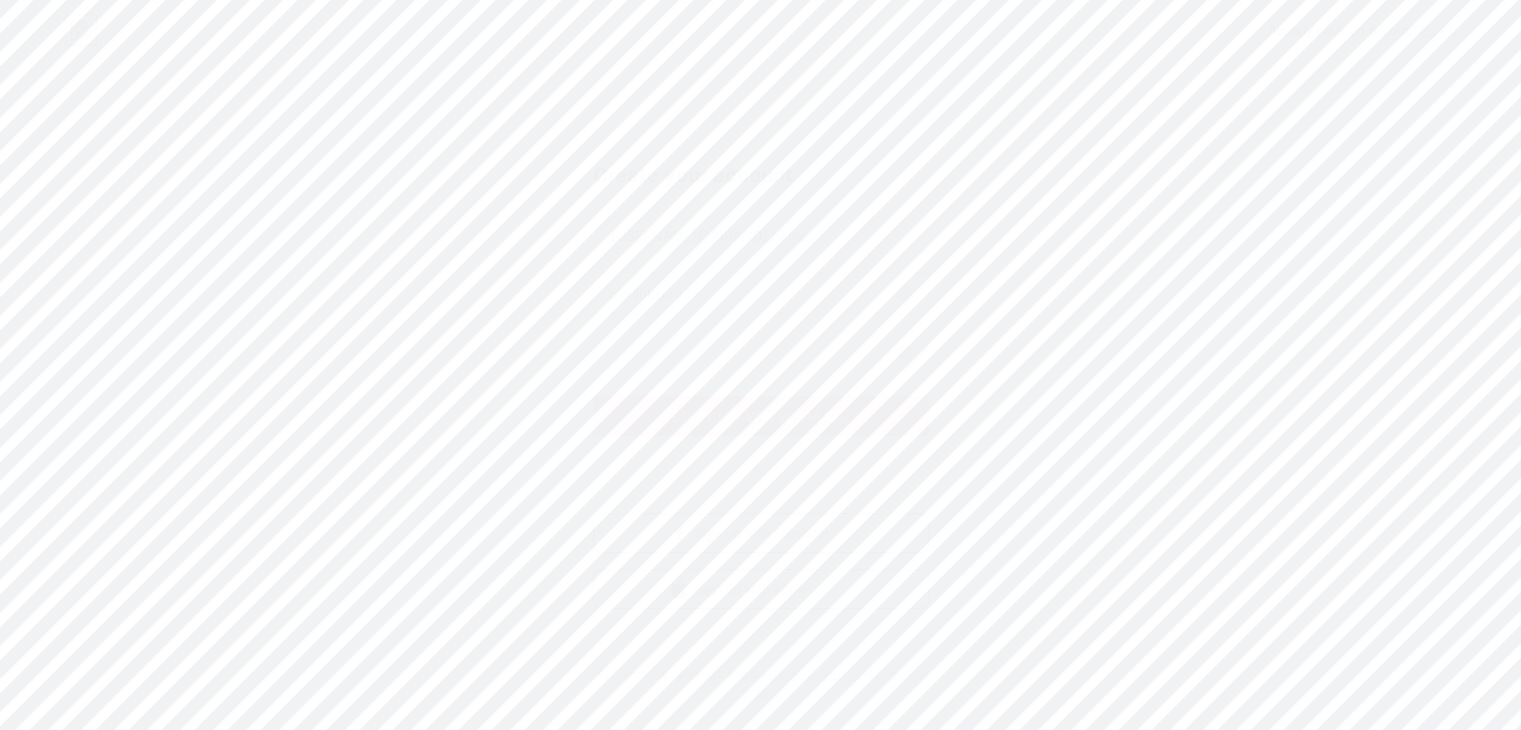 click on "sign up with email" at bounding box center (760, 416) 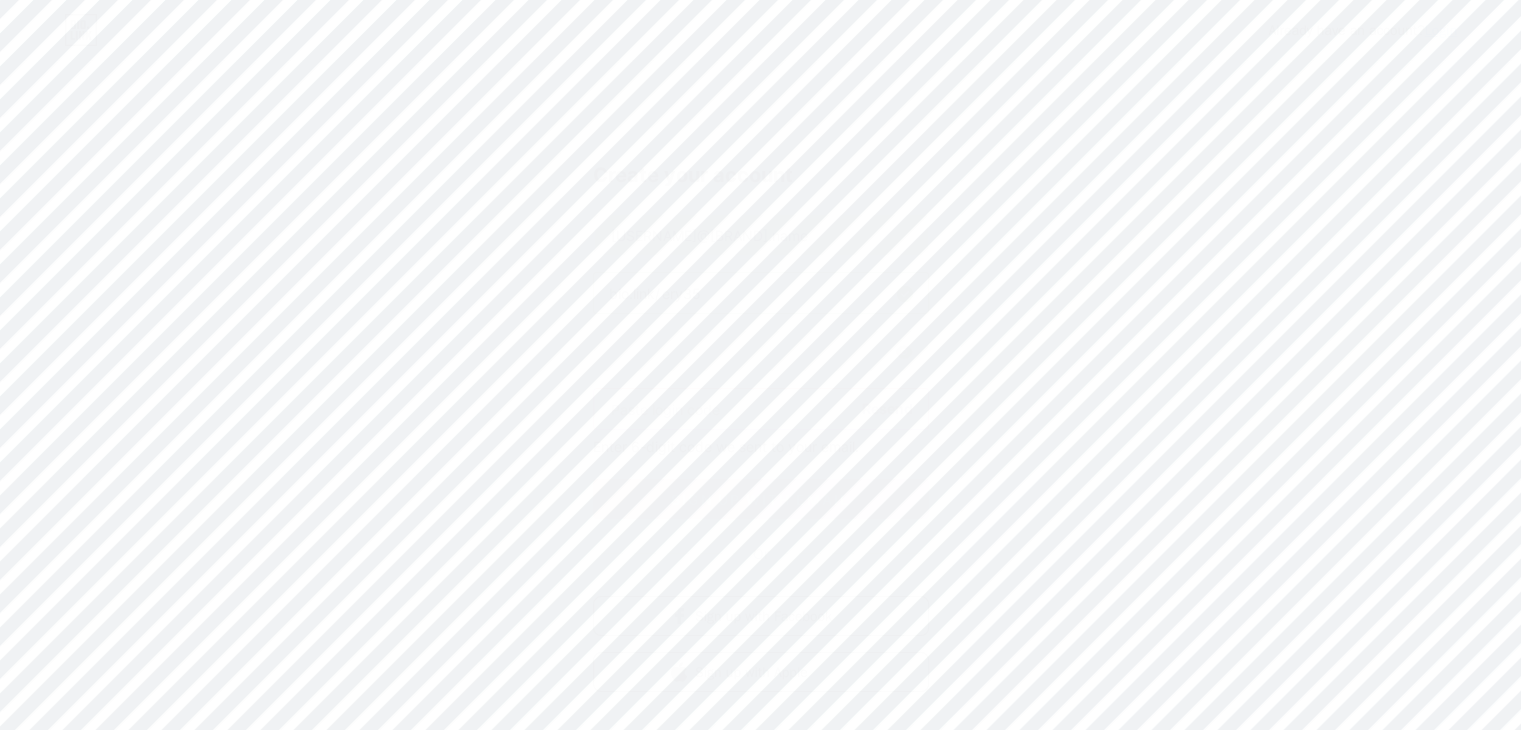 paste on "159290" 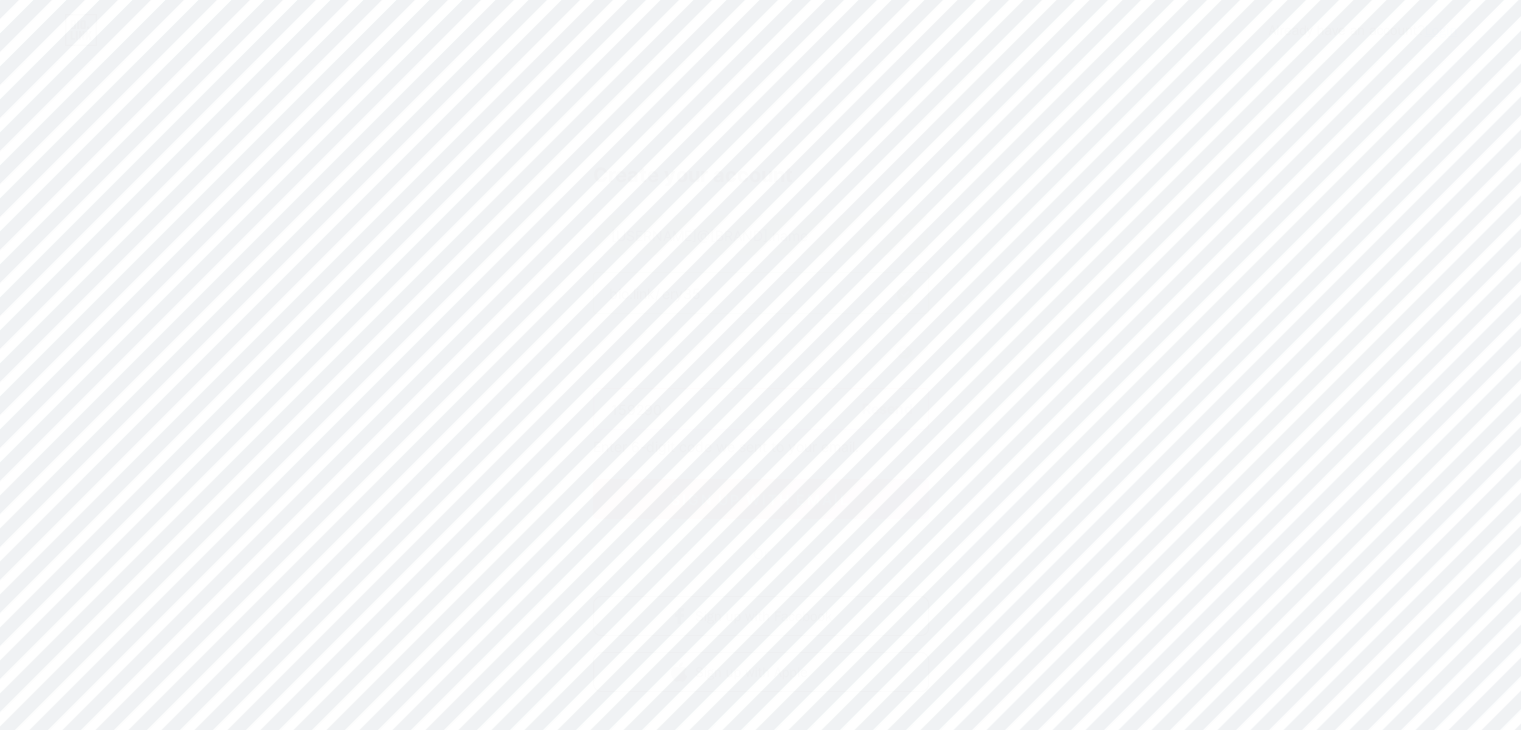 type on "159290" 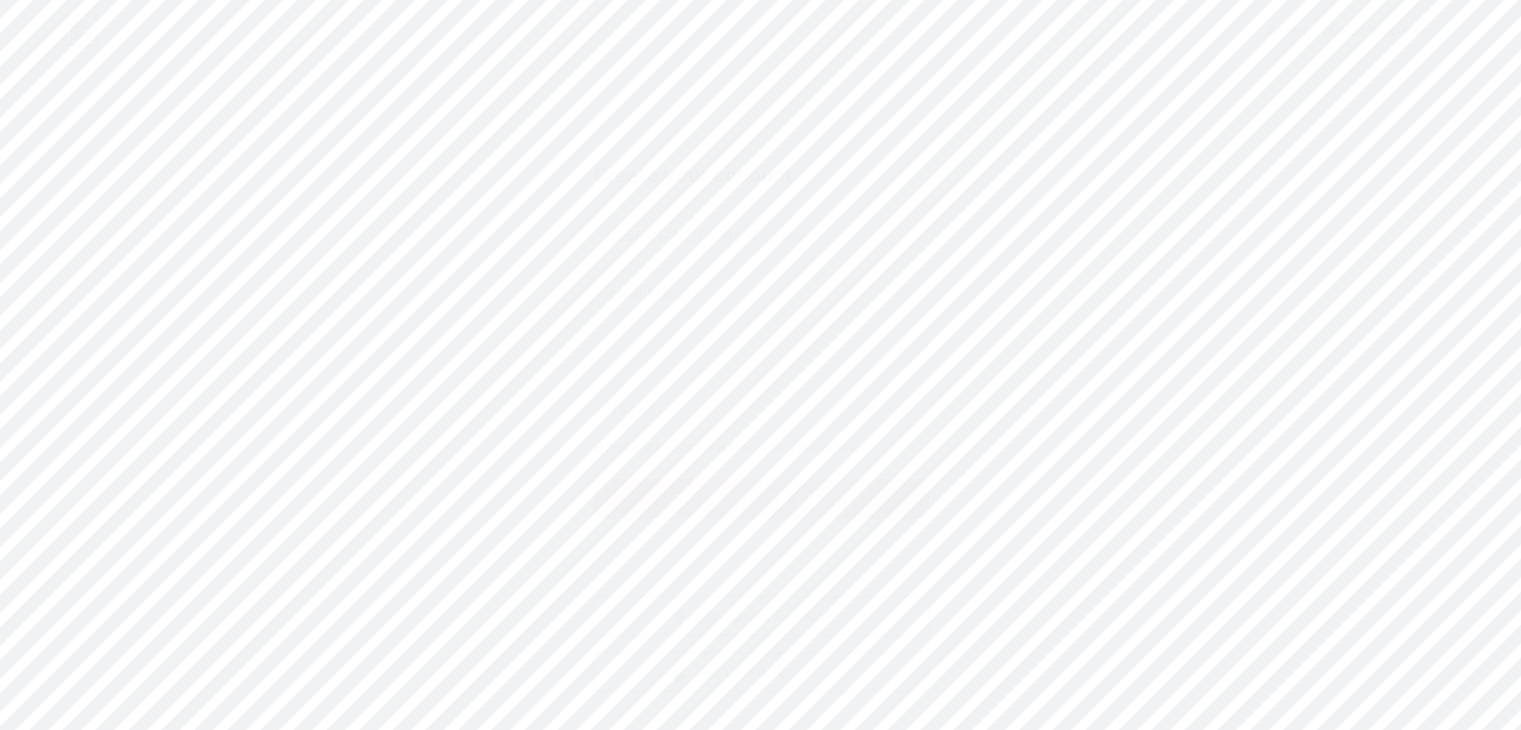 click on "sign up with email" at bounding box center [761, 499] 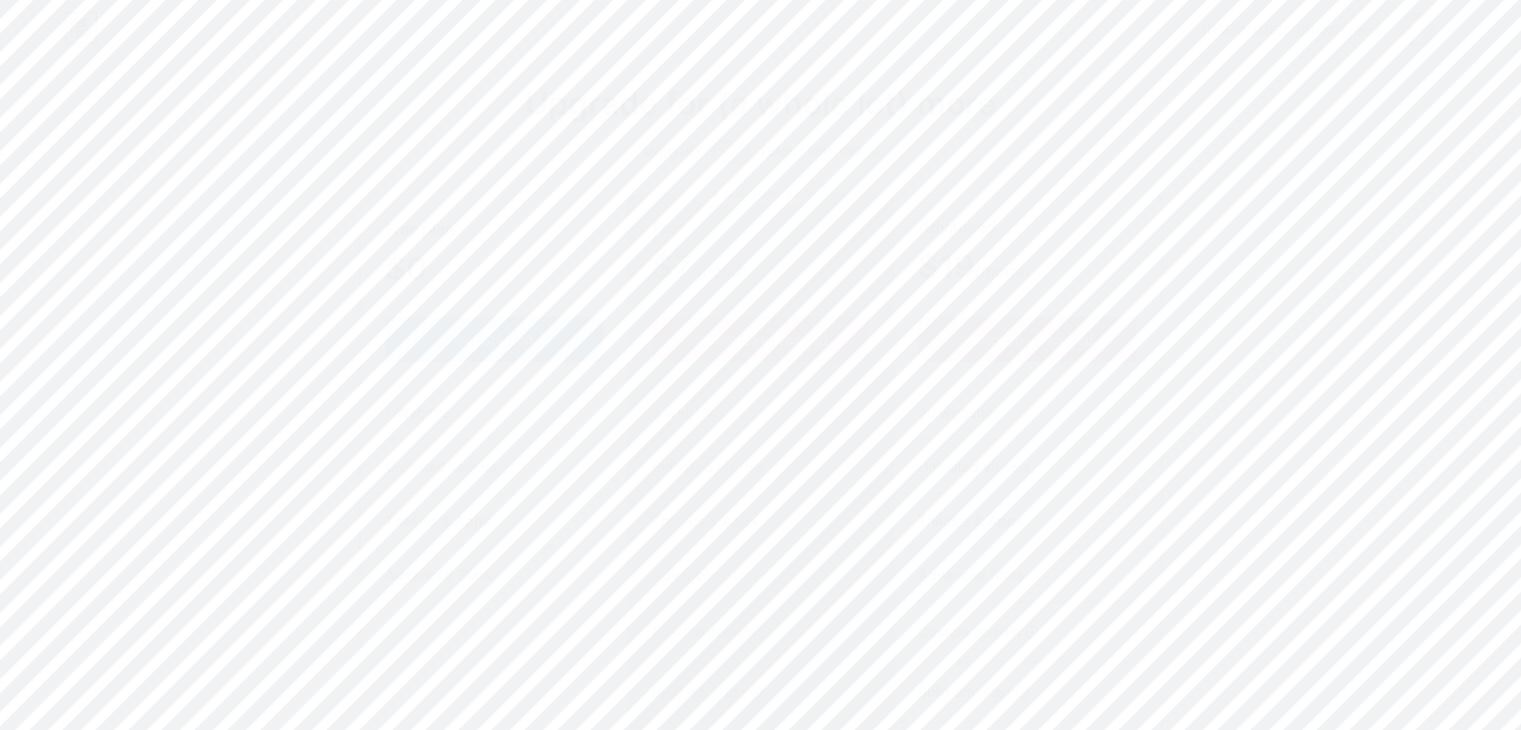 click on "[USERNAME]@[BRAND].name" at bounding box center (1330, 30) 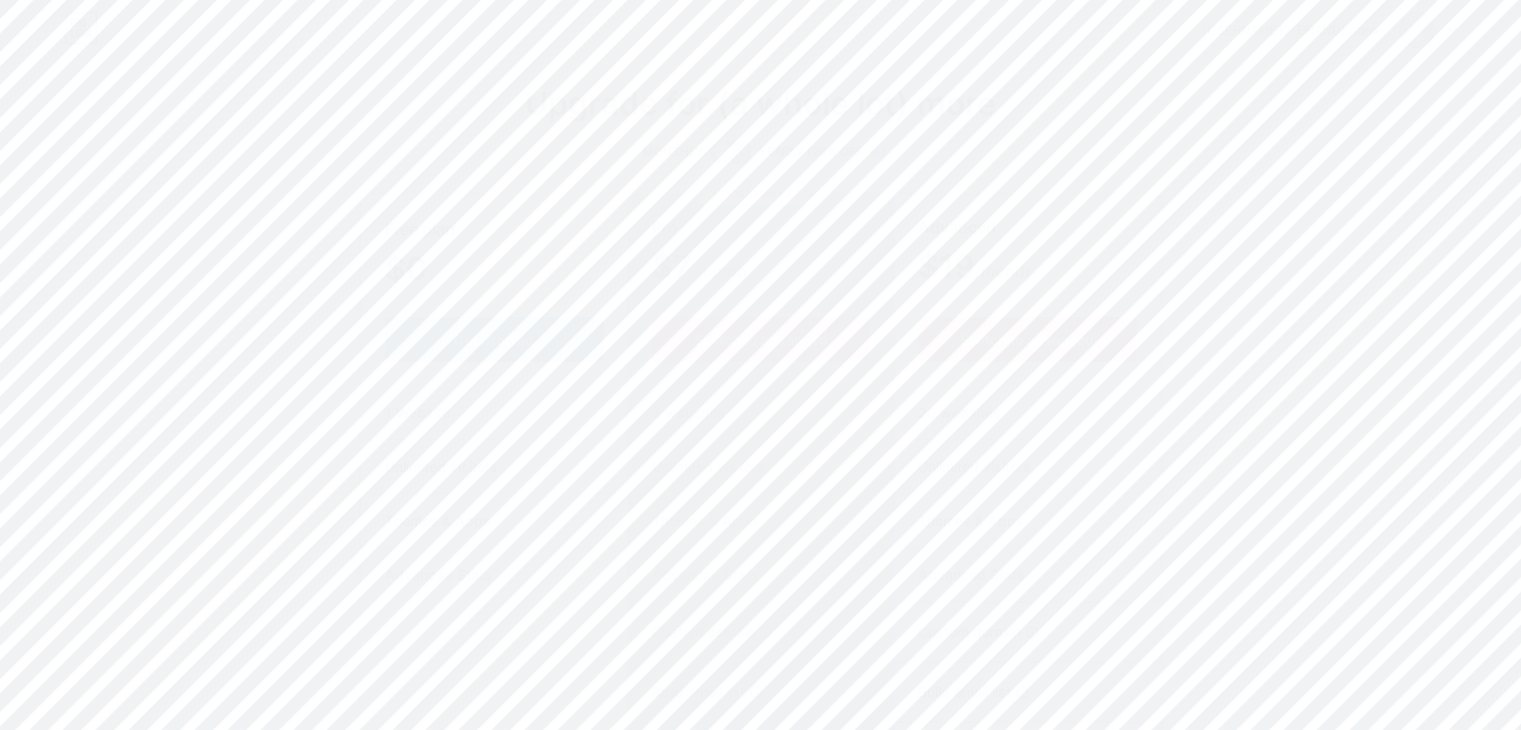 click at bounding box center (1417, 30) 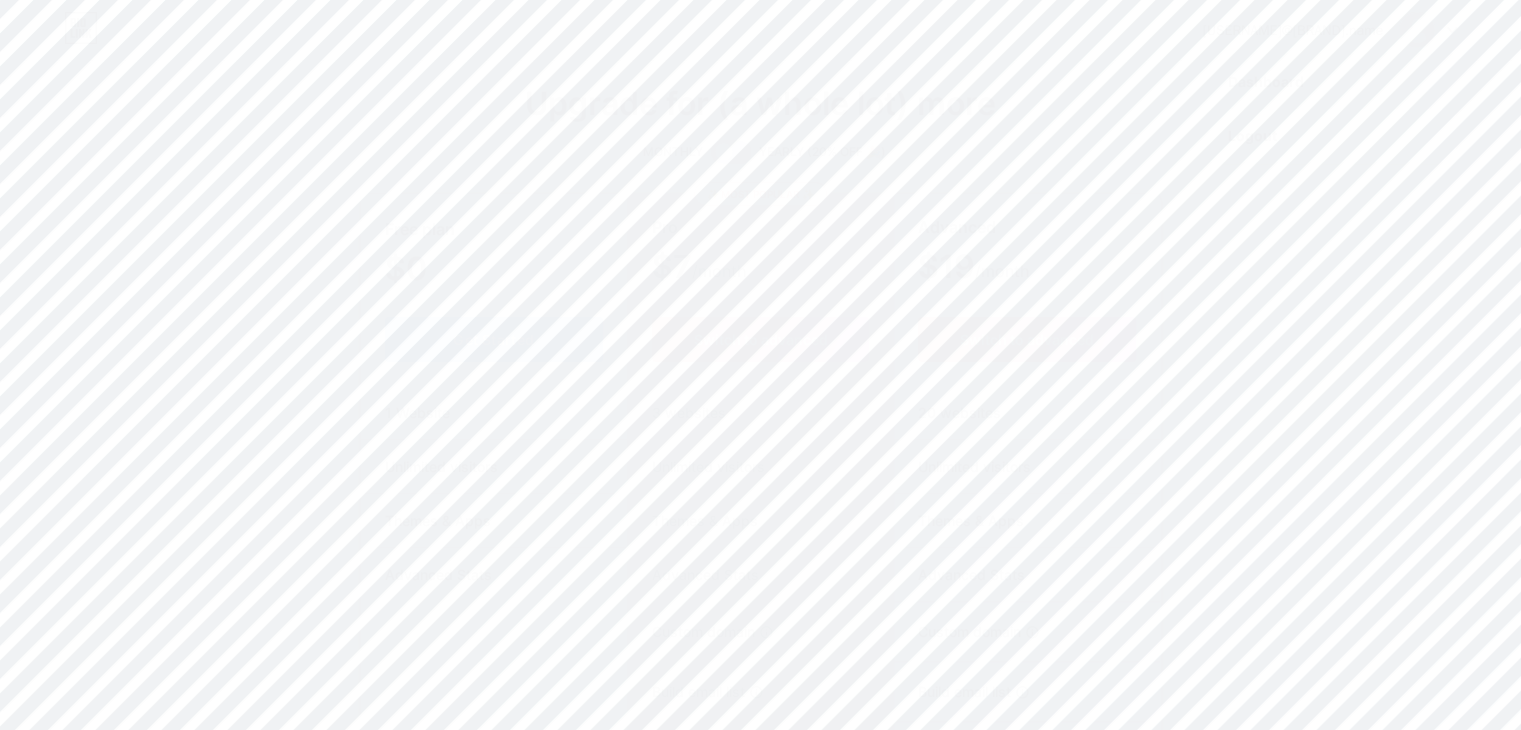 click on "Dashboard" at bounding box center (1332, 82) 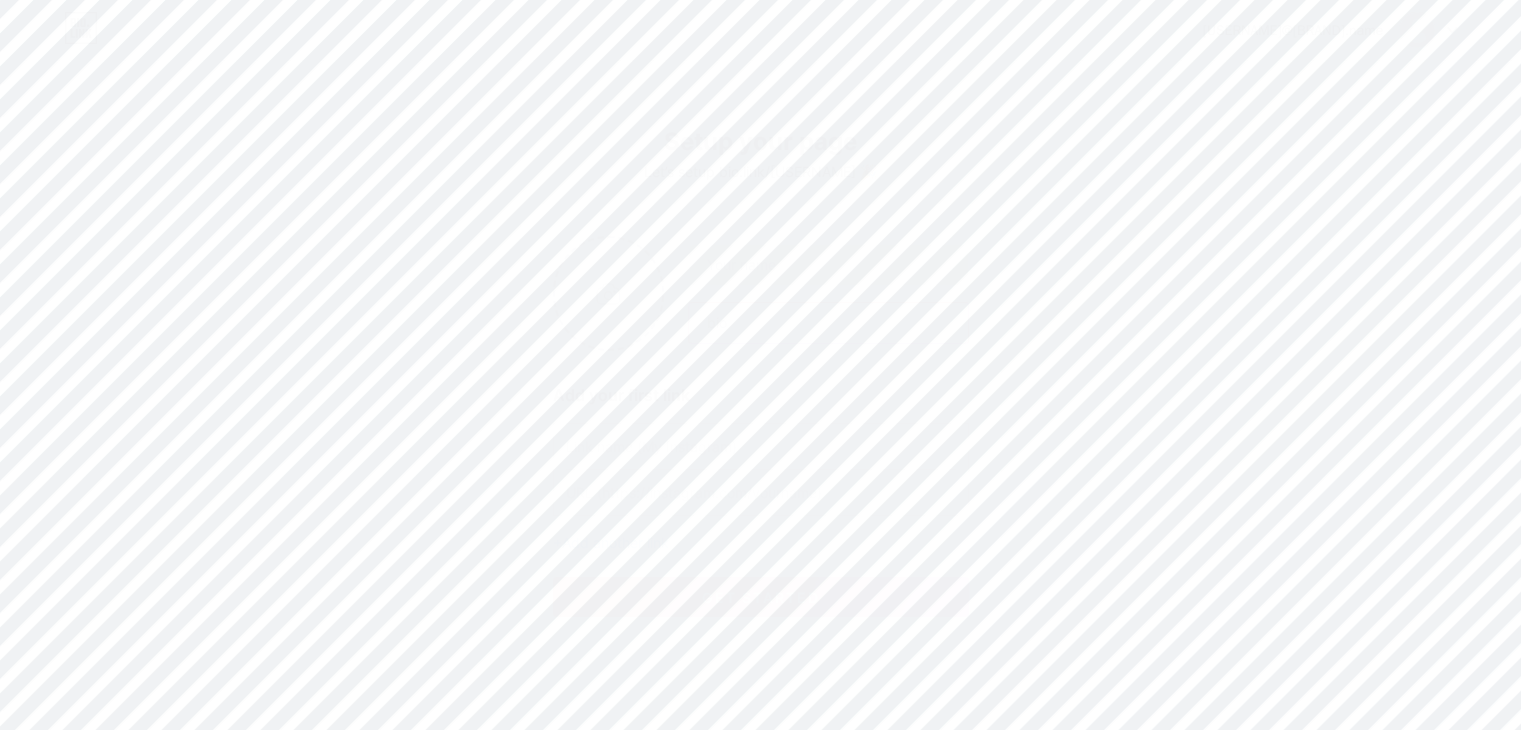 click at bounding box center [828, 323] 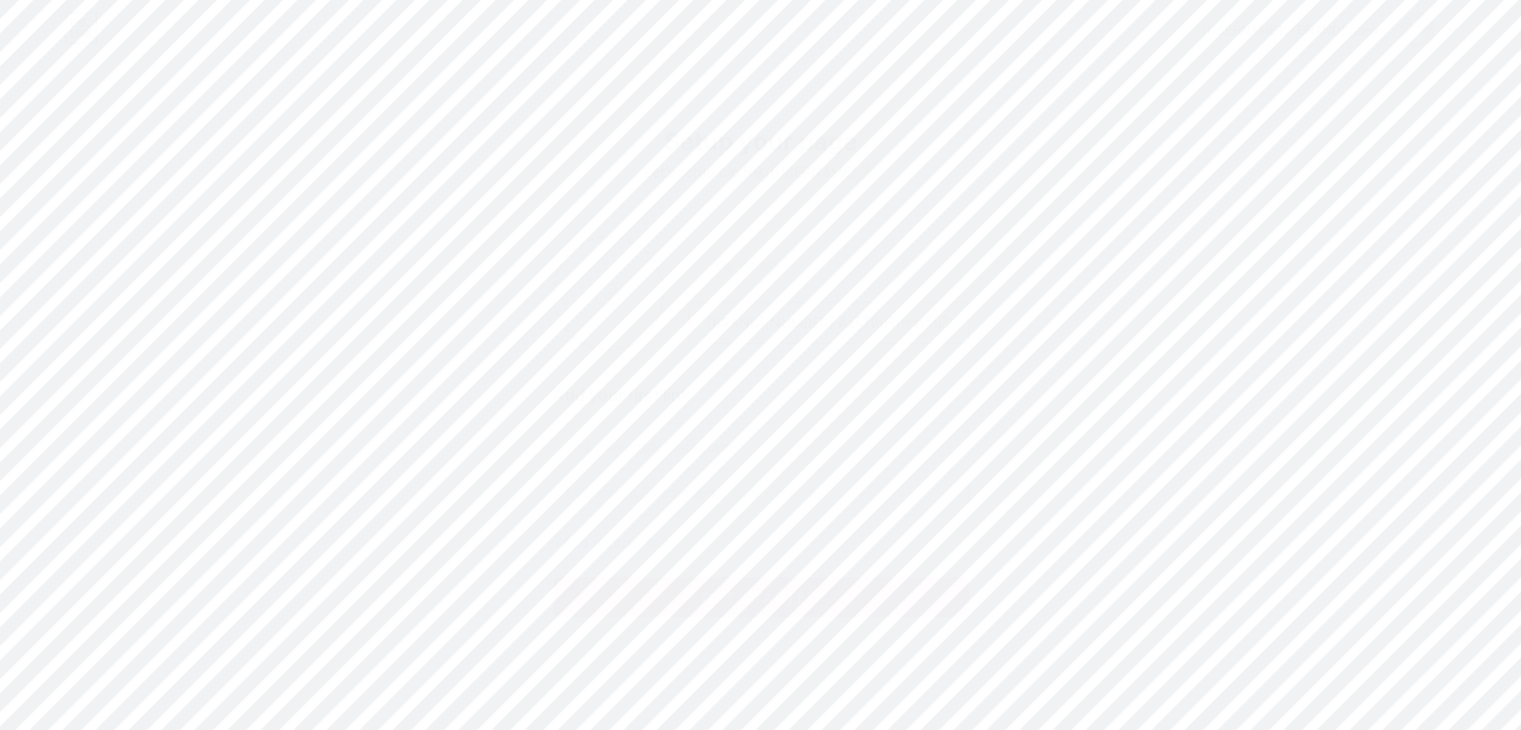 scroll, scrollTop: 0, scrollLeft: 191, axis: horizontal 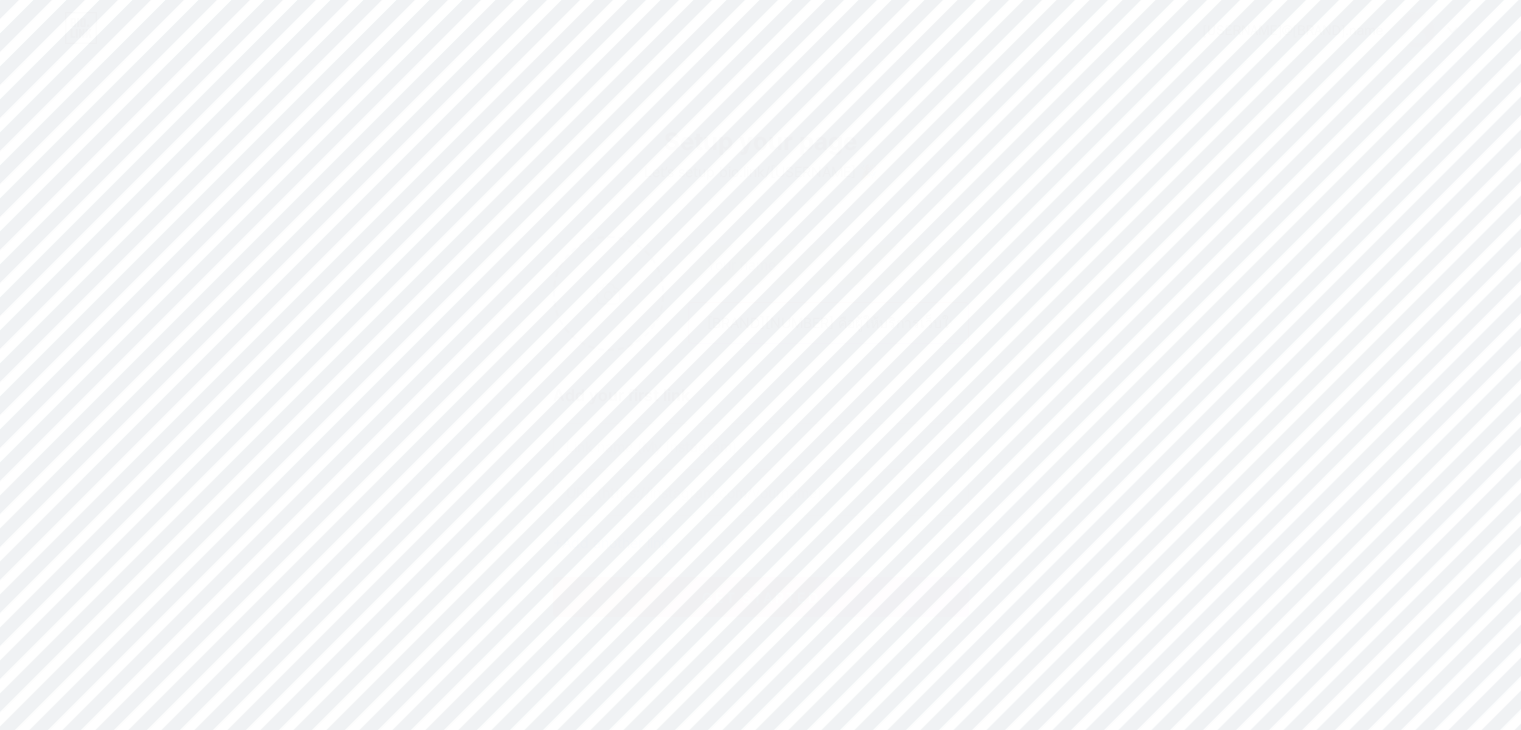 drag, startPoint x: 755, startPoint y: 325, endPoint x: 504, endPoint y: 322, distance: 251.01793 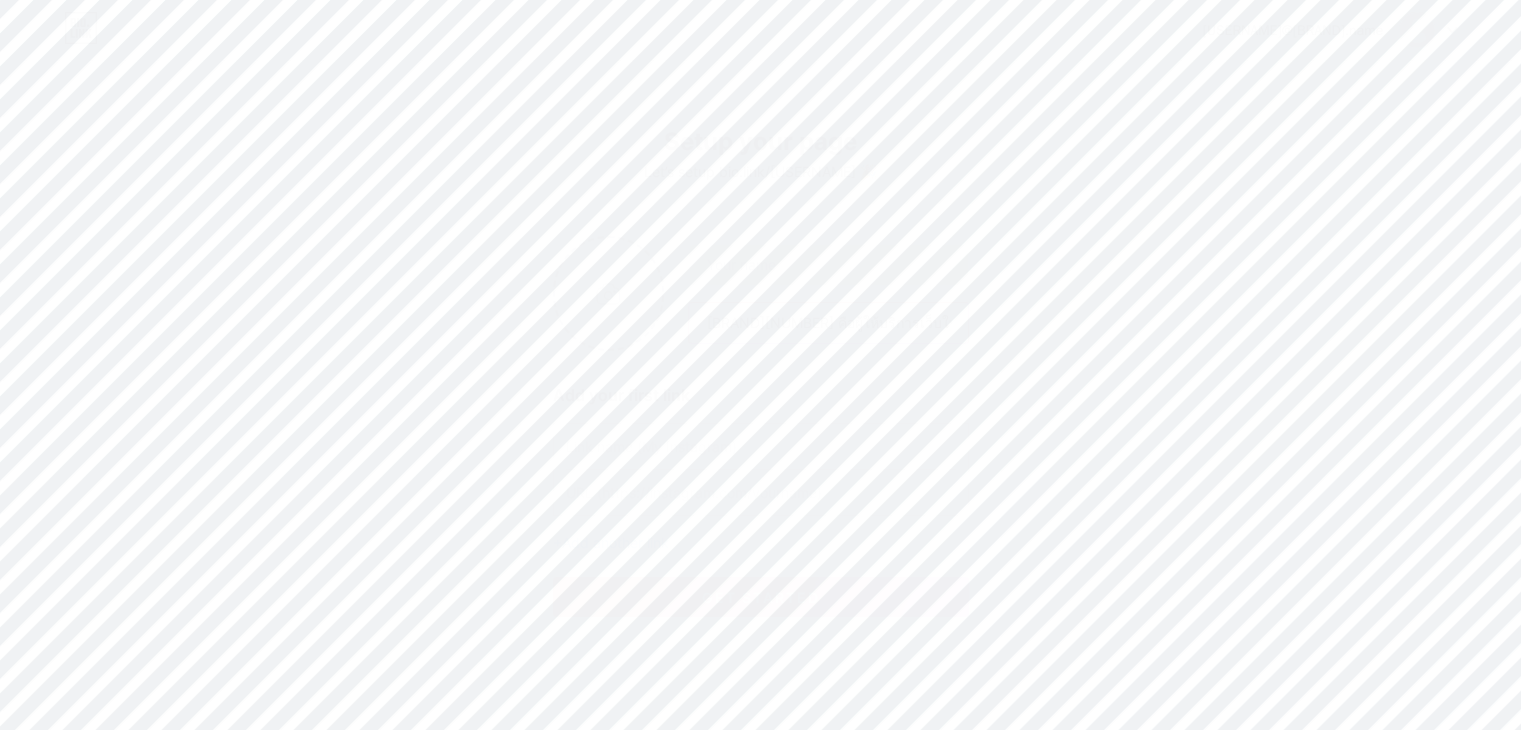 click on "[USERNAME]@[BRAND].name           Dashboard     Logout   Setup your page   Let’s setup bio.link/[USERNAME] 🎉                   [BRAND][NUMBER] คือผู้ให้บริการเว็บใหญ่ที่สุดที่มีเกมสล็อตและเกมคาสิโนออนไลน์     Add your first link
+  Add another link     get started" at bounding box center [760, 356] 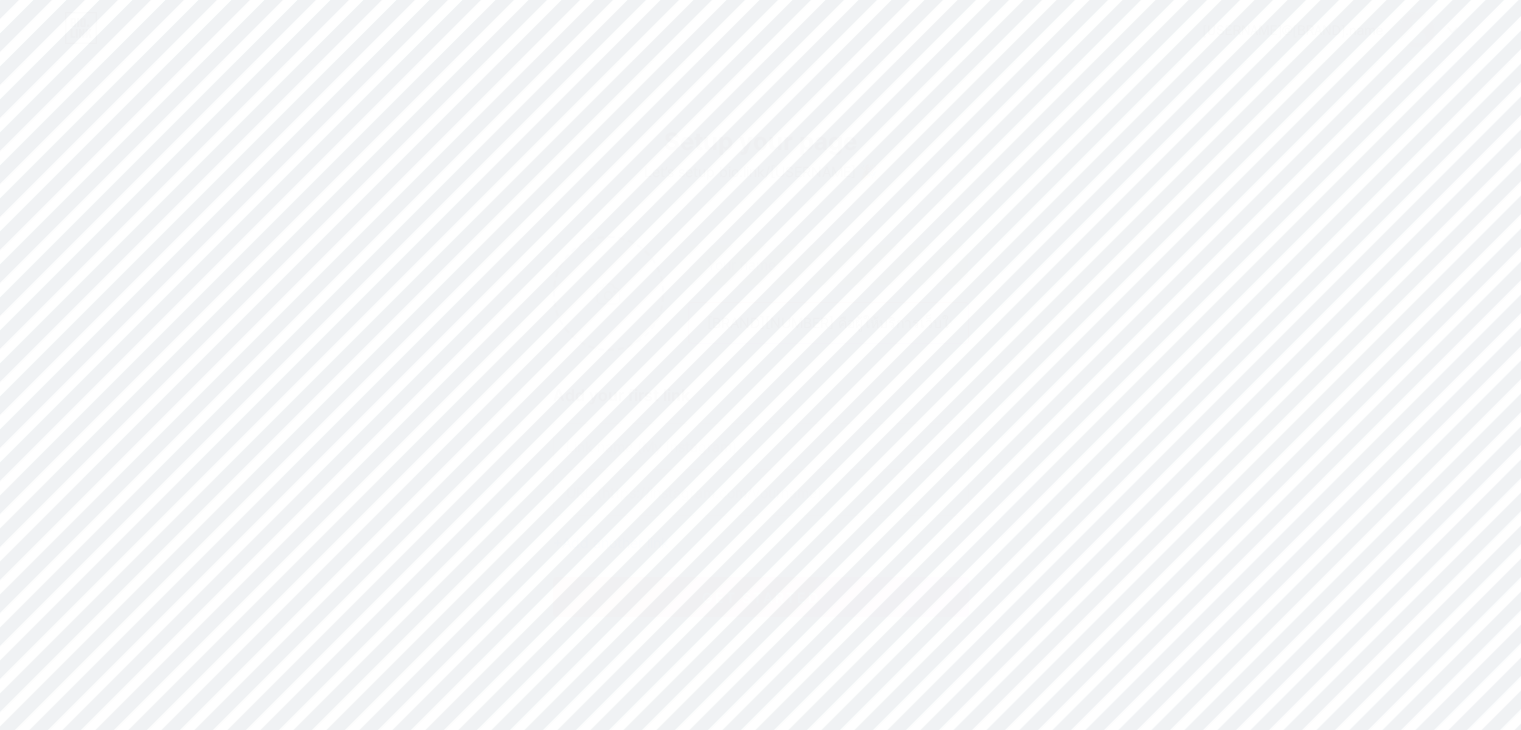 drag, startPoint x: 778, startPoint y: 324, endPoint x: 592, endPoint y: 321, distance: 186.02419 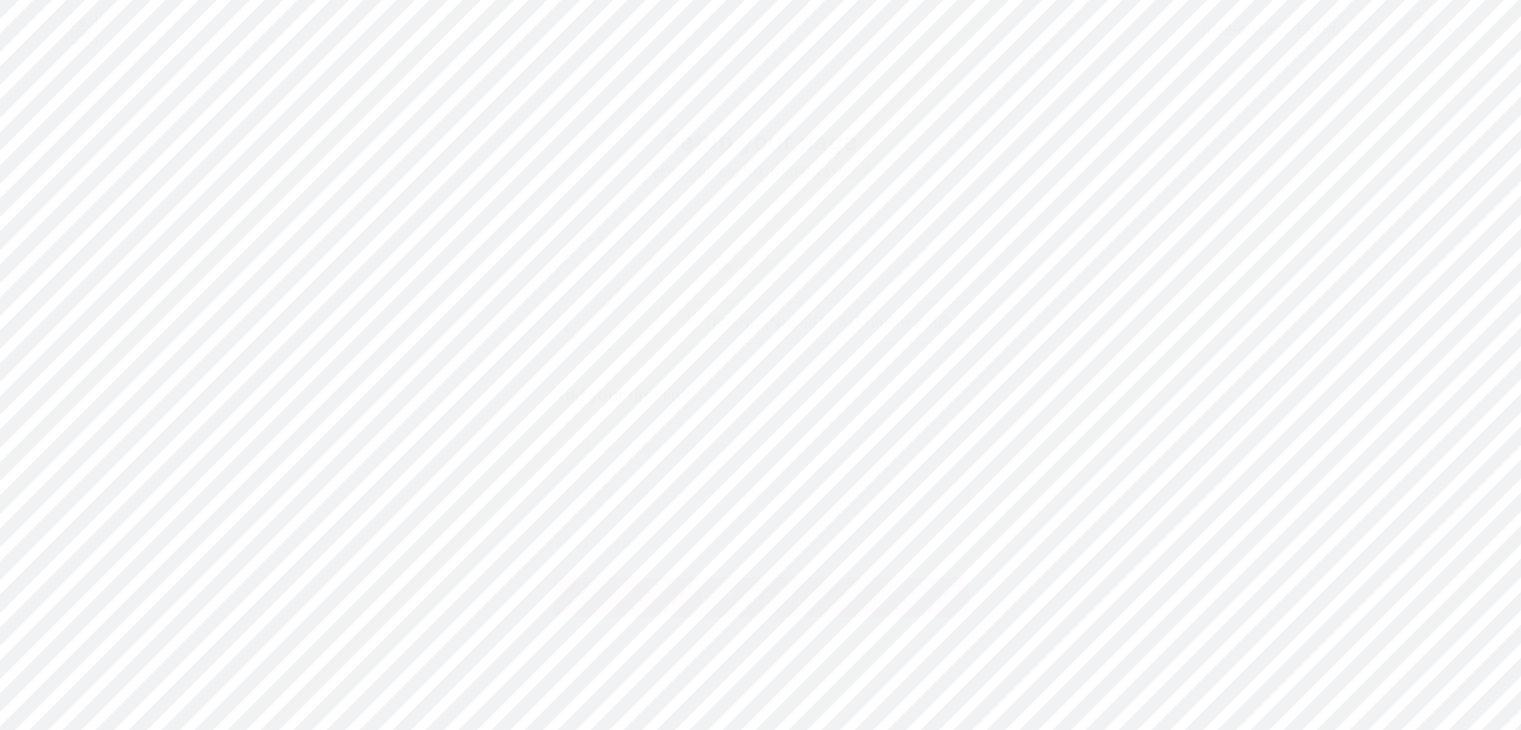 click on "[BRAND][NUMBER] คือผู้ให้บริการเว็บใหญ่ที่สุดที่มีเกมสล็อตและเกมคาสิโนออนไลน์" at bounding box center (761, 293) 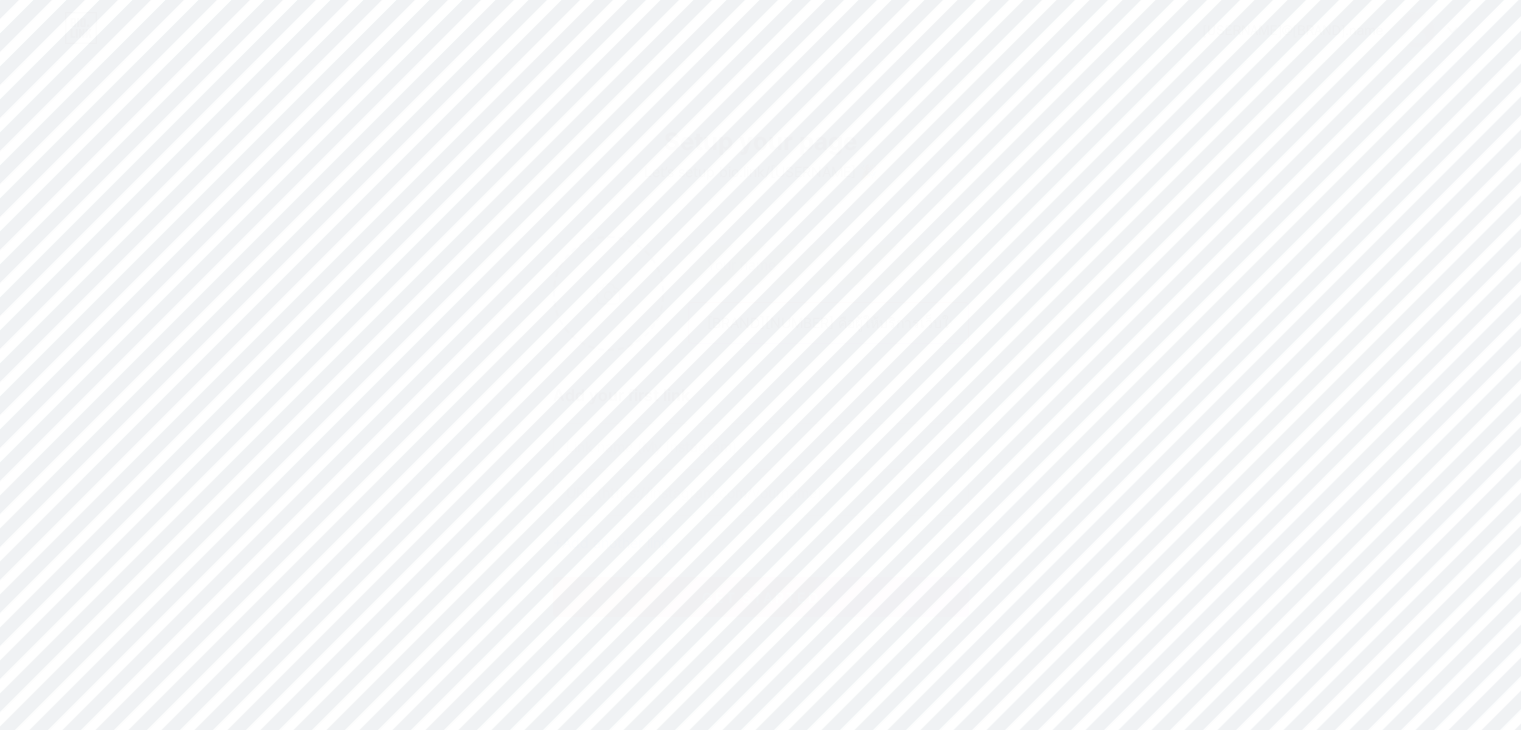 type on "[BRAND][NUMBER] คือผู้ให้บริการเว็บใหญ่ที่สุดที่มีเกมสล็อตและเกมคาสิโนออนไลน์" 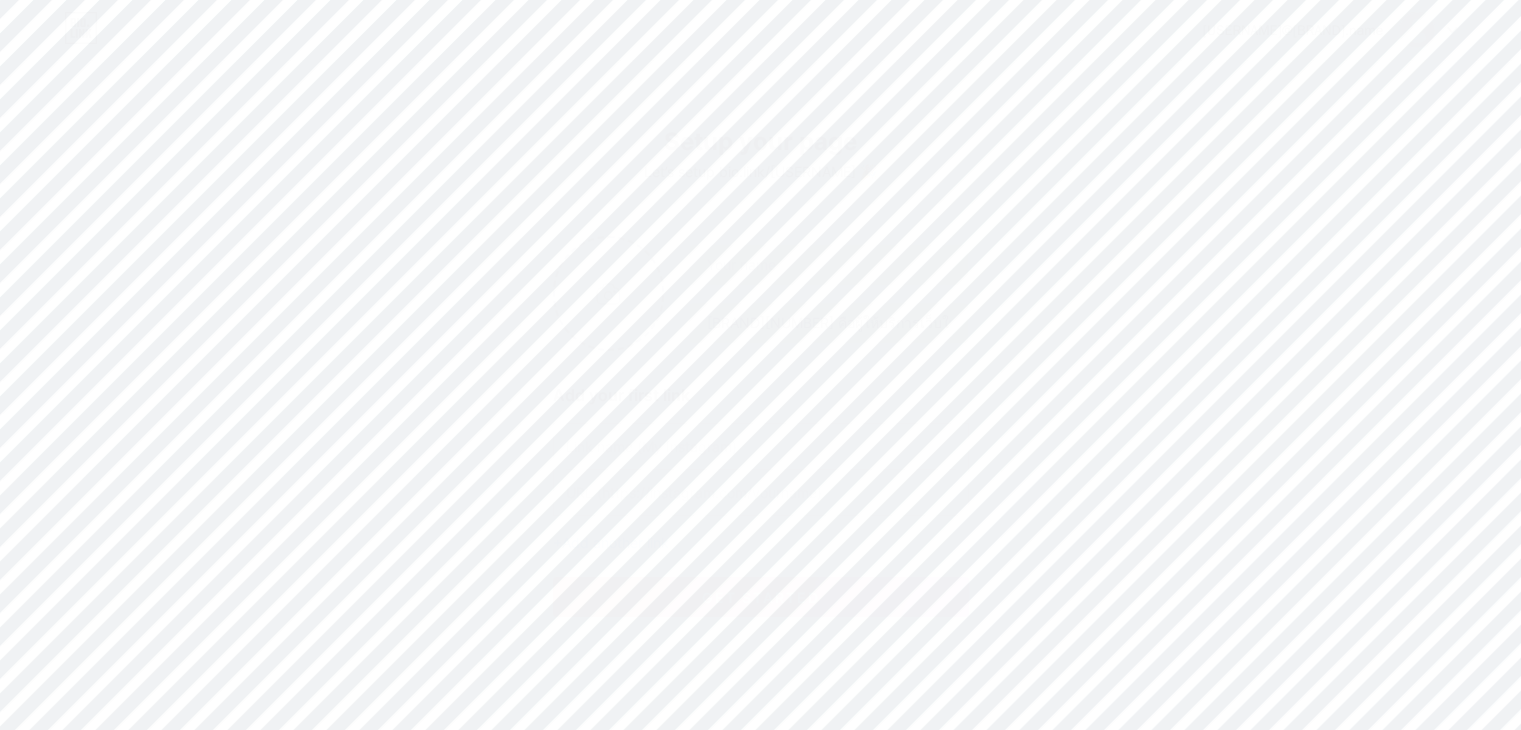 click at bounding box center [761, 446] 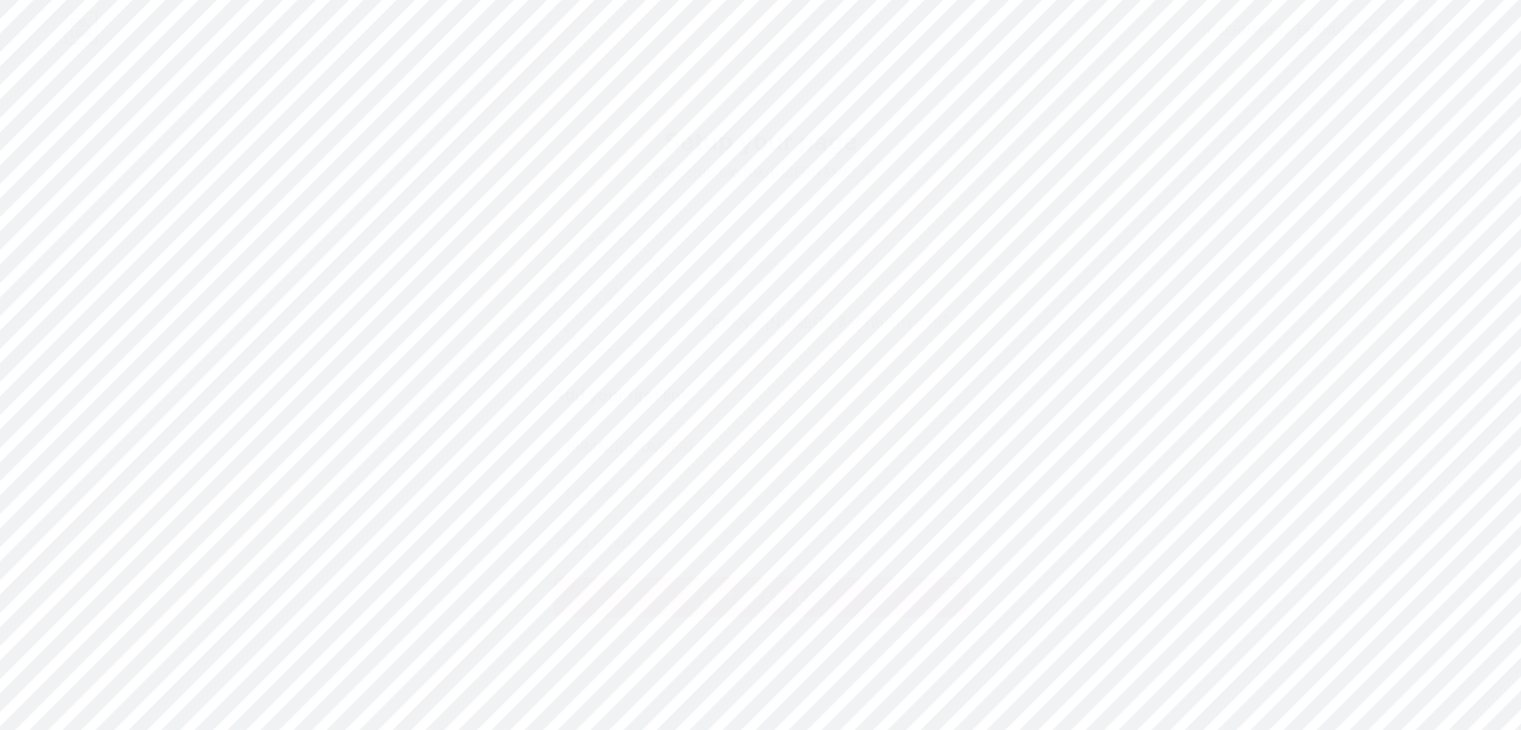 type on "[BRAND][NUMBER]" 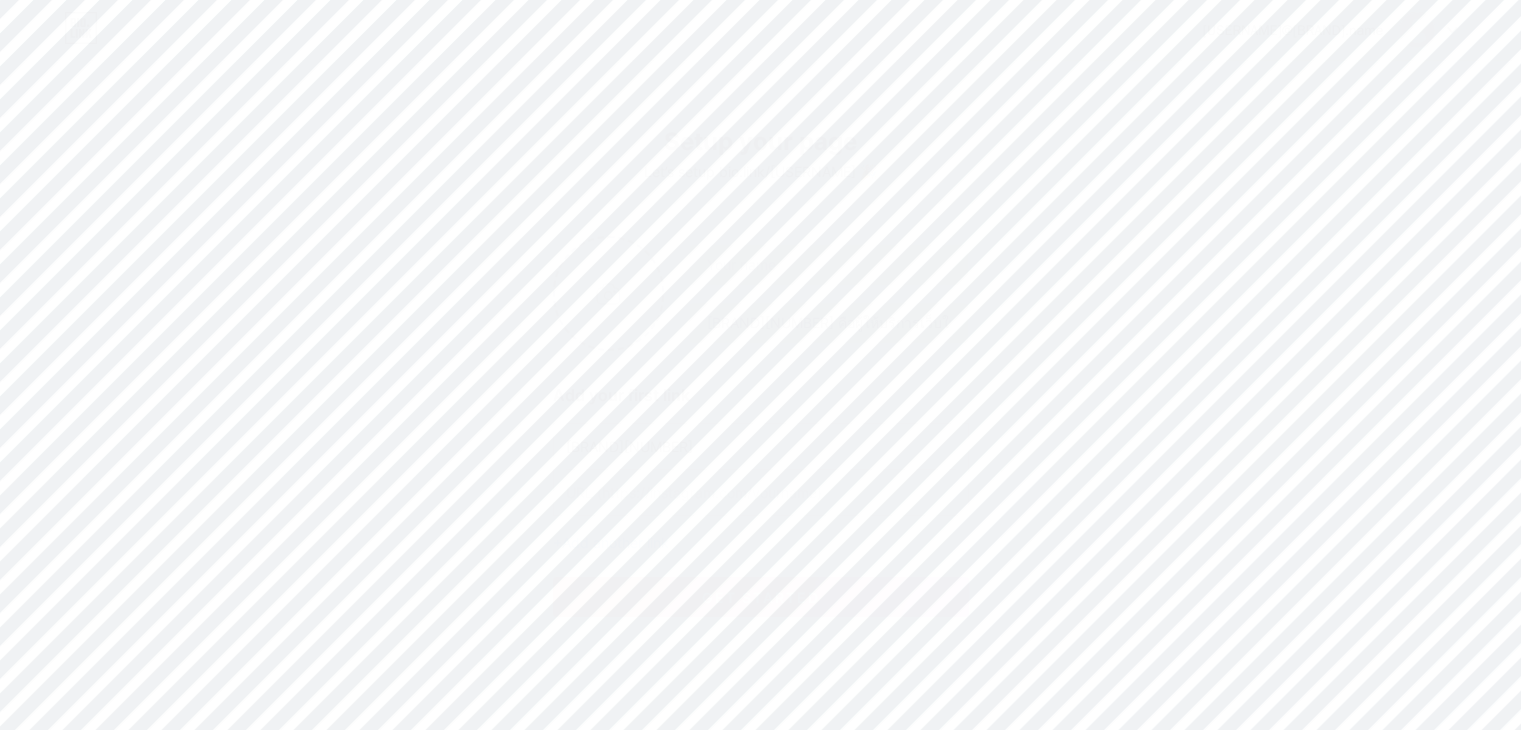 click at bounding box center [761, 492] 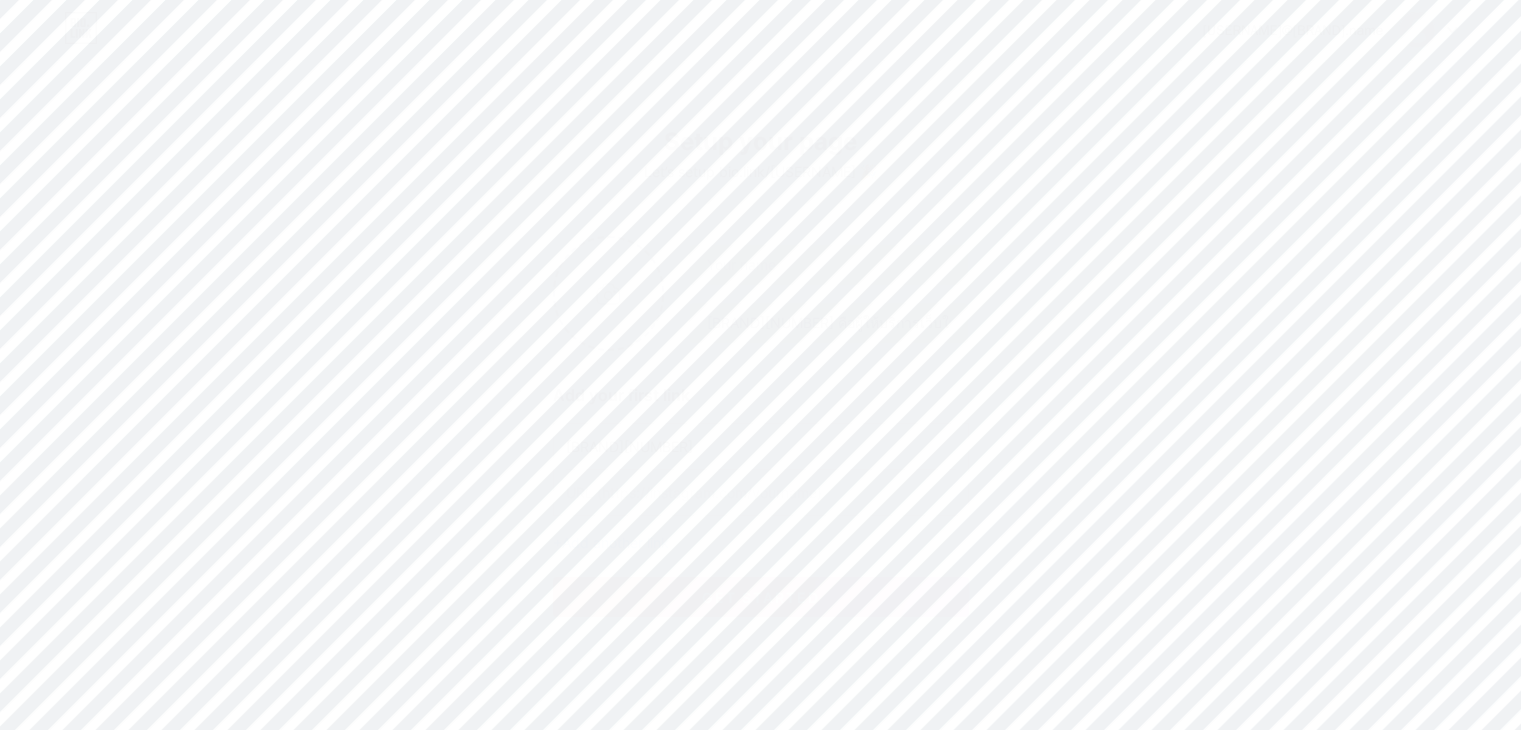 paste on "https://betflix-88.biz/" 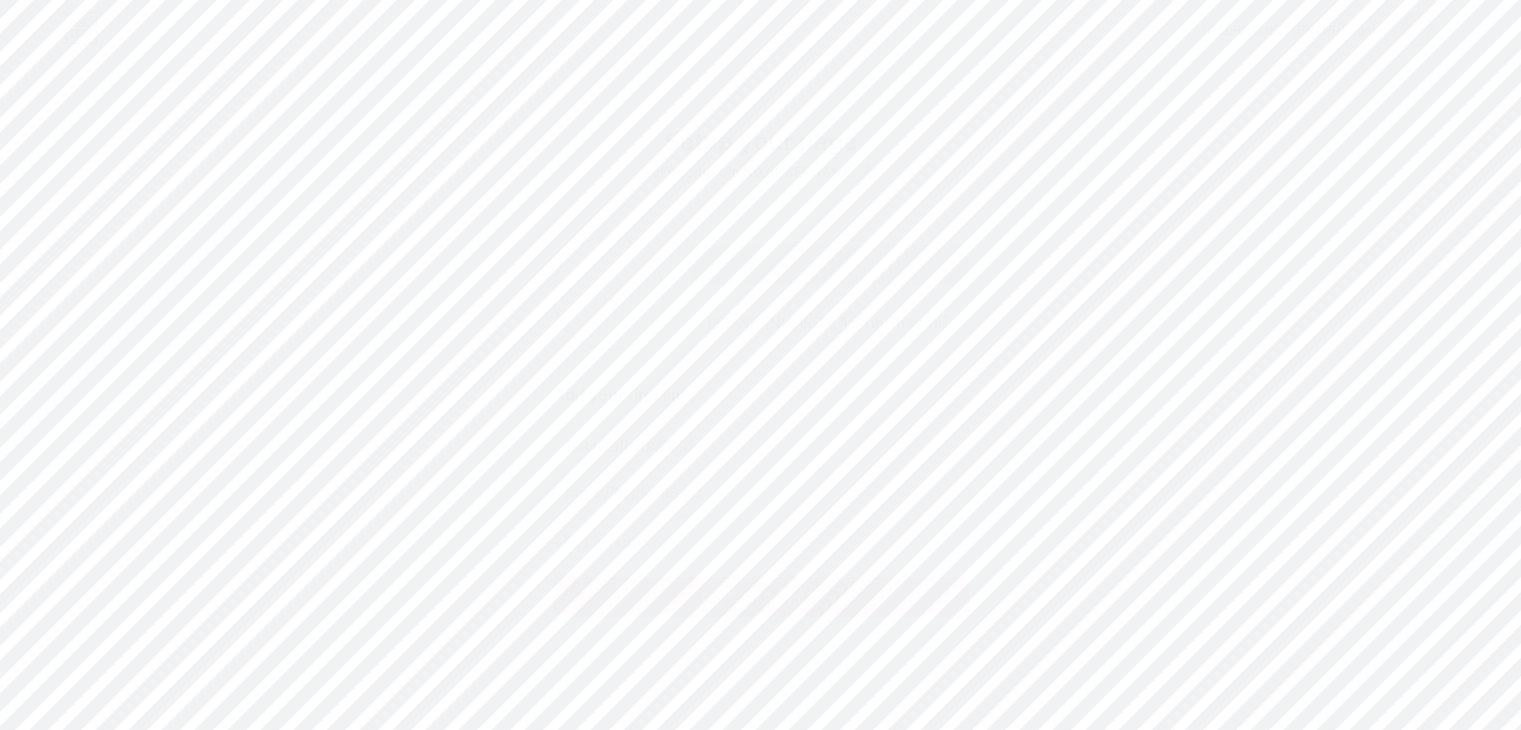 type on "https://betflix-88.biz" 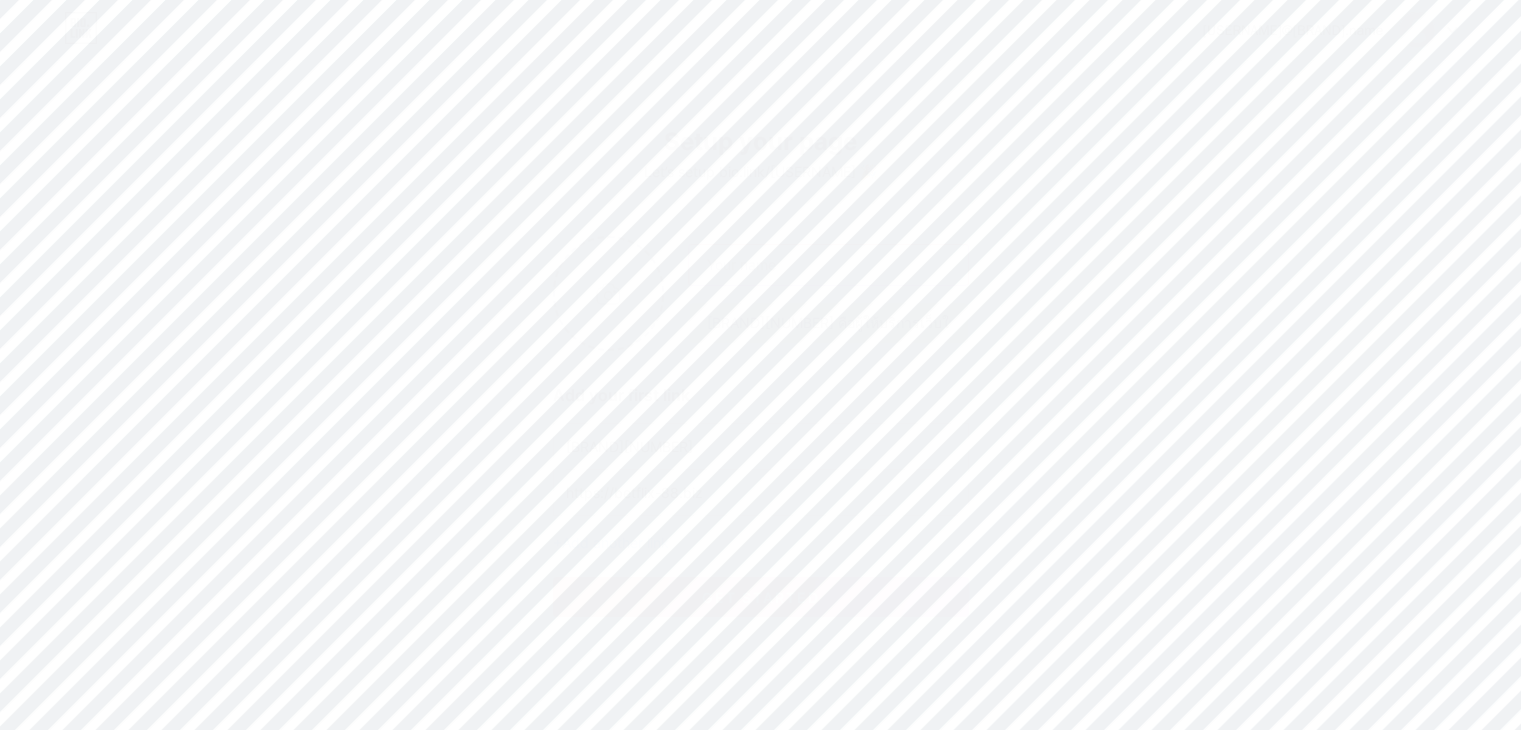 click at bounding box center (828, 265) 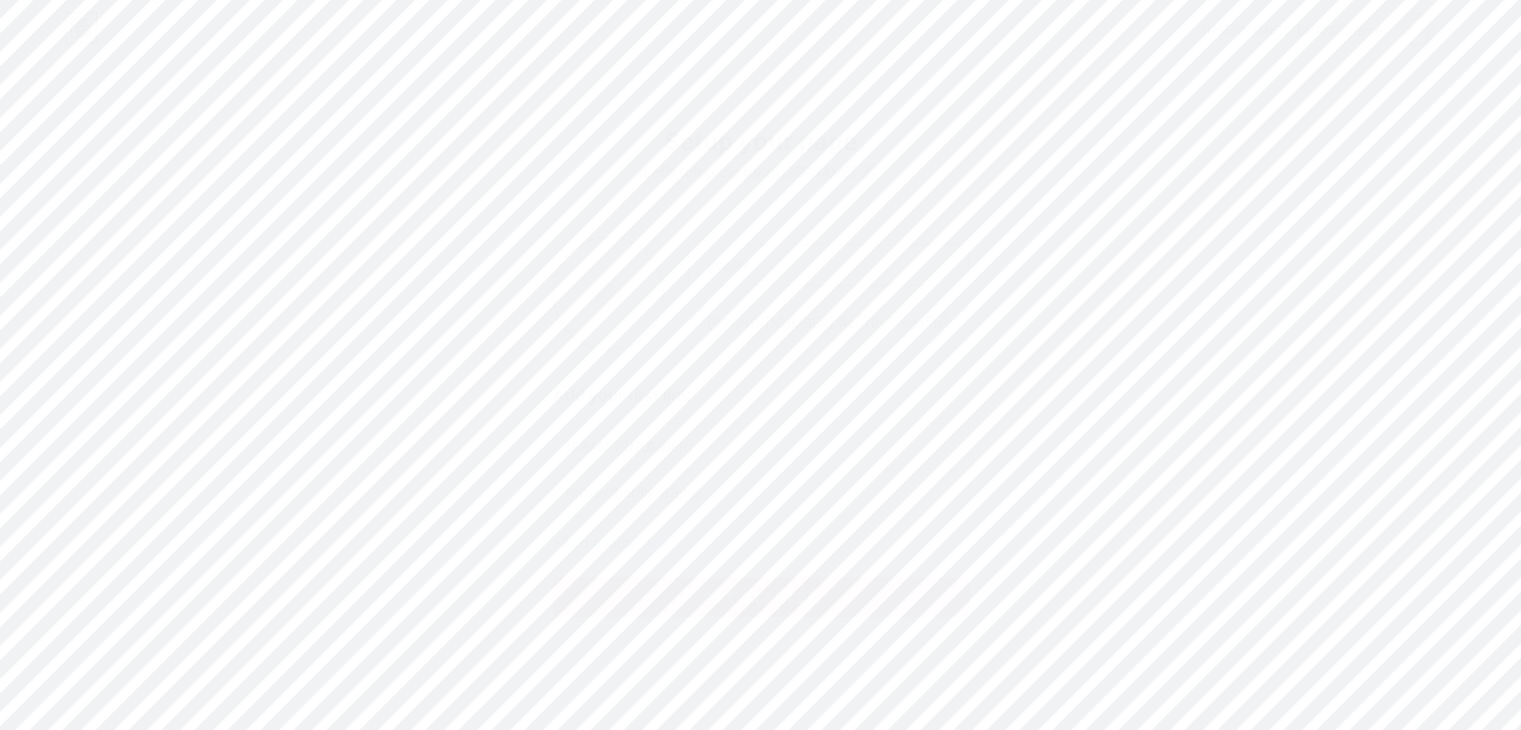 type on "gooffy" 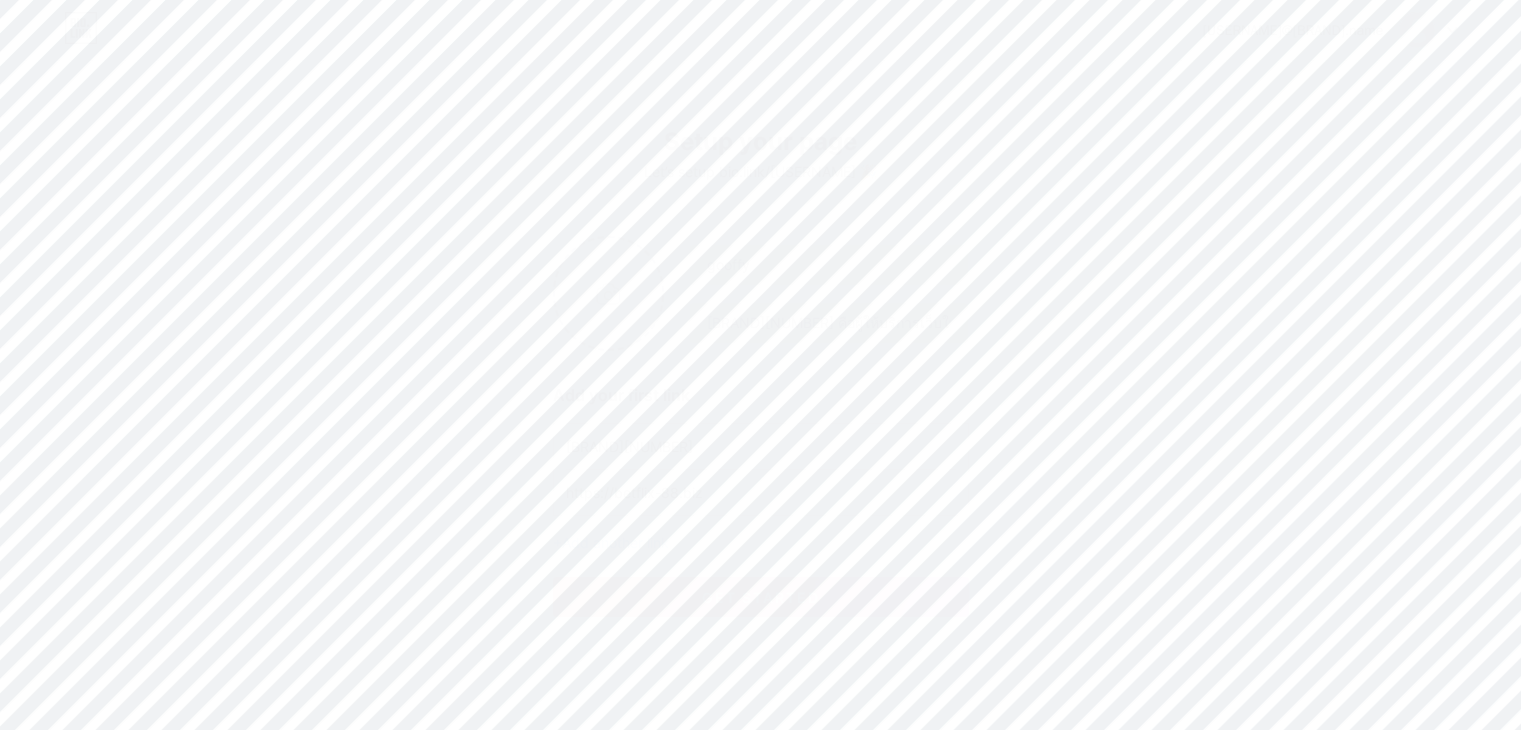 click at bounding box center (609, 293) 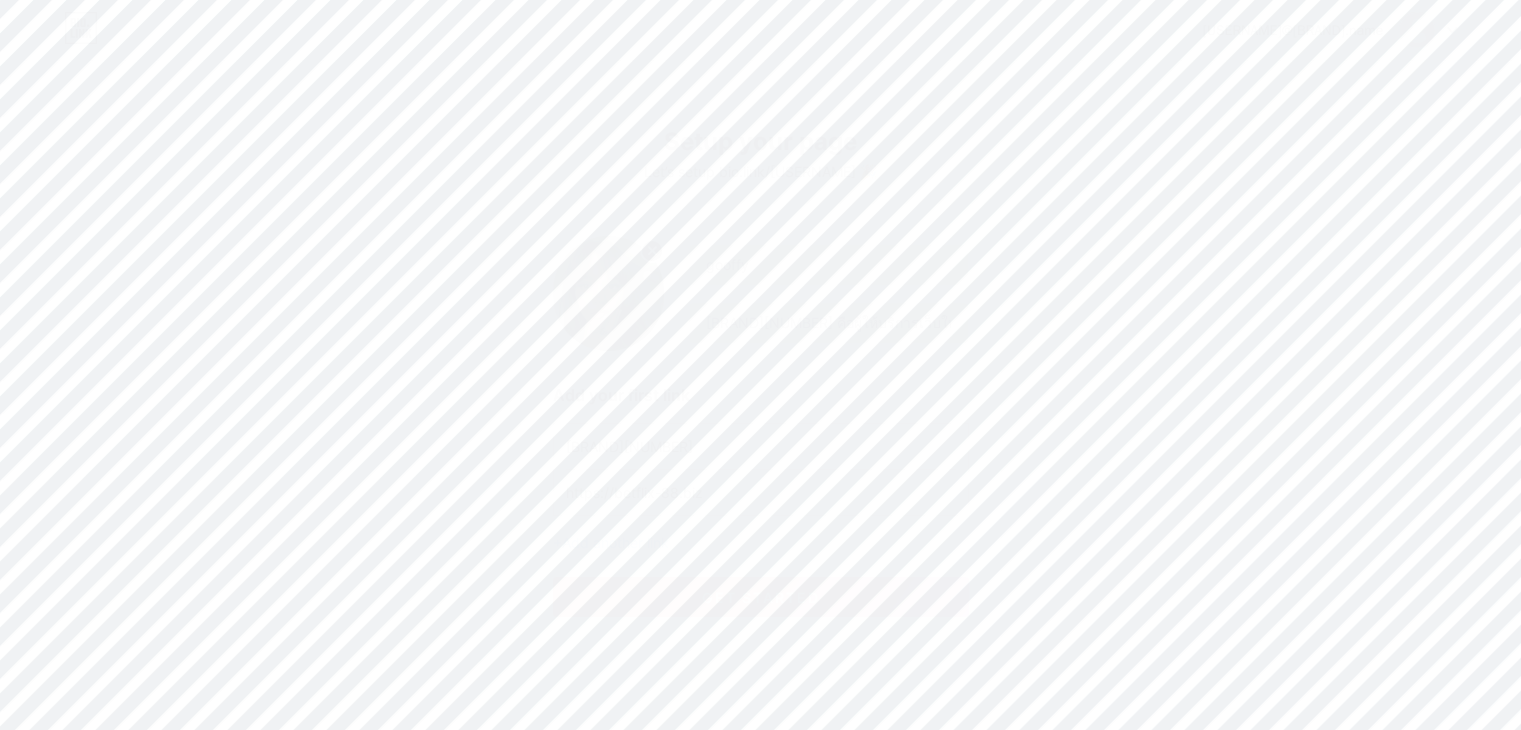 click on "get started" at bounding box center [761, 597] 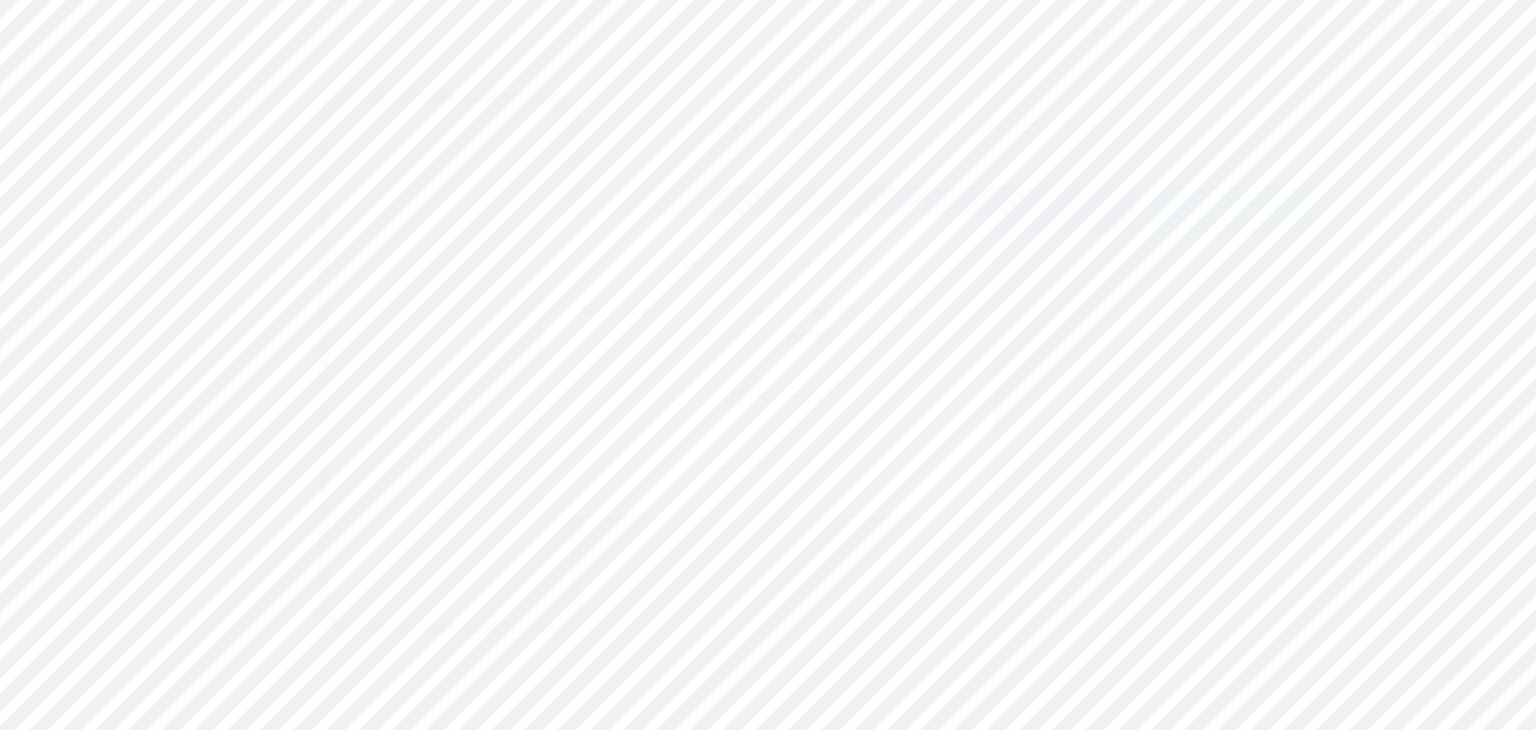 click on "Copy link" at bounding box center (768, 463) 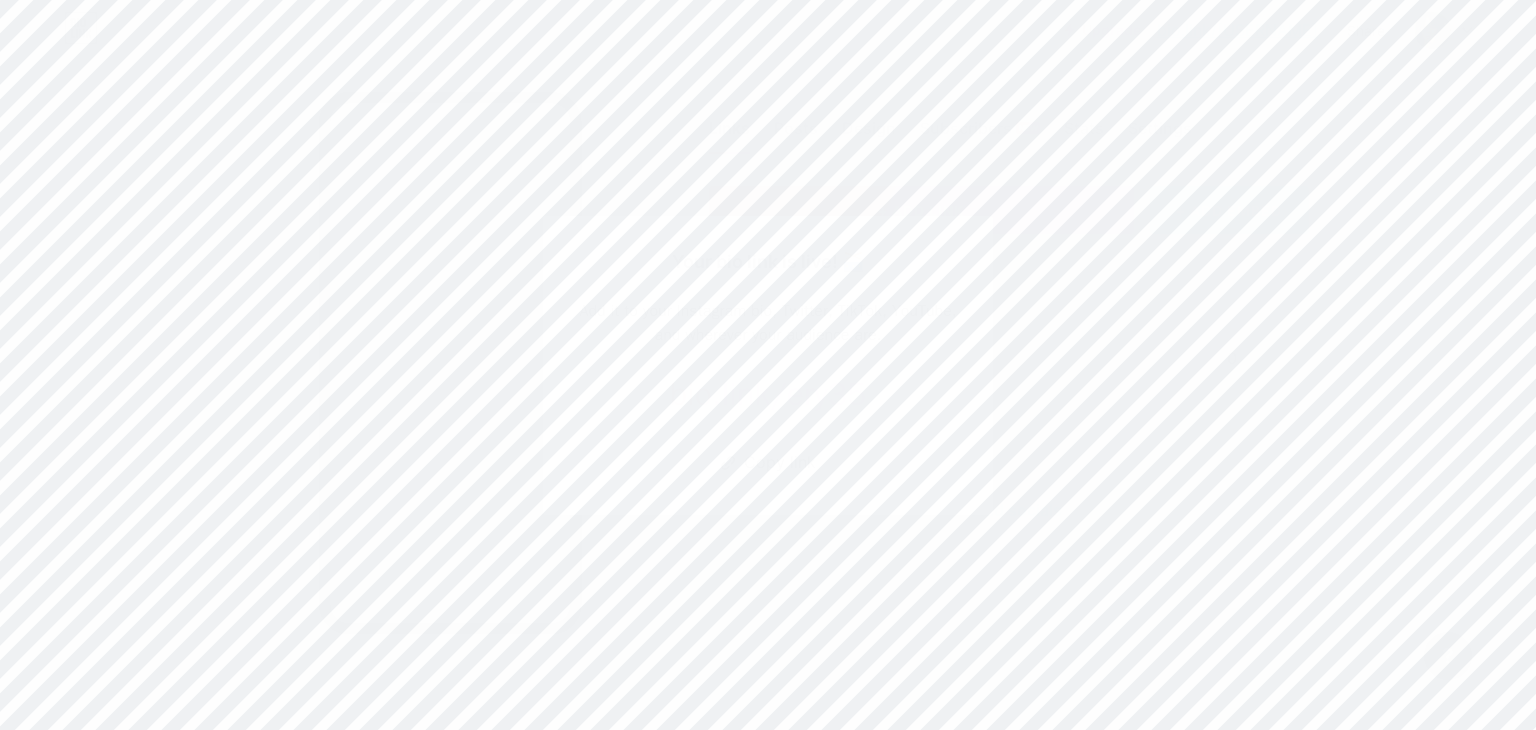 click at bounding box center [768, 365] 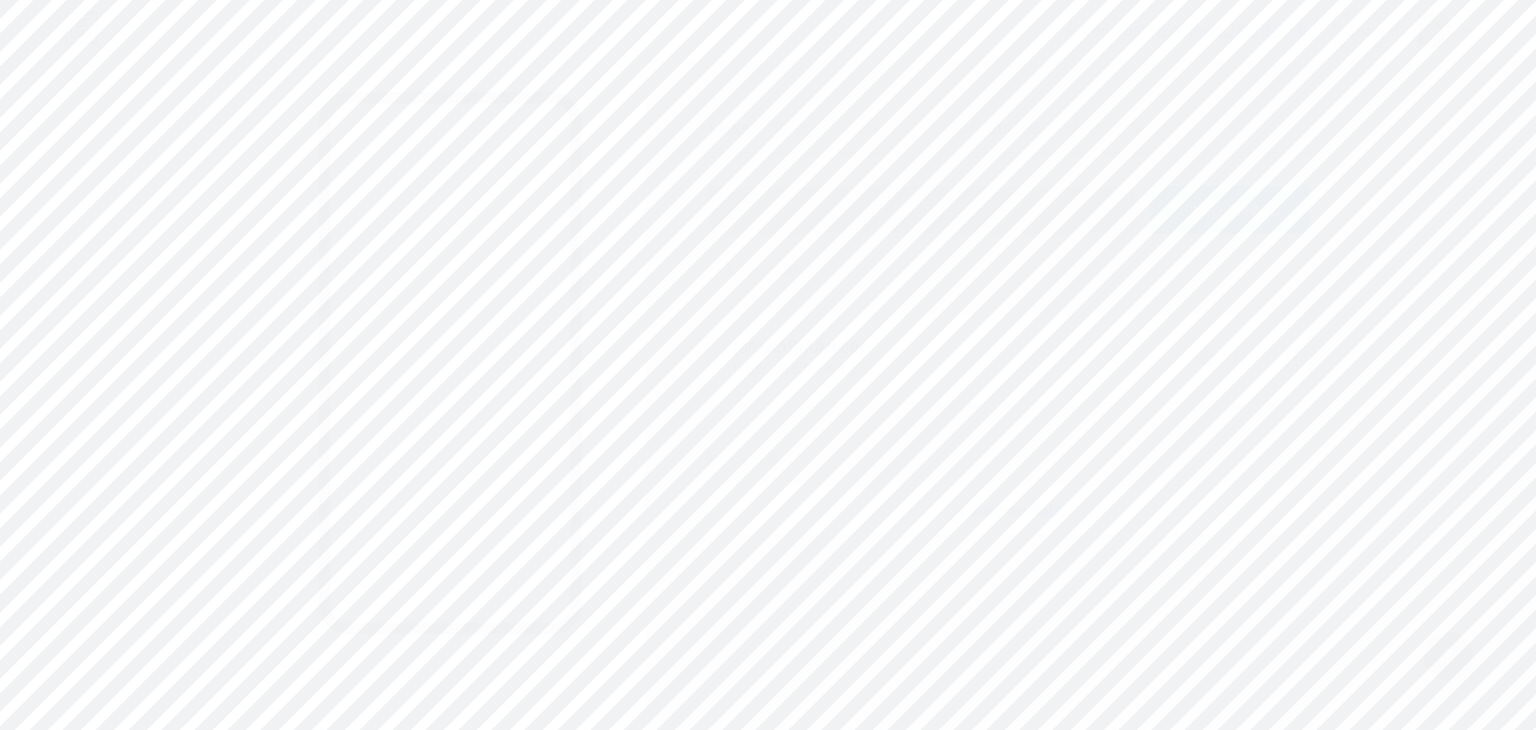 click at bounding box center (1443, 30) 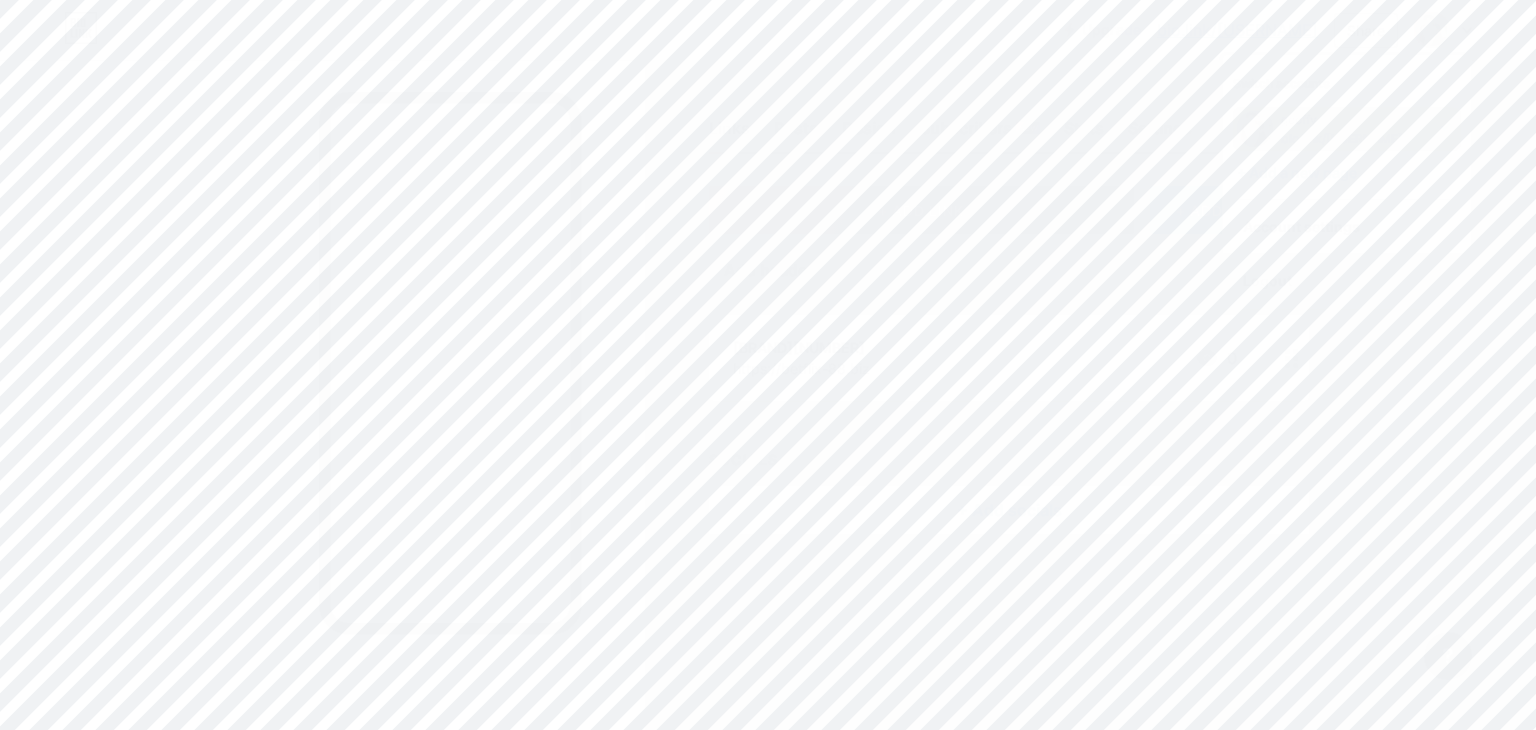 click on "Logout" at bounding box center (1347, 281) 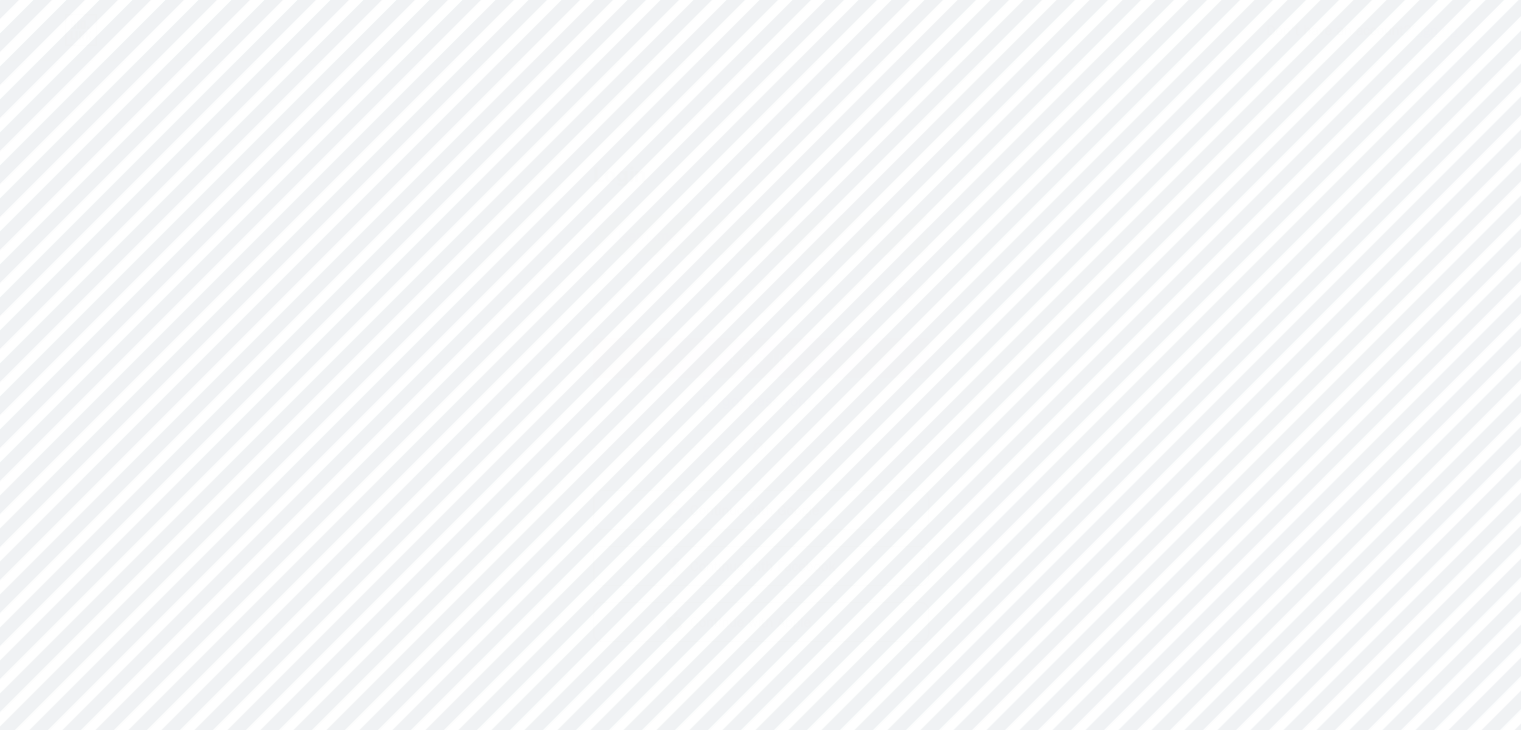 click on "Sign up" at bounding box center (1434, 30) 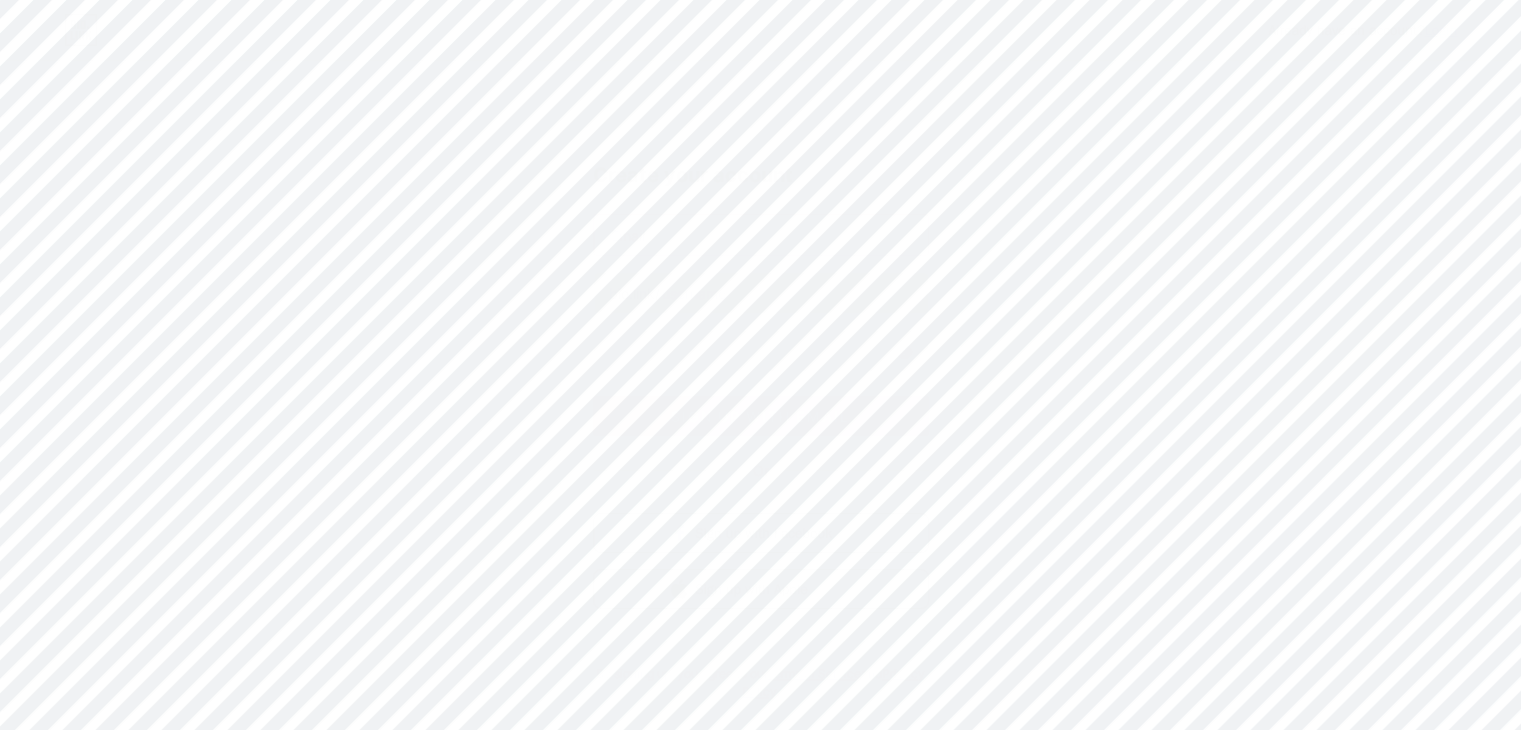 click at bounding box center [761, 235] 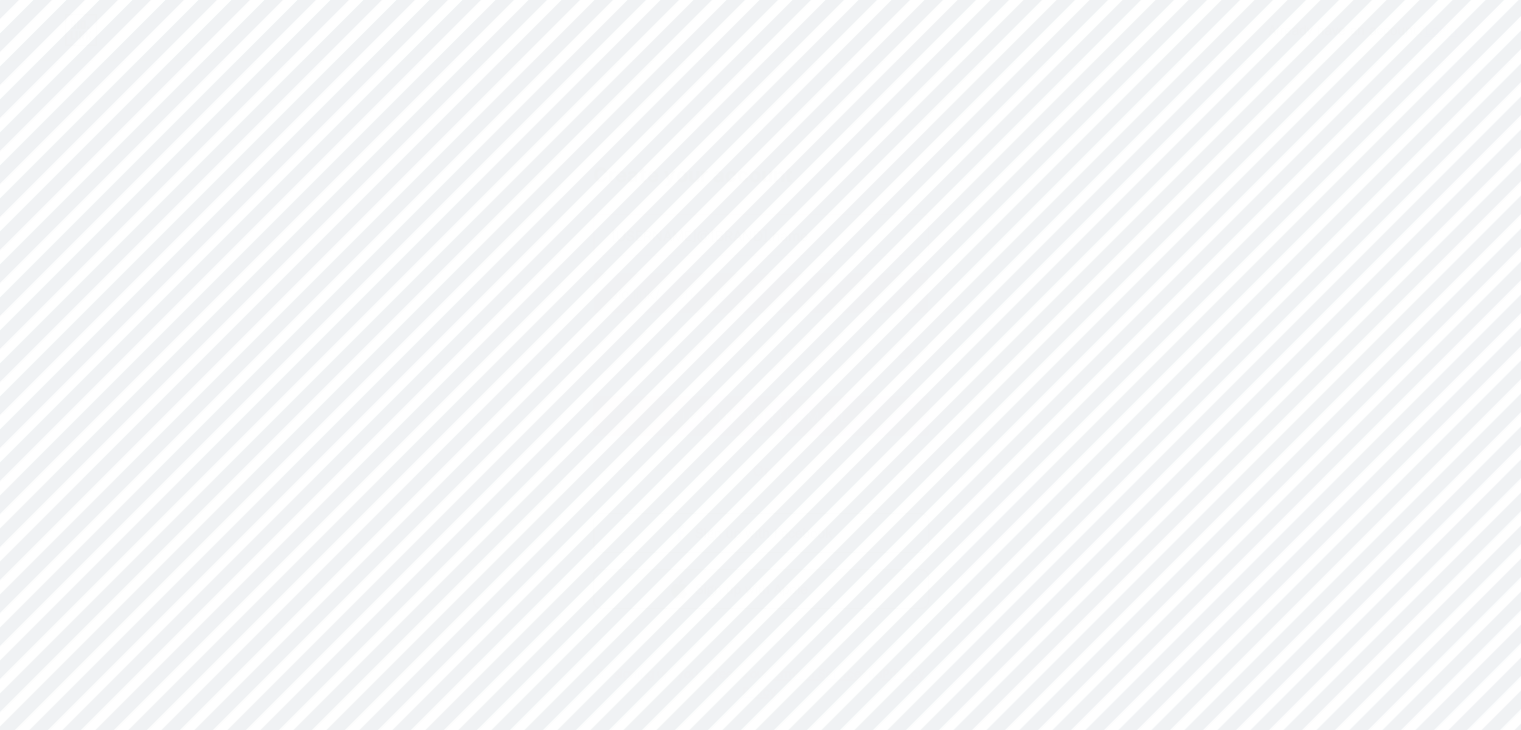 type on "[USERNAME]@[BRAND].name" 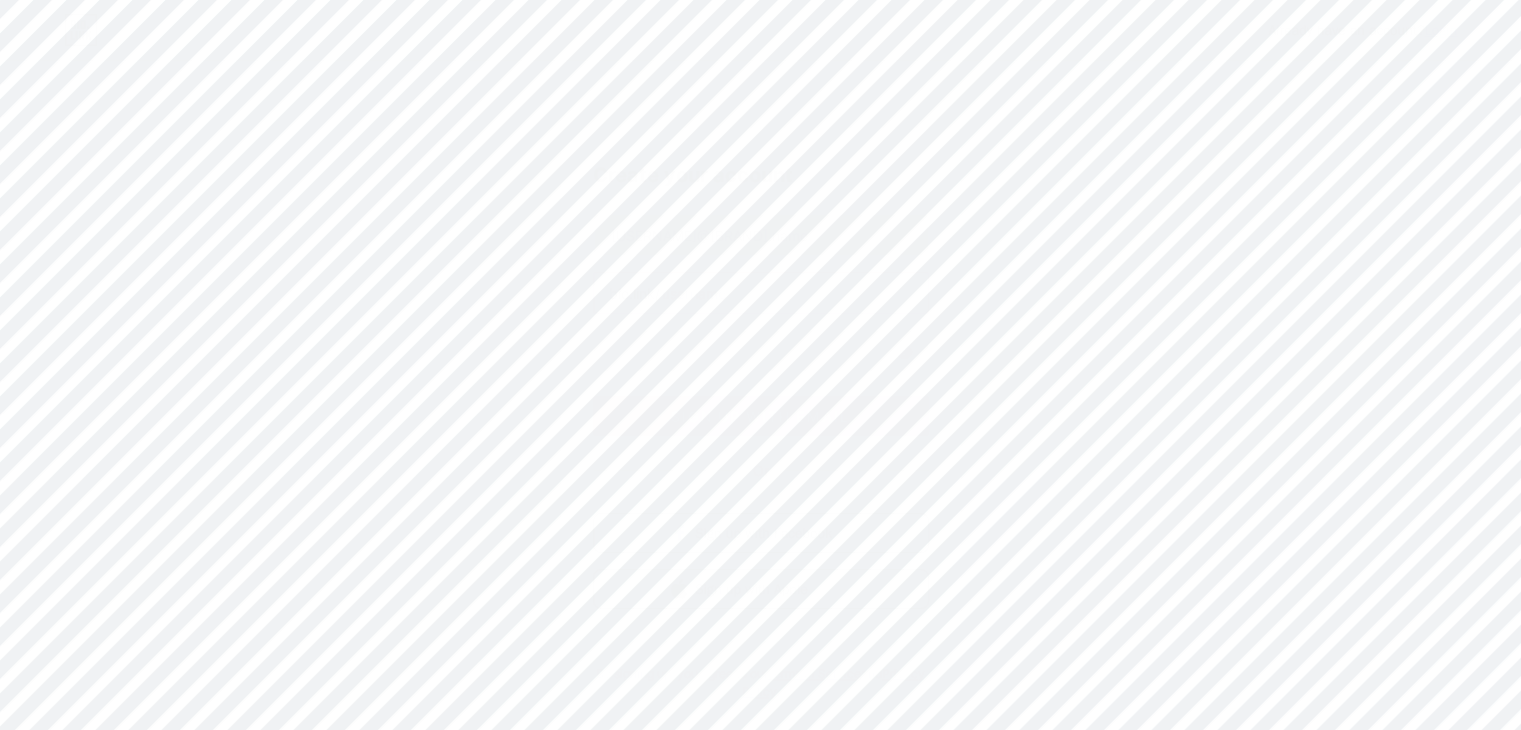 click at bounding box center (761, 293) 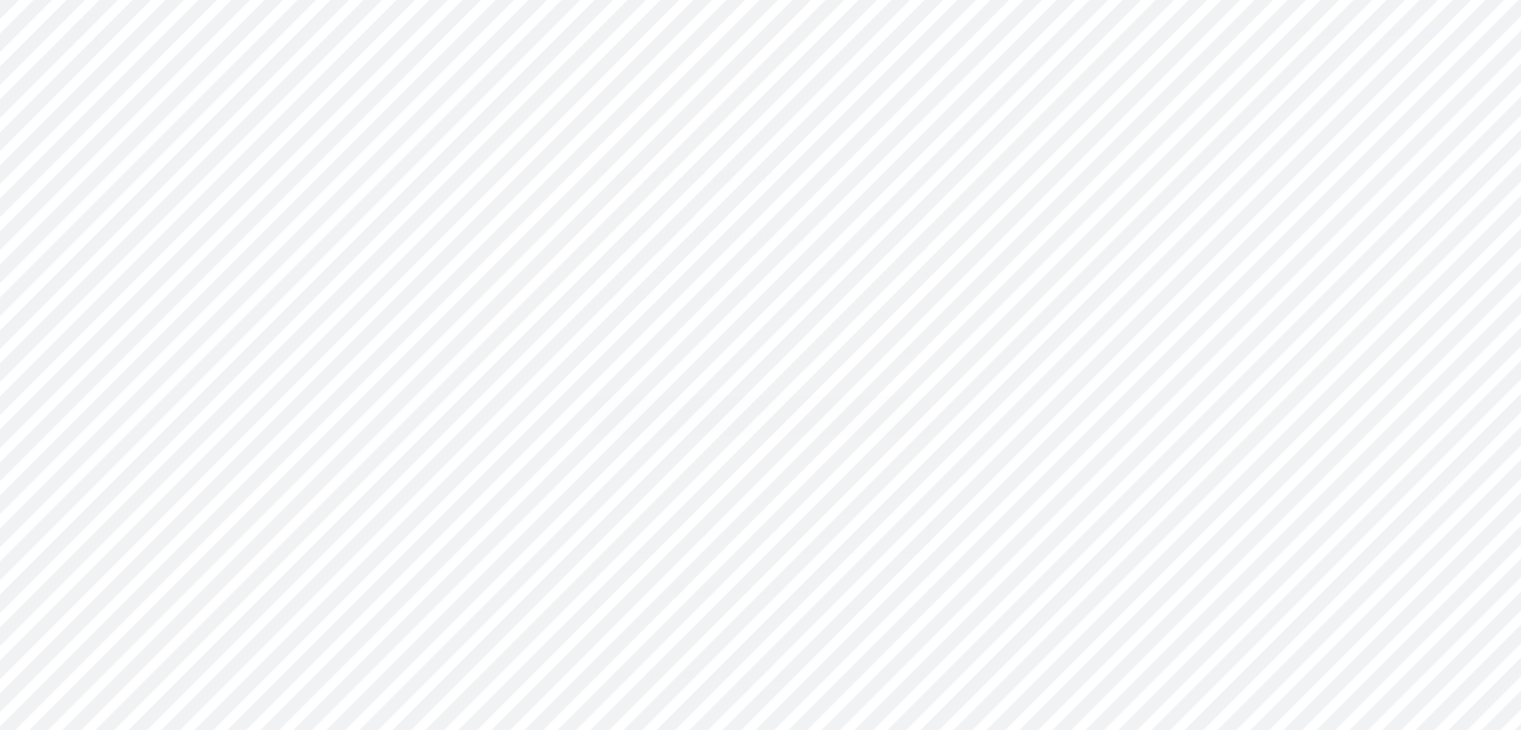 type on "[USERNAME]" 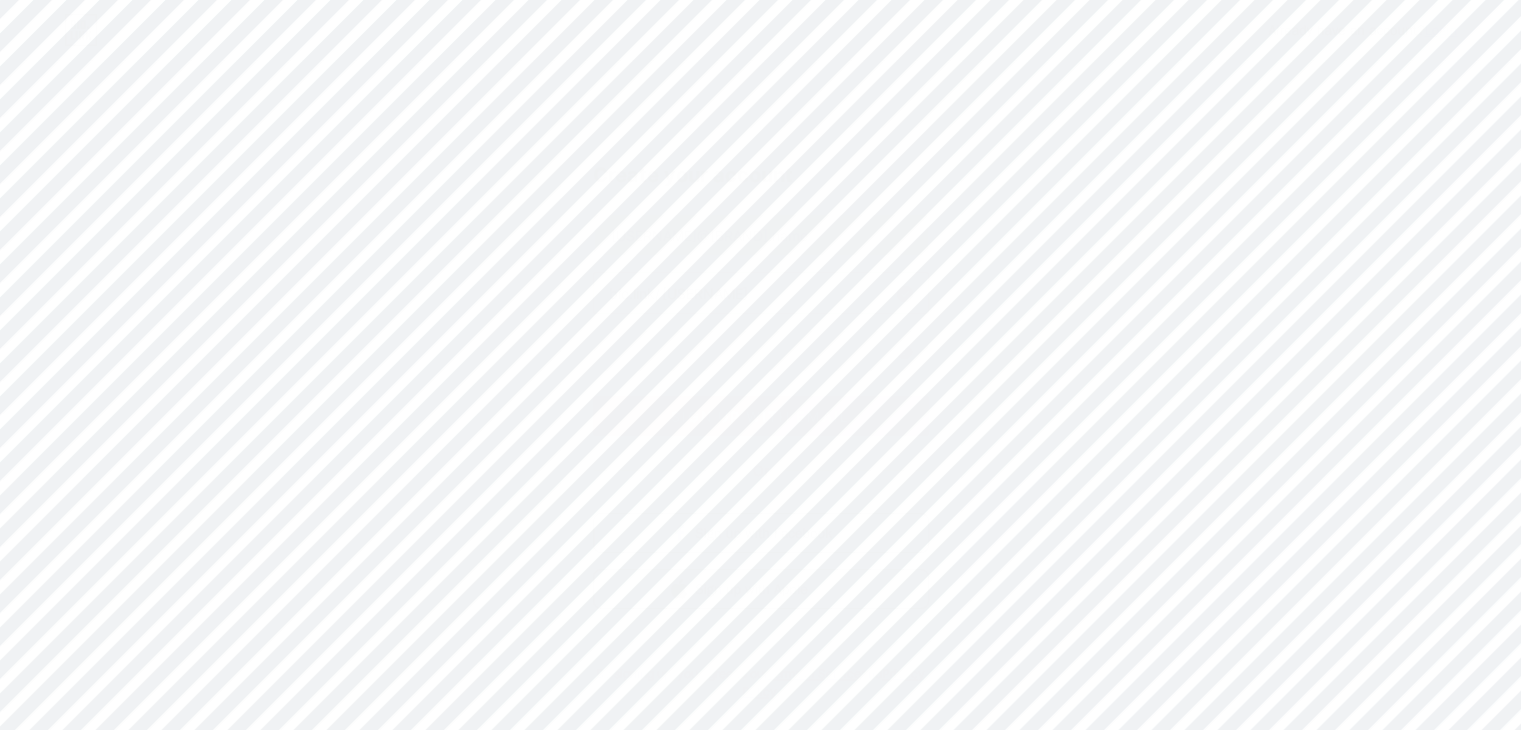 click on "sign up with email" at bounding box center (760, 416) 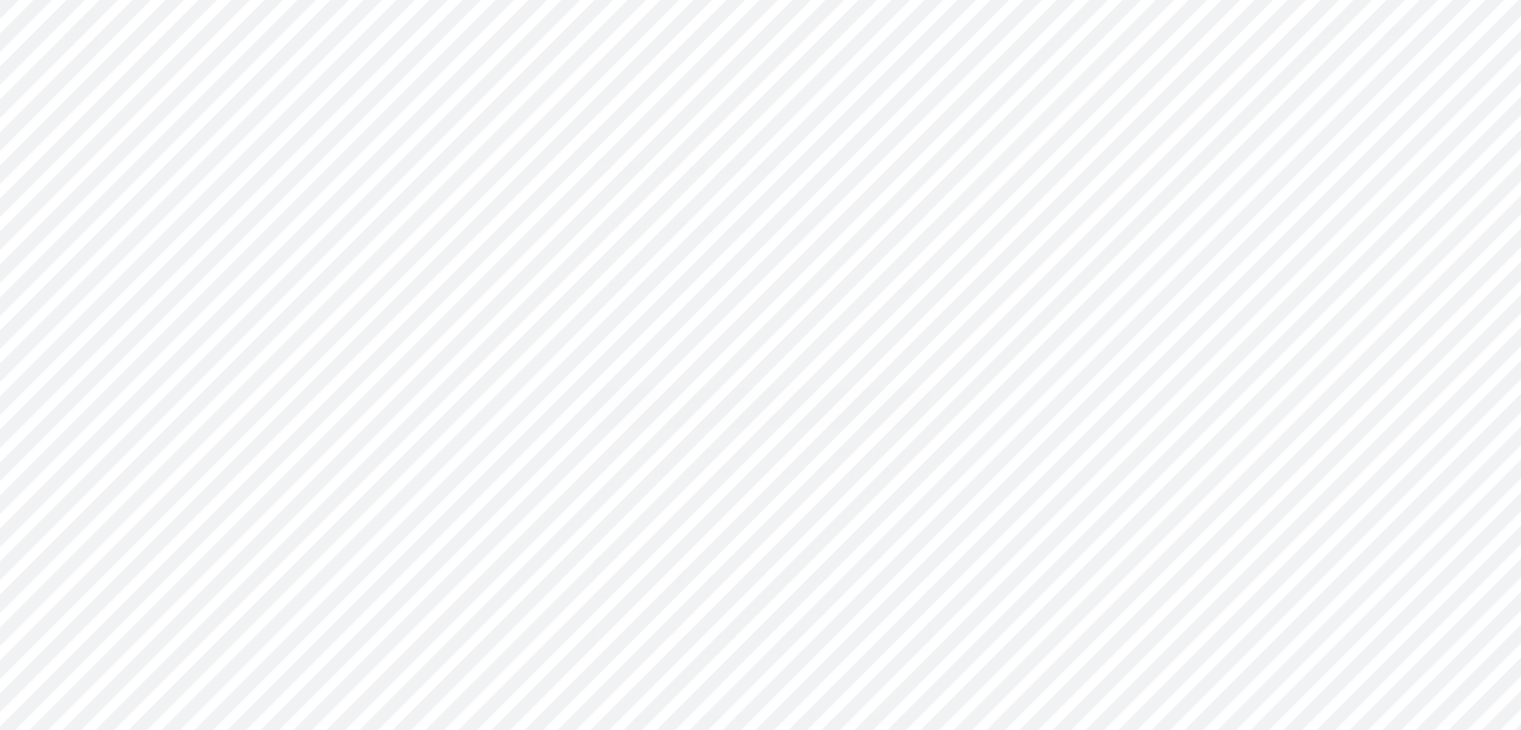 scroll, scrollTop: 4, scrollLeft: 0, axis: vertical 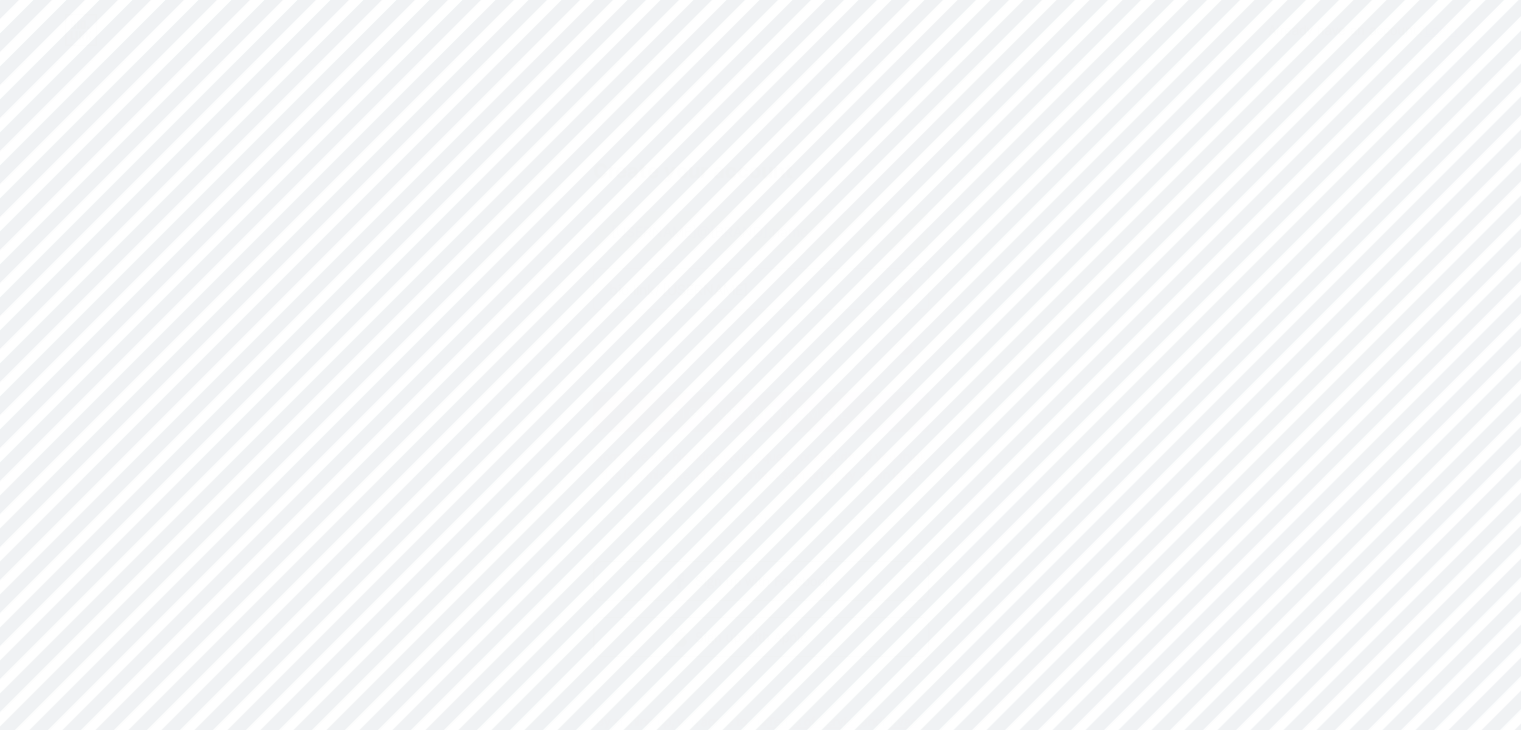 click 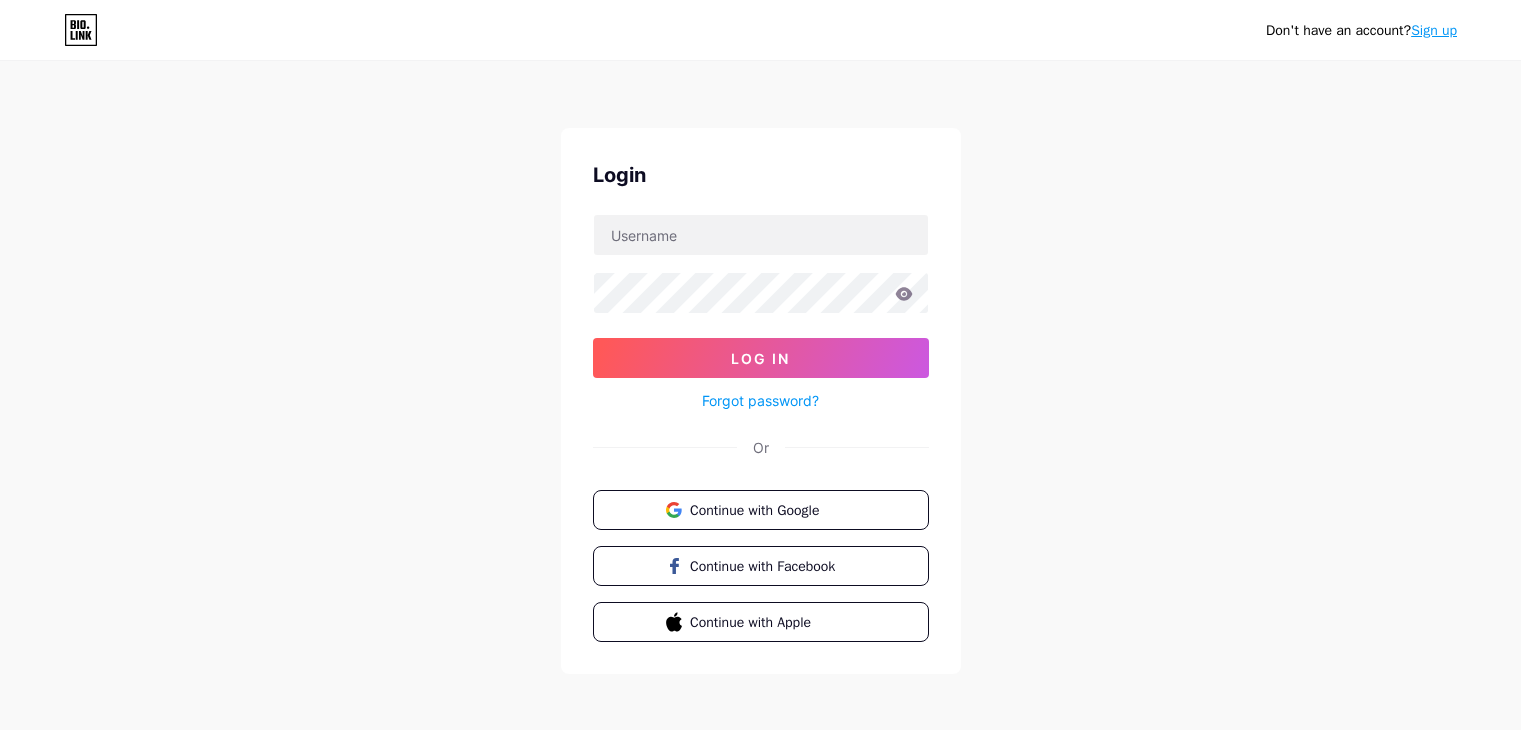 scroll, scrollTop: 0, scrollLeft: 0, axis: both 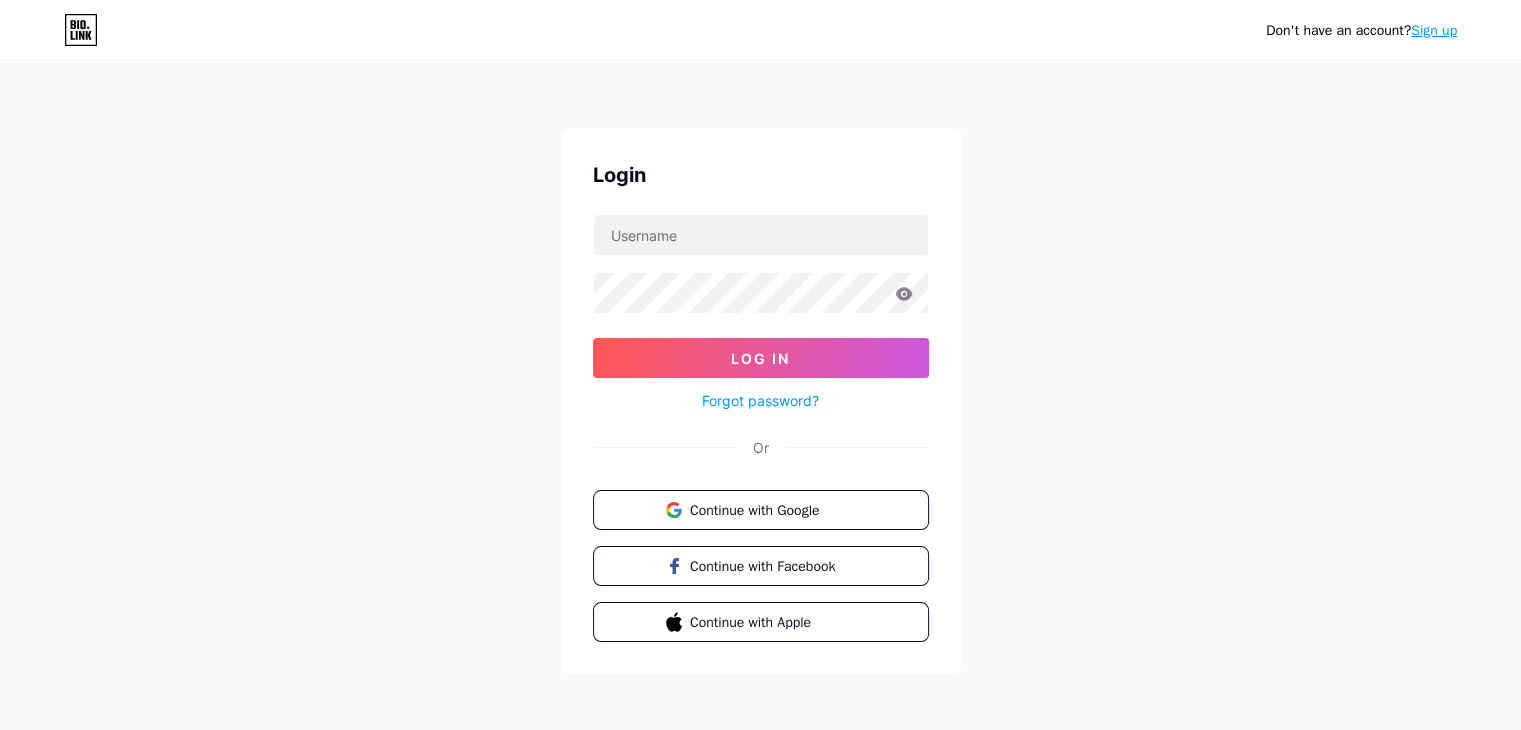 click on "Sign up" at bounding box center (1434, 30) 